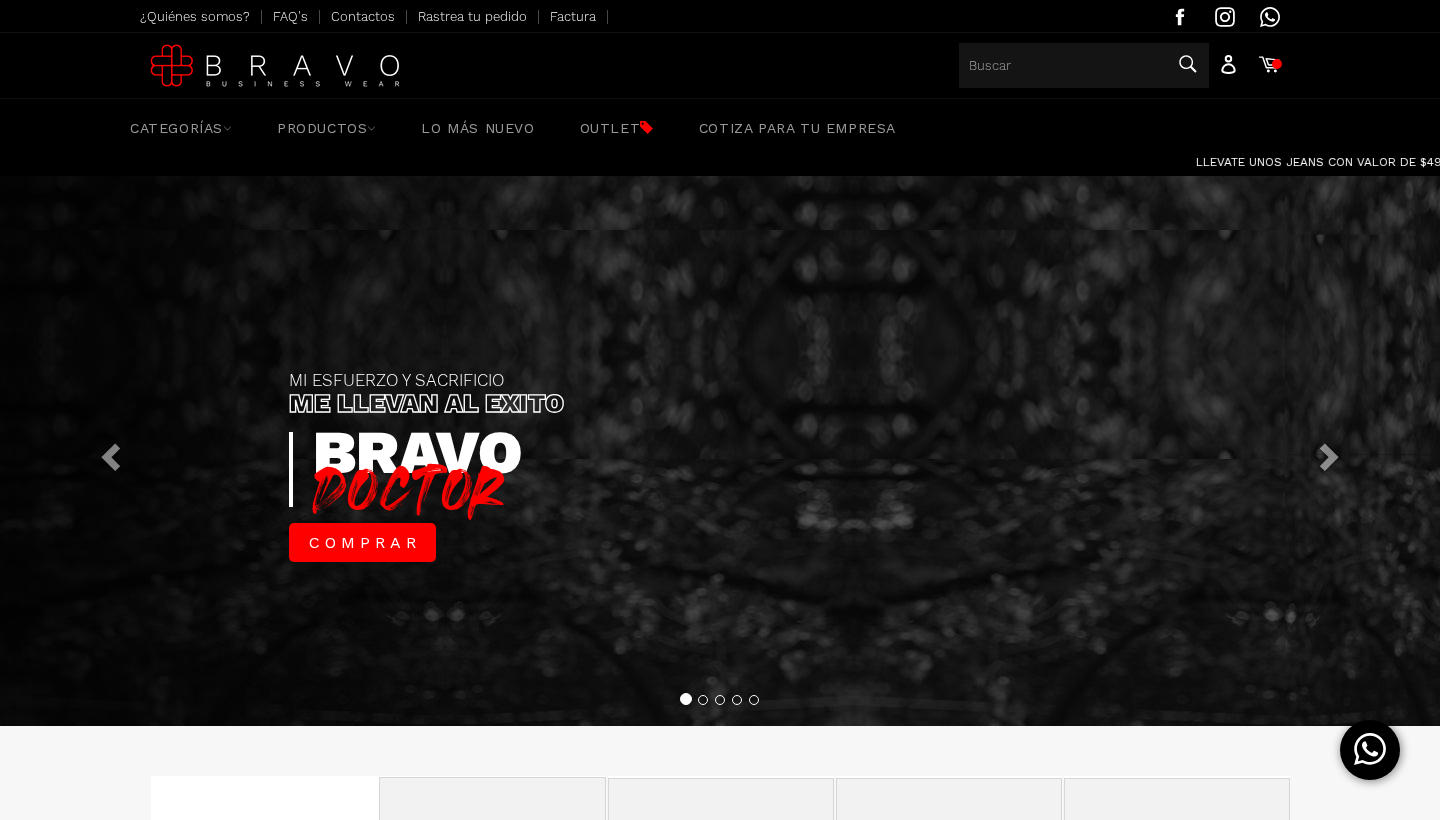 scroll, scrollTop: 0, scrollLeft: 0, axis: both 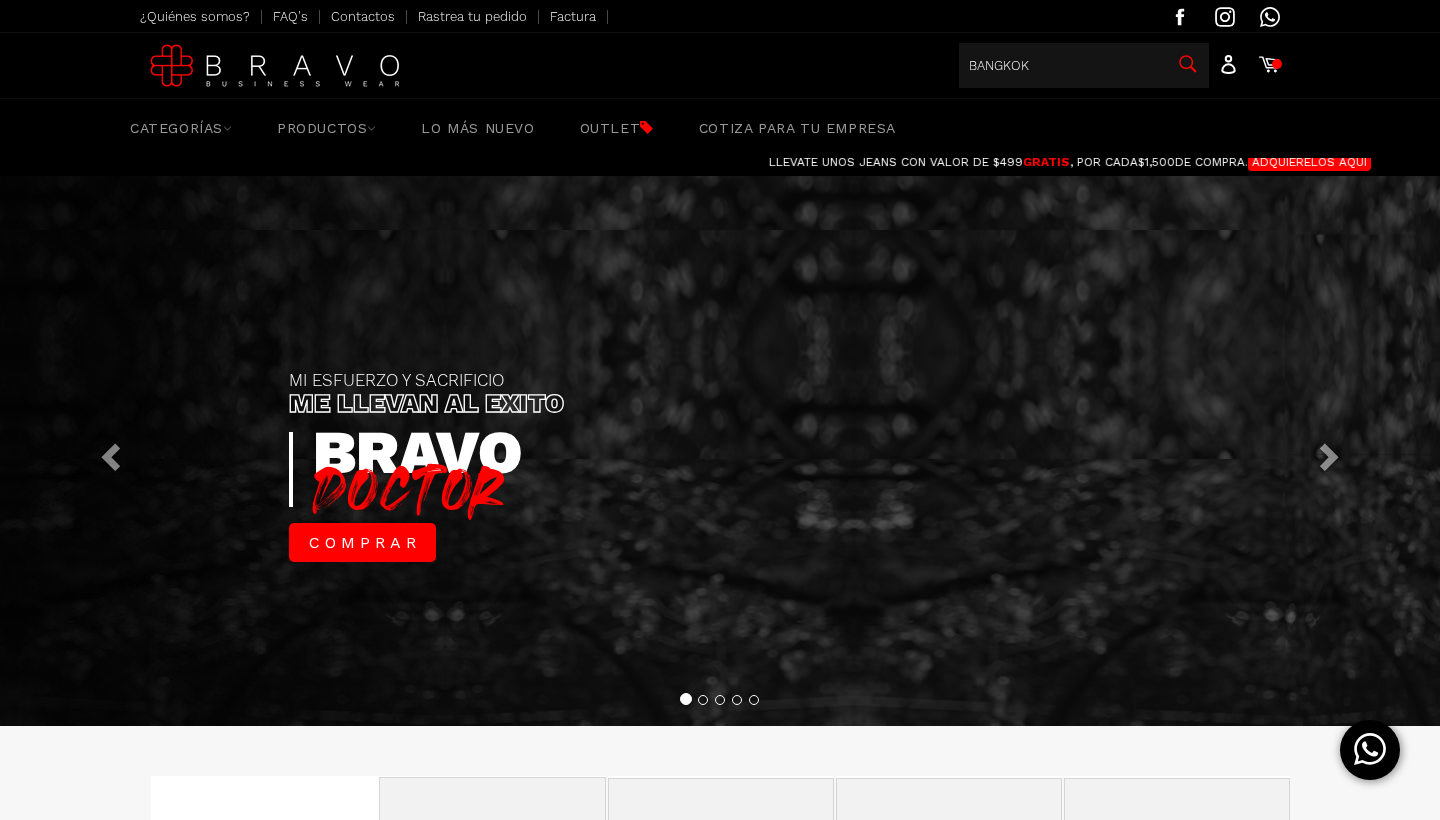type on "BANGKOK" 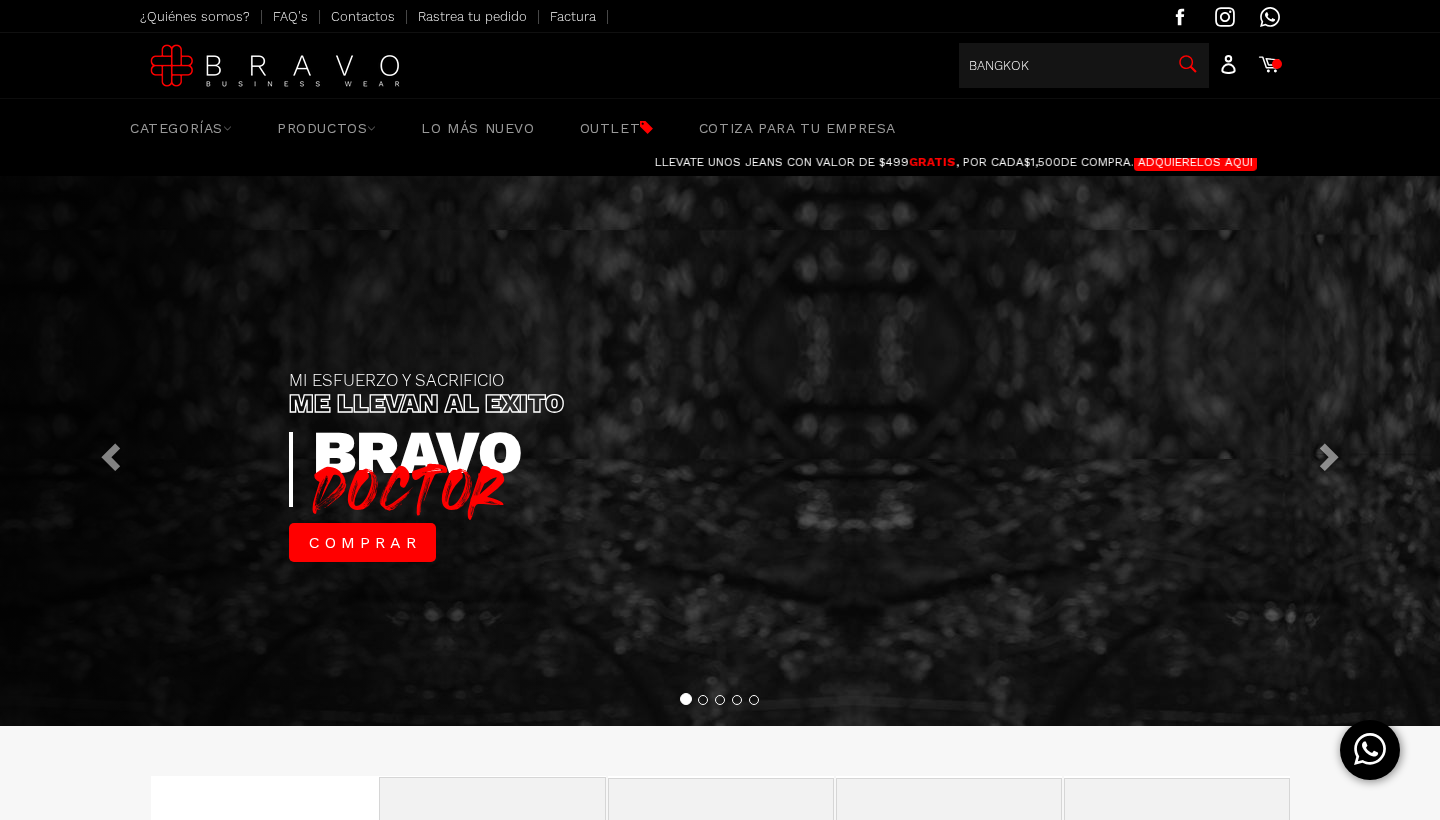 click on "Buscar" at bounding box center [1186, 64] 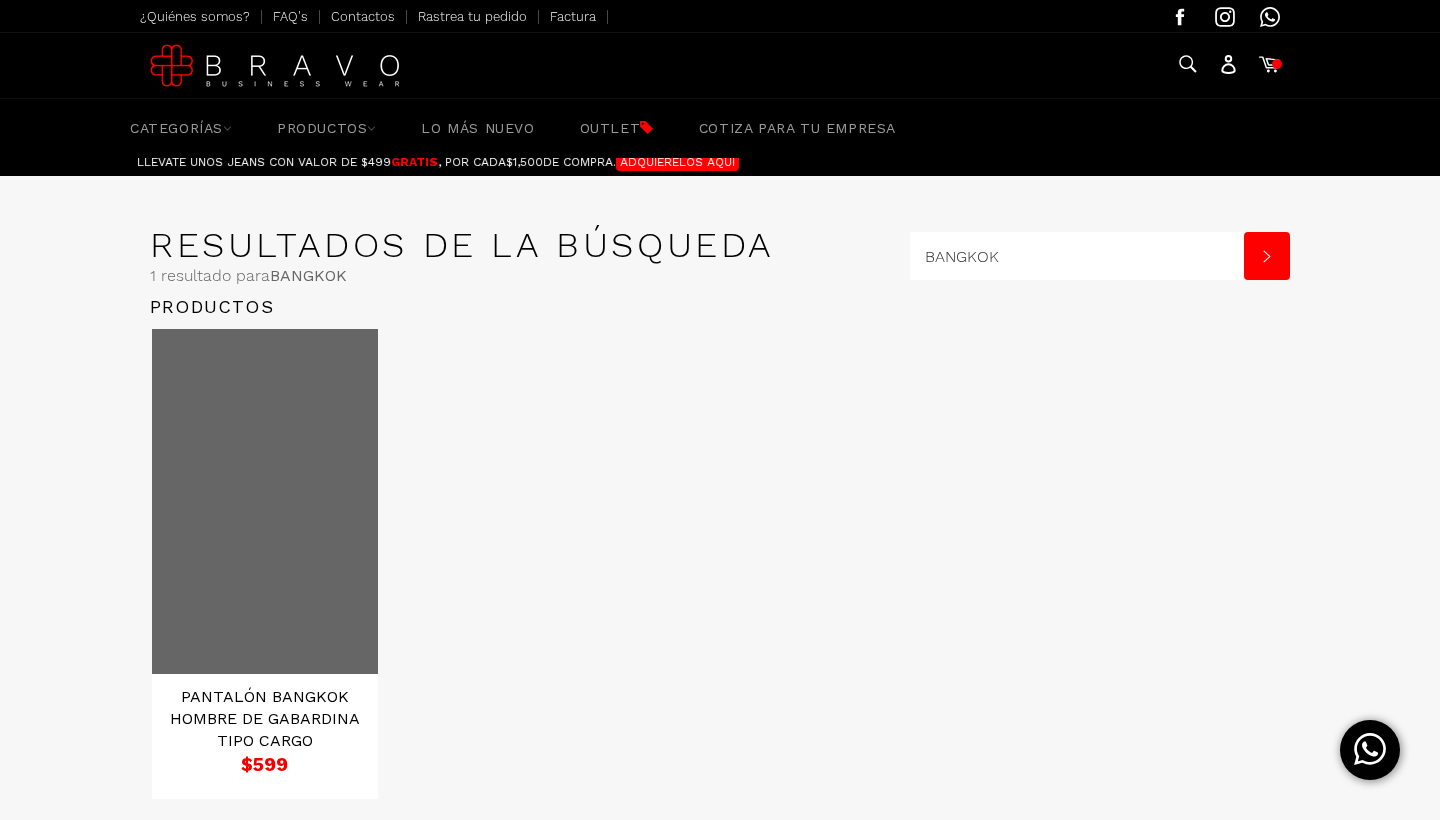 scroll, scrollTop: 0, scrollLeft: 0, axis: both 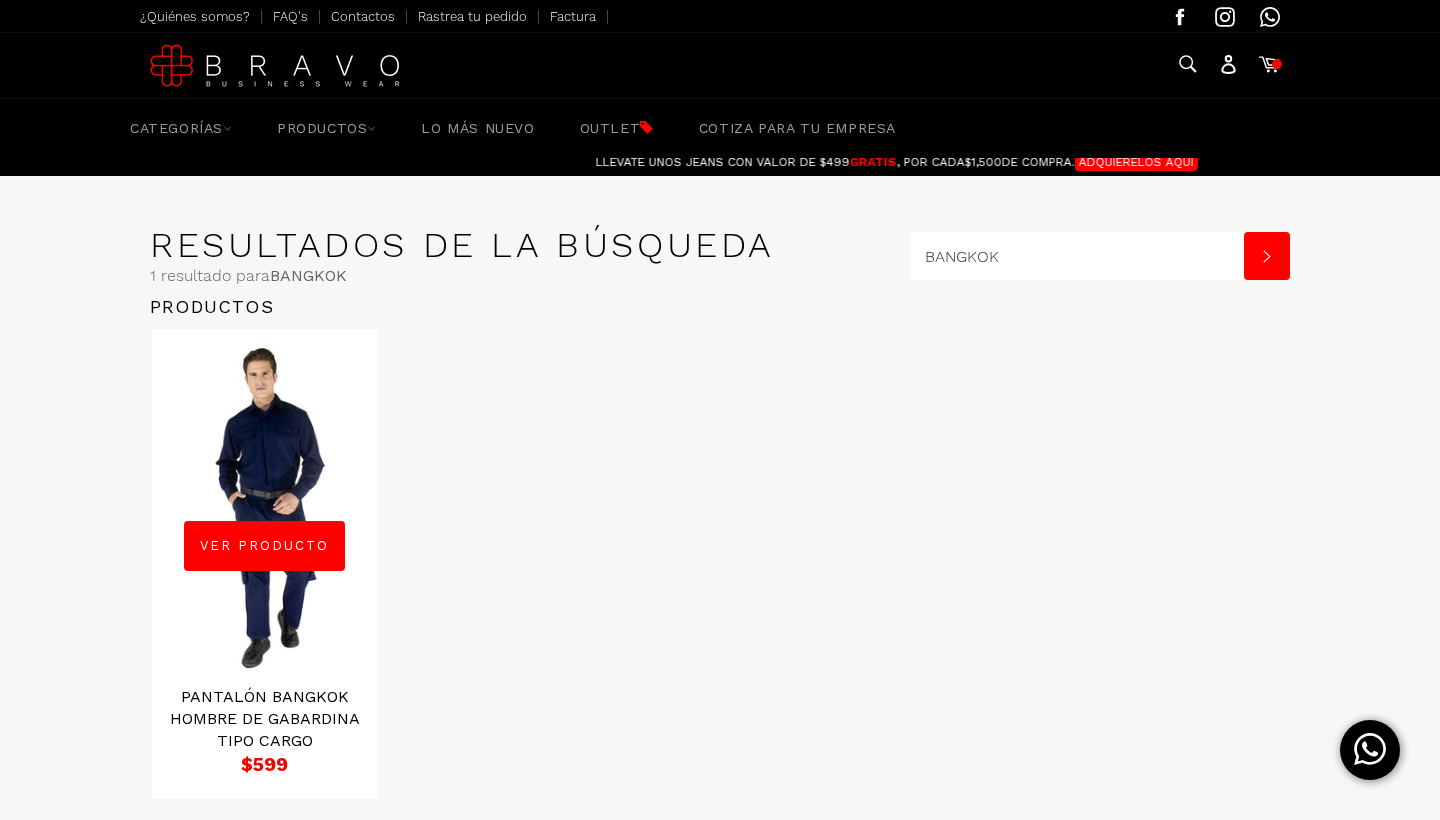 click on "Ver producto" at bounding box center (265, 564) 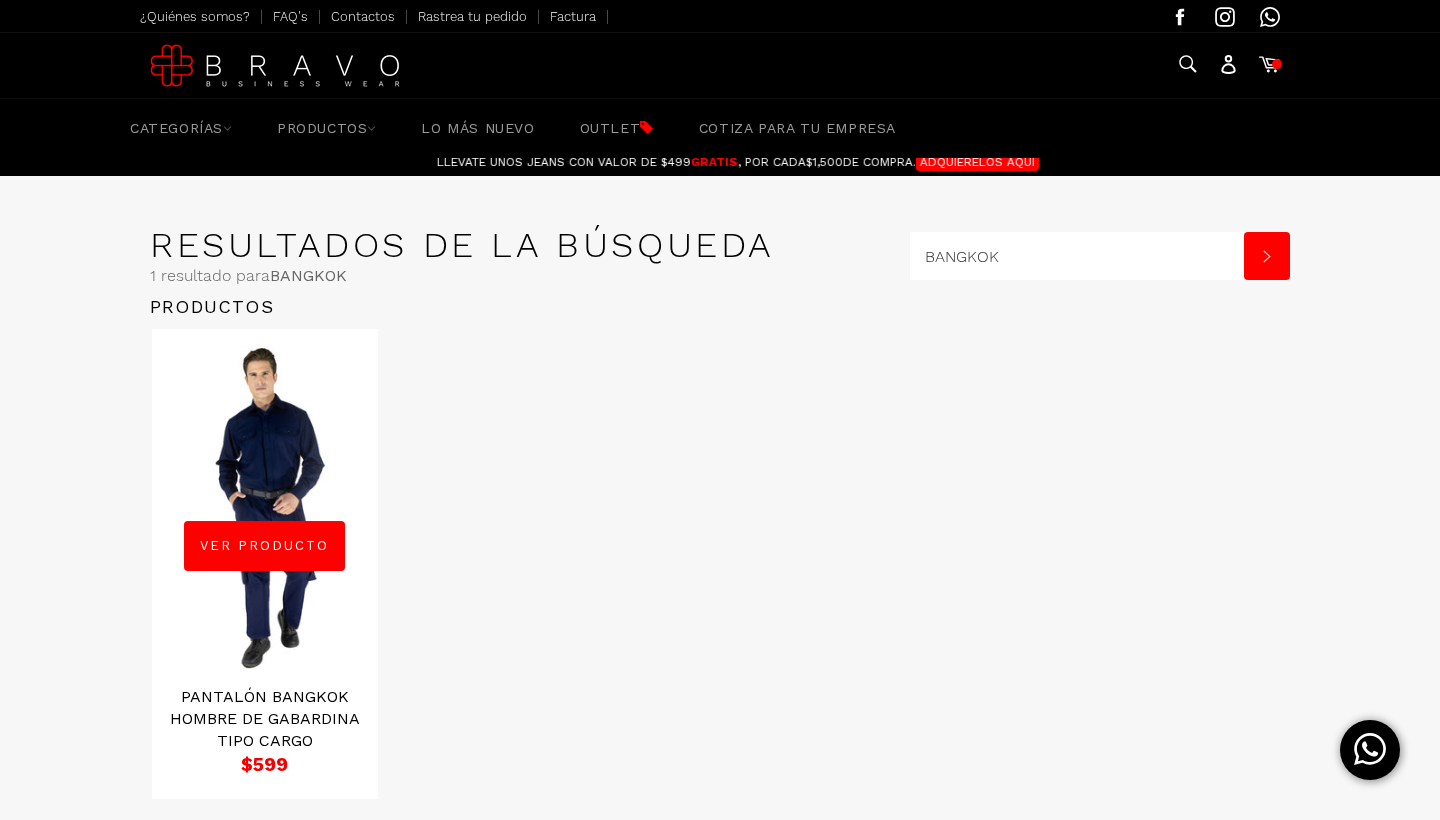 scroll, scrollTop: 0, scrollLeft: -1320, axis: horizontal 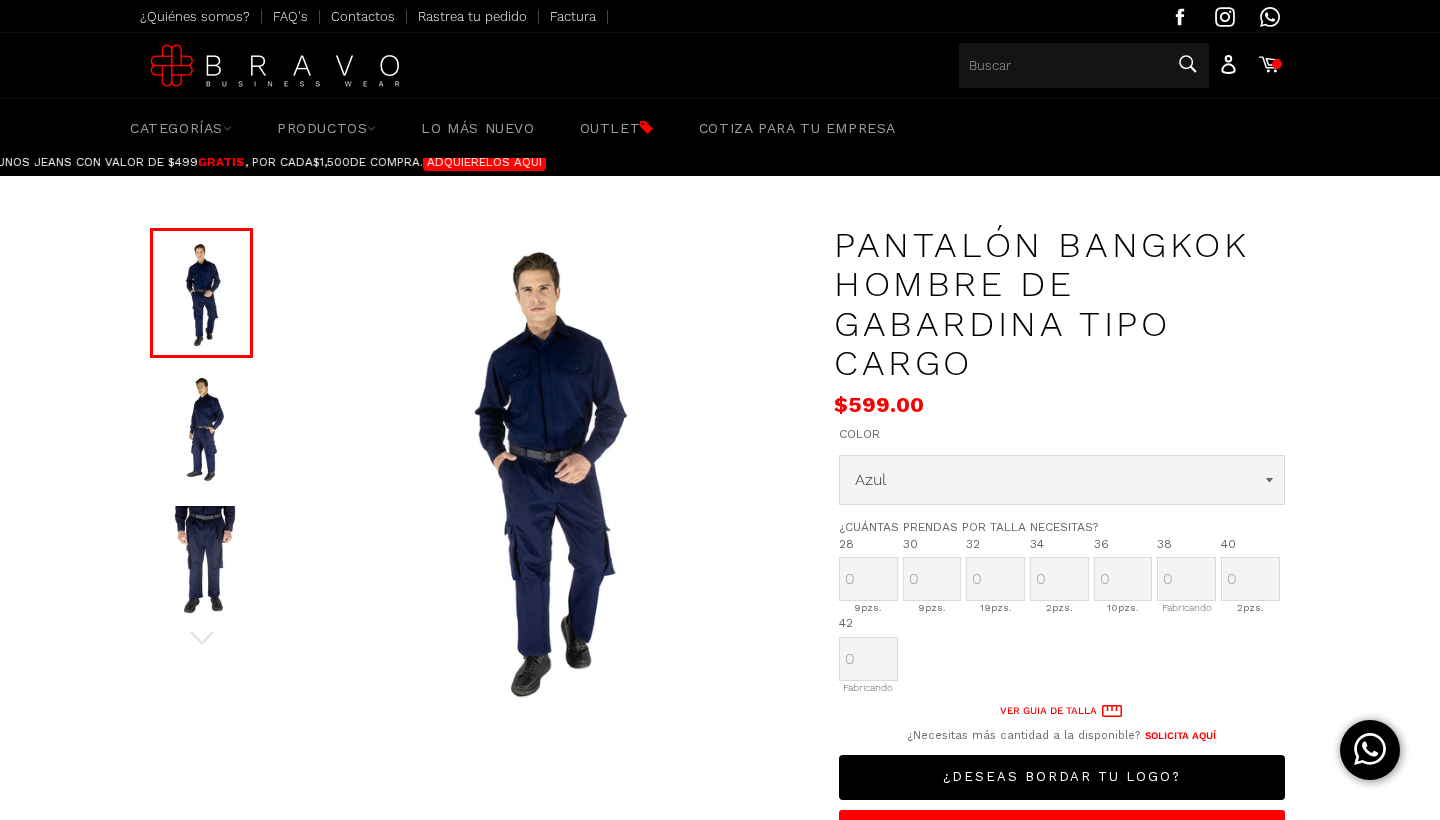 click on "Buscar
Buscar" at bounding box center [1084, 65] 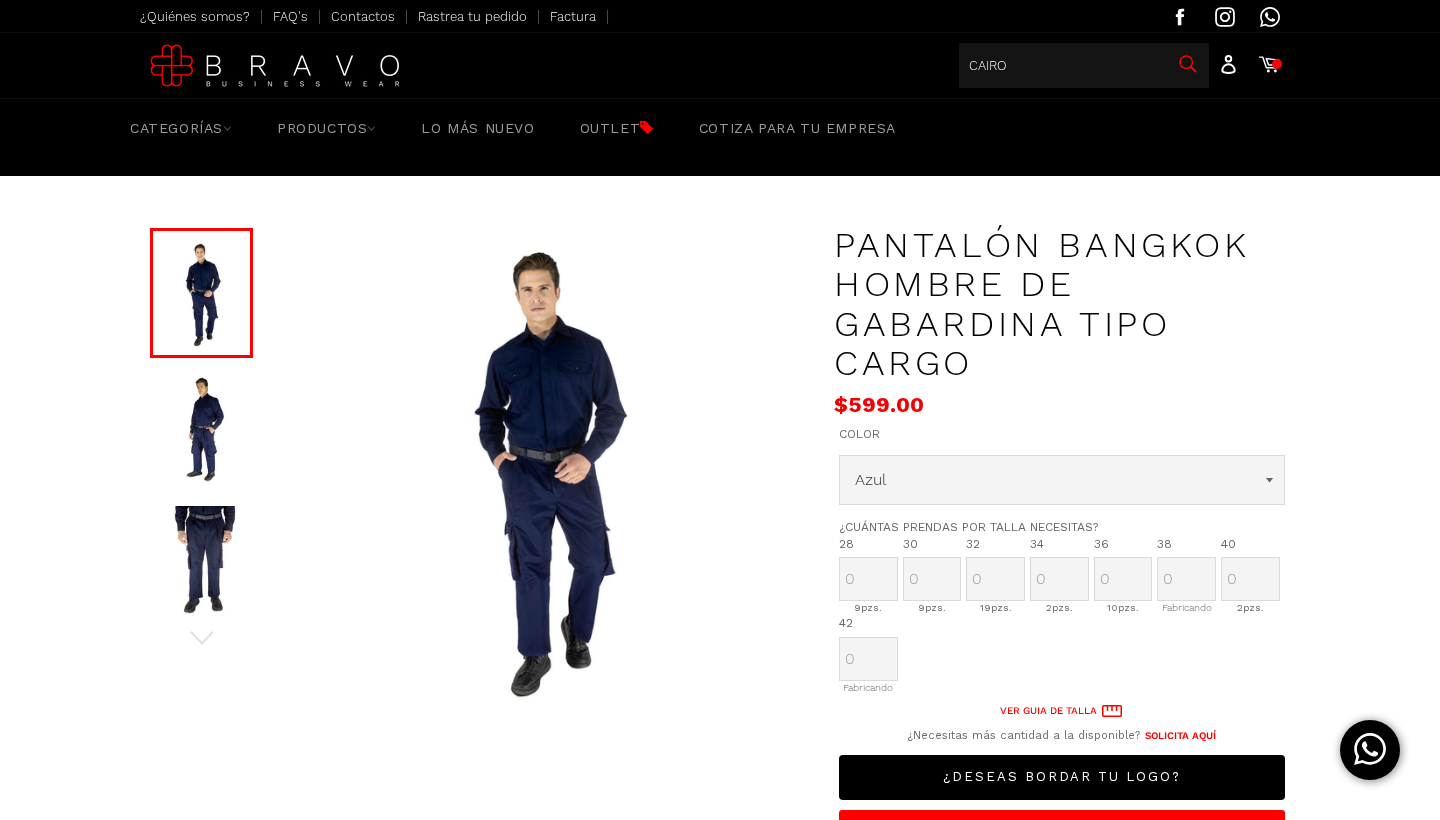 scroll, scrollTop: 0, scrollLeft: -648, axis: horizontal 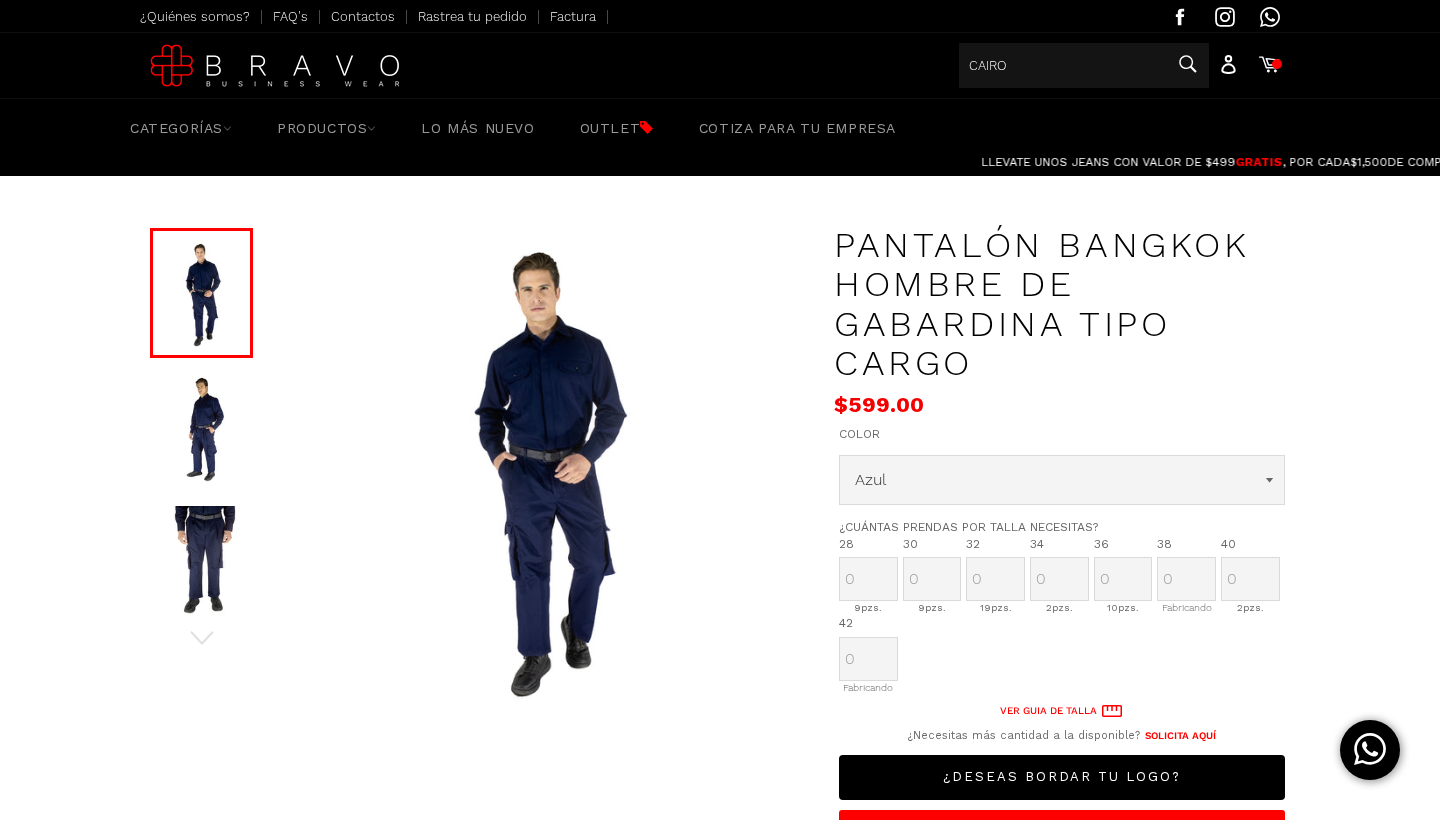type on "CAIRO" 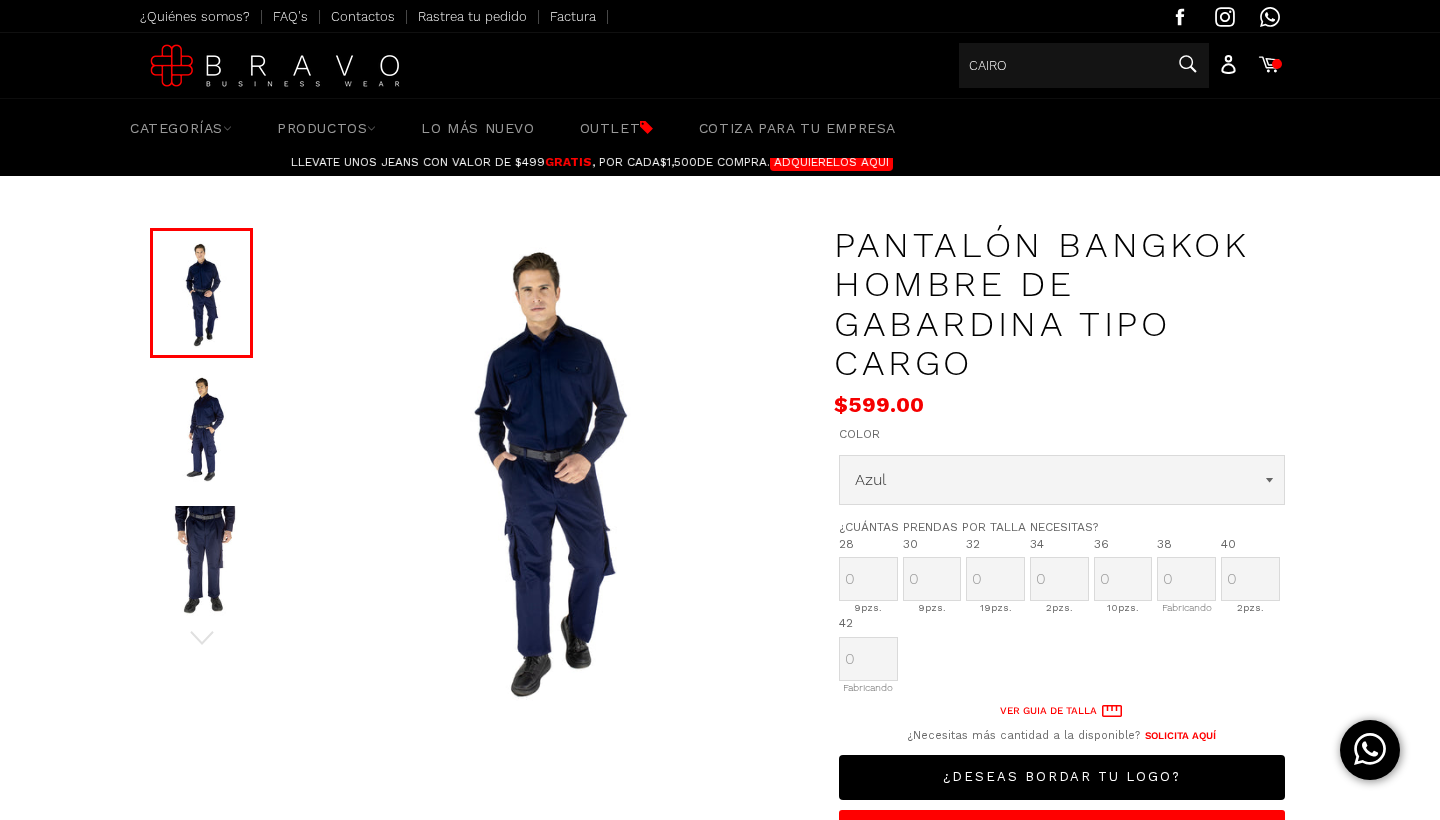 click on "Buscar
CAIRO
Buscar" at bounding box center [1084, 65] 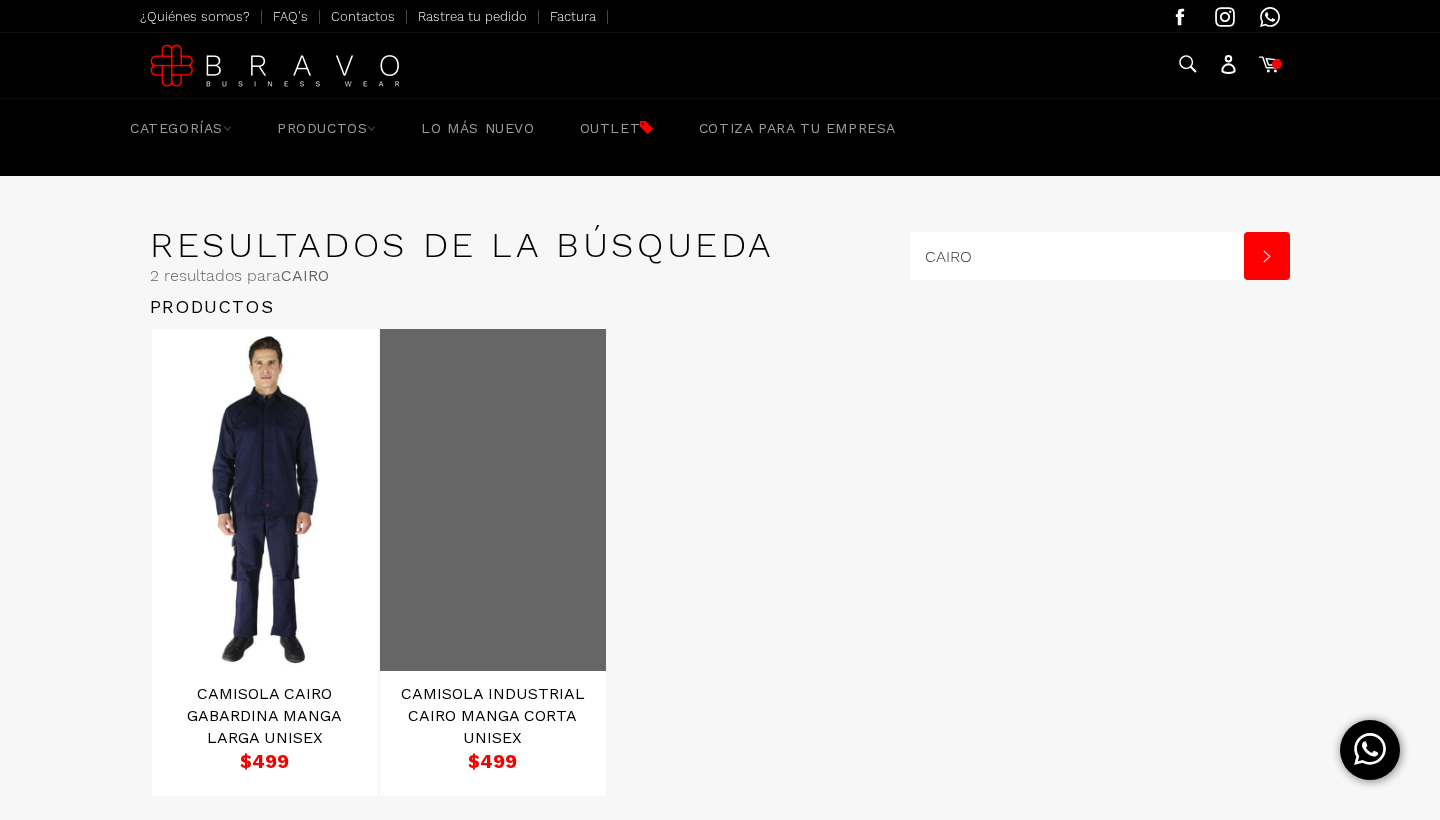 scroll, scrollTop: 0, scrollLeft: 0, axis: both 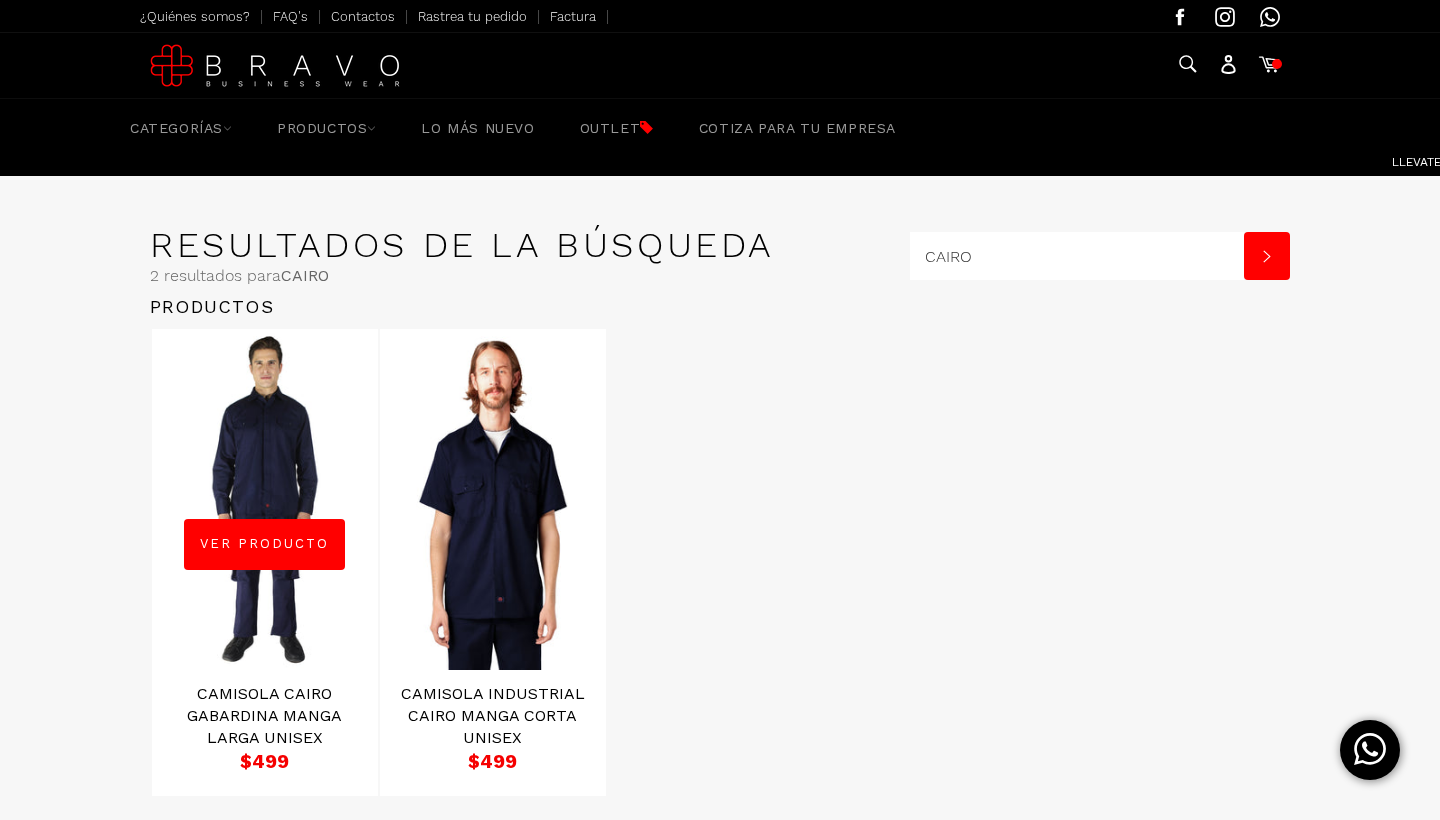 click on "Ver producto" at bounding box center [265, 562] 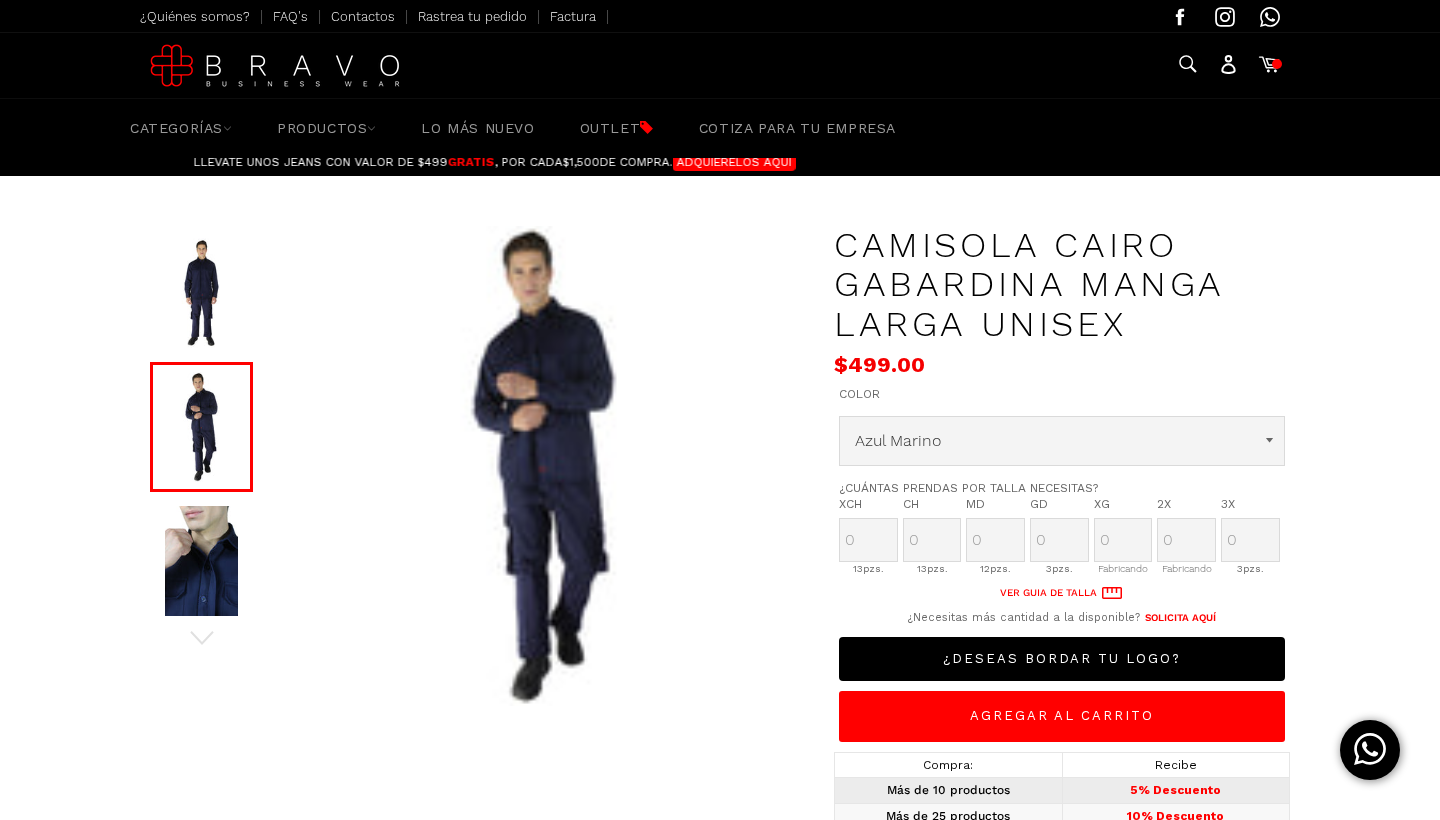 scroll, scrollTop: 0, scrollLeft: 0, axis: both 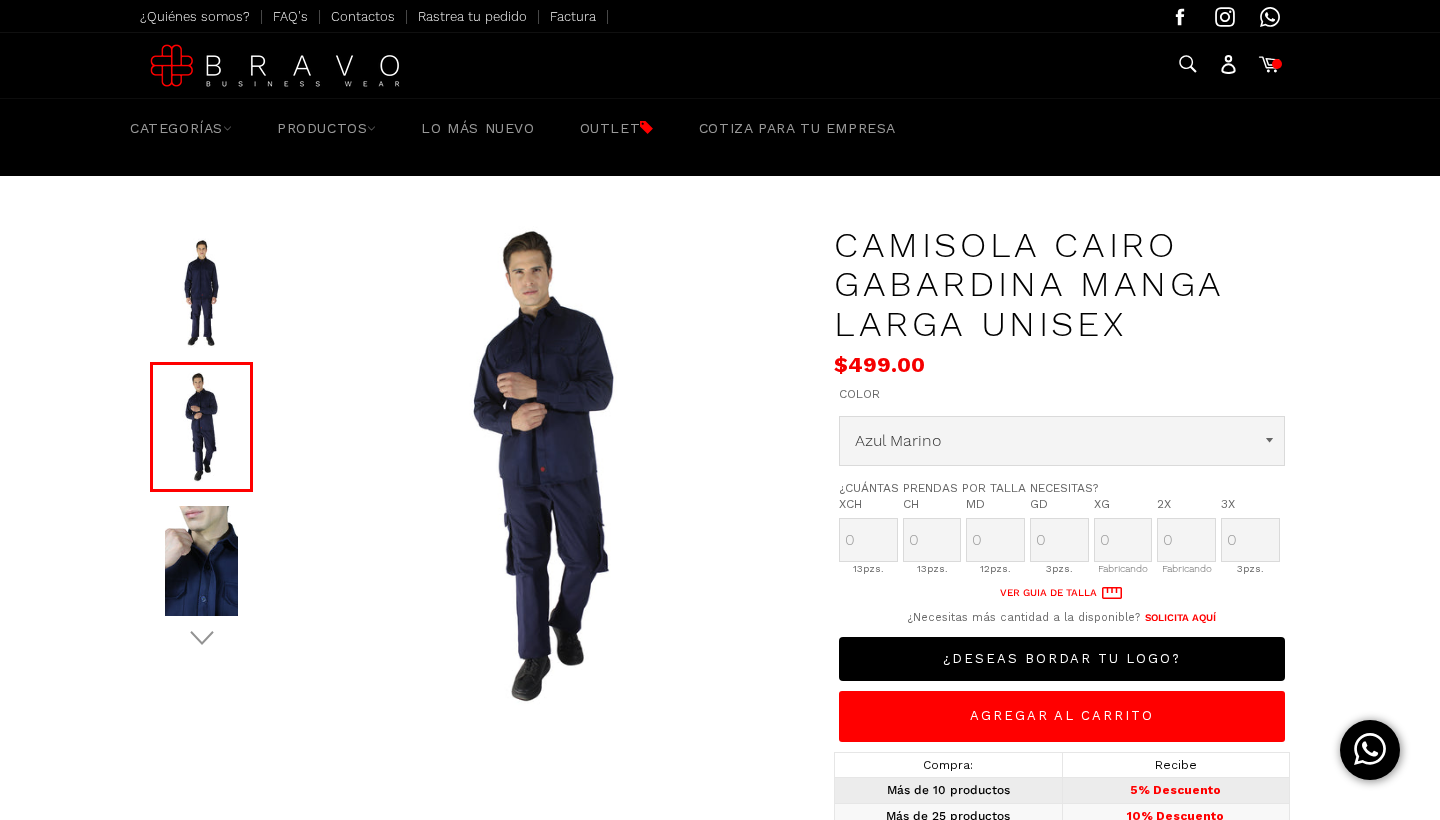 click 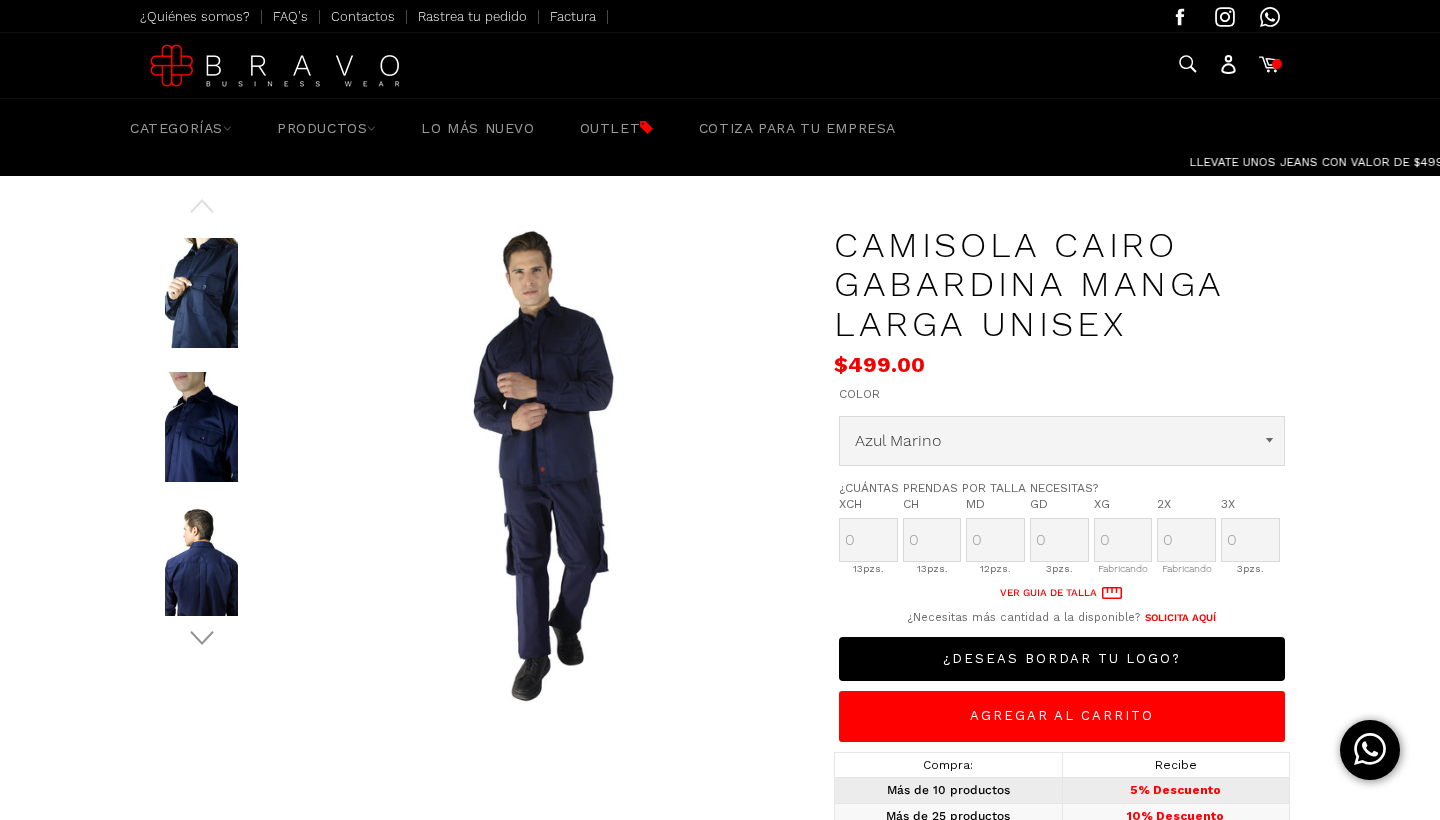 click 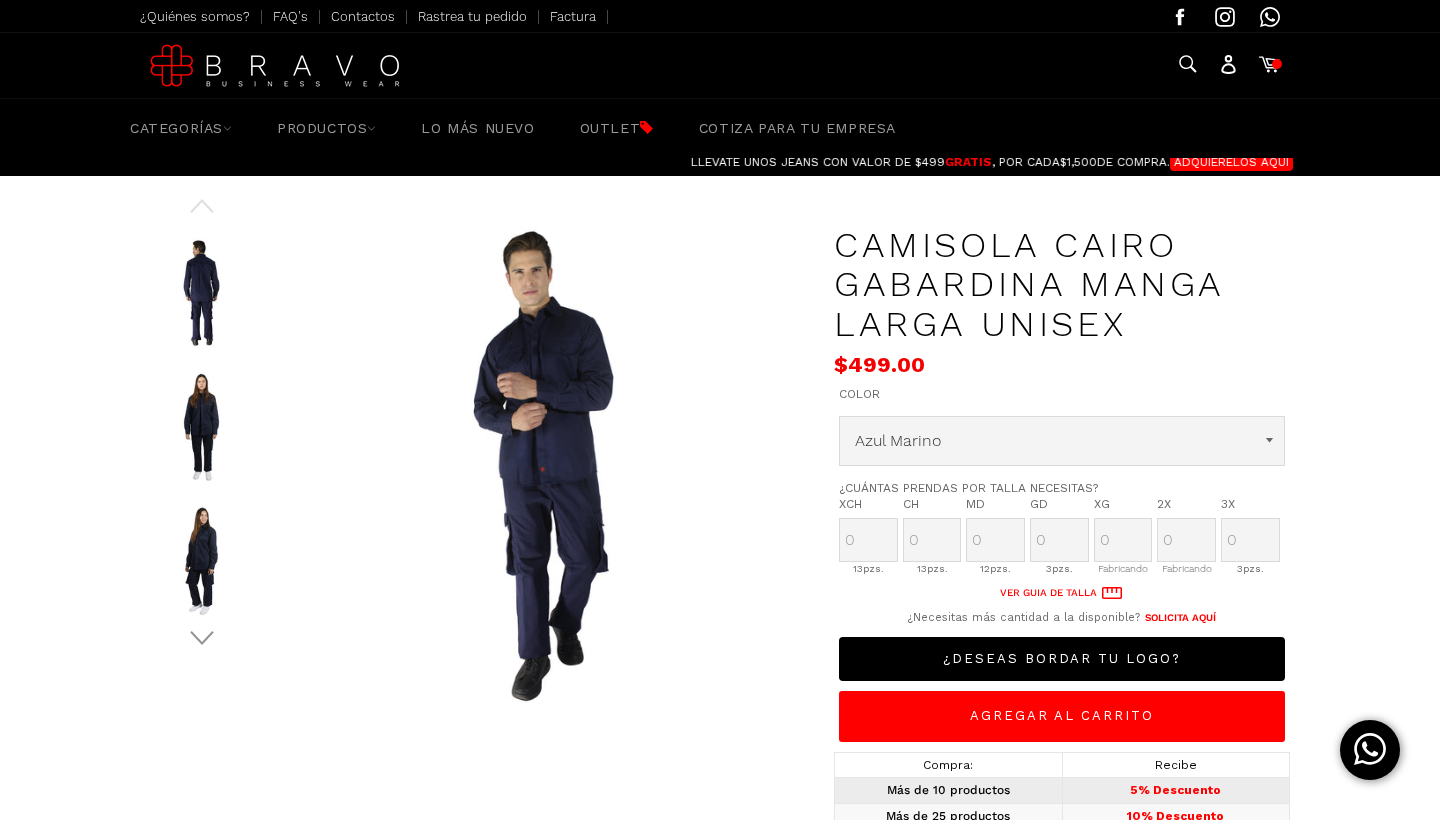 click 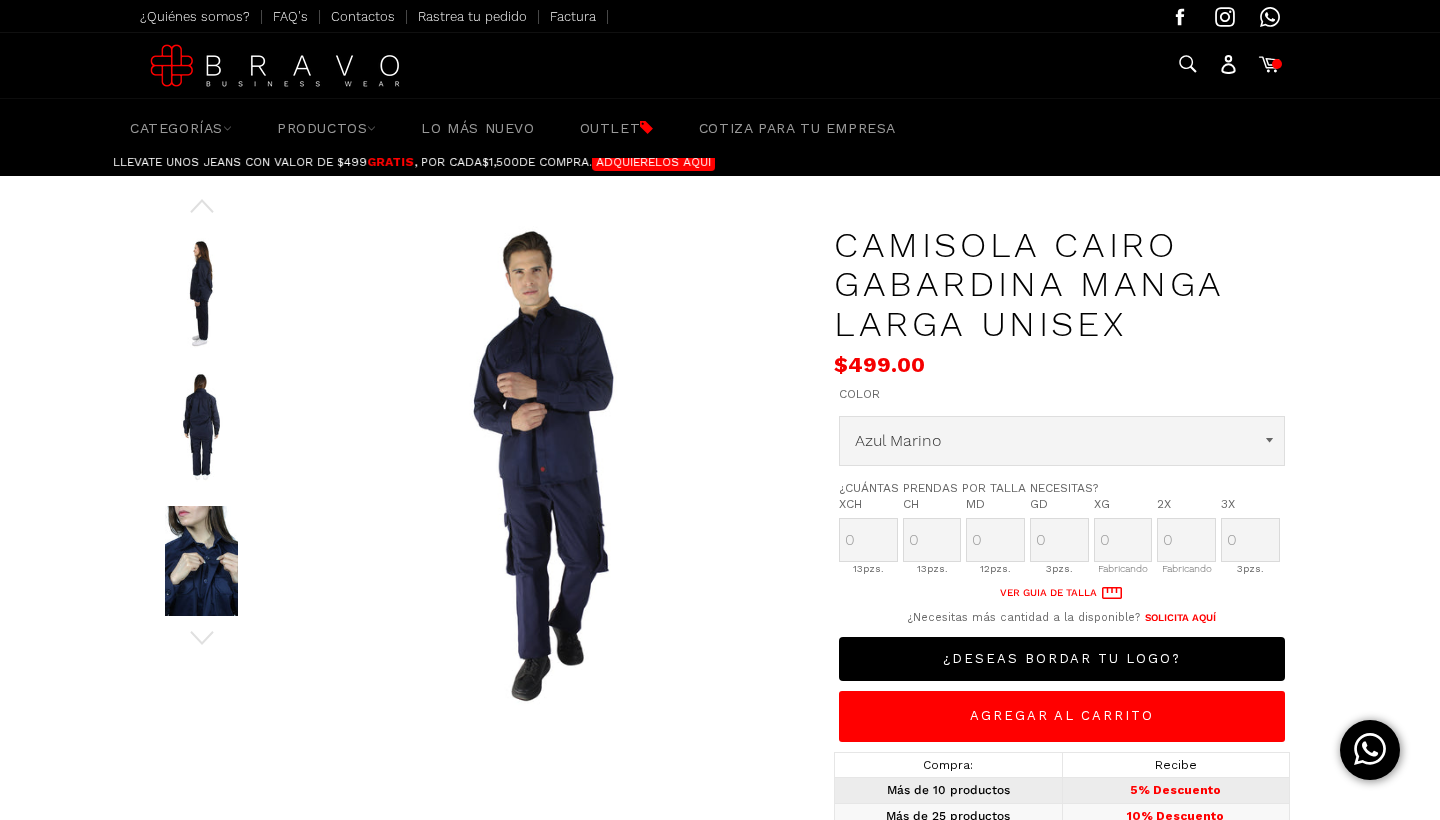 select on "Cafe" 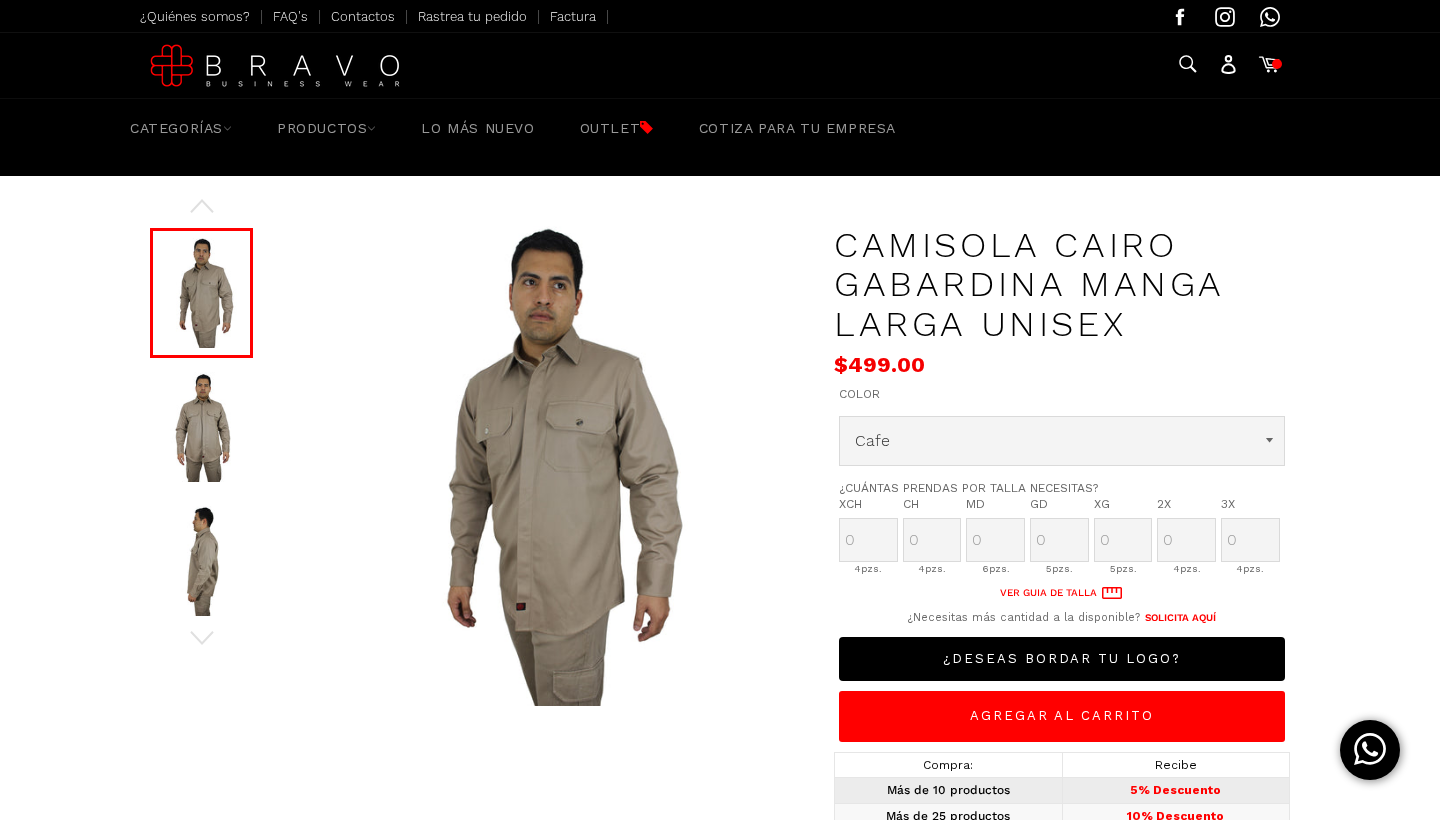 click at bounding box center [201, 427] 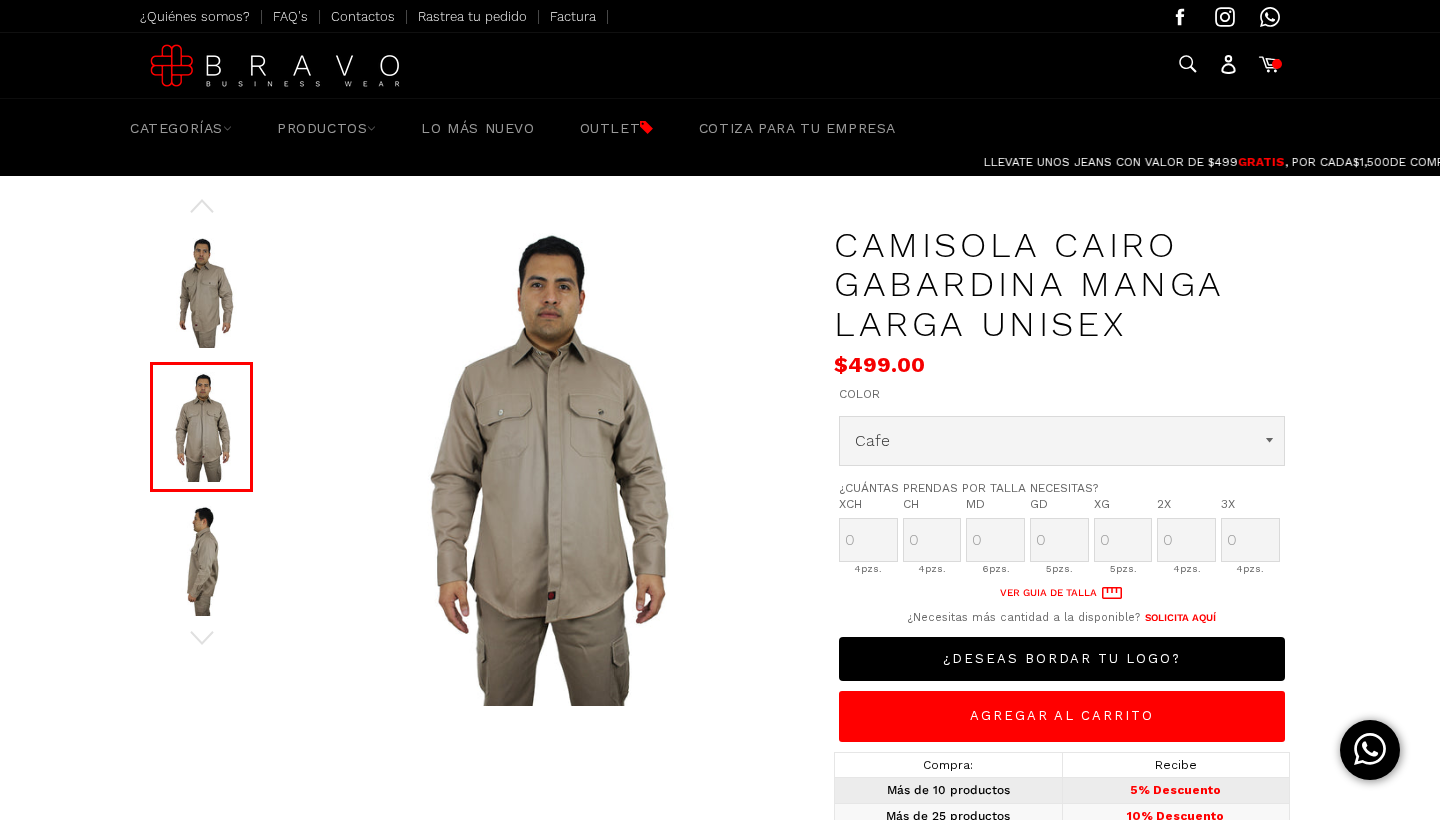 click at bounding box center [201, 561] 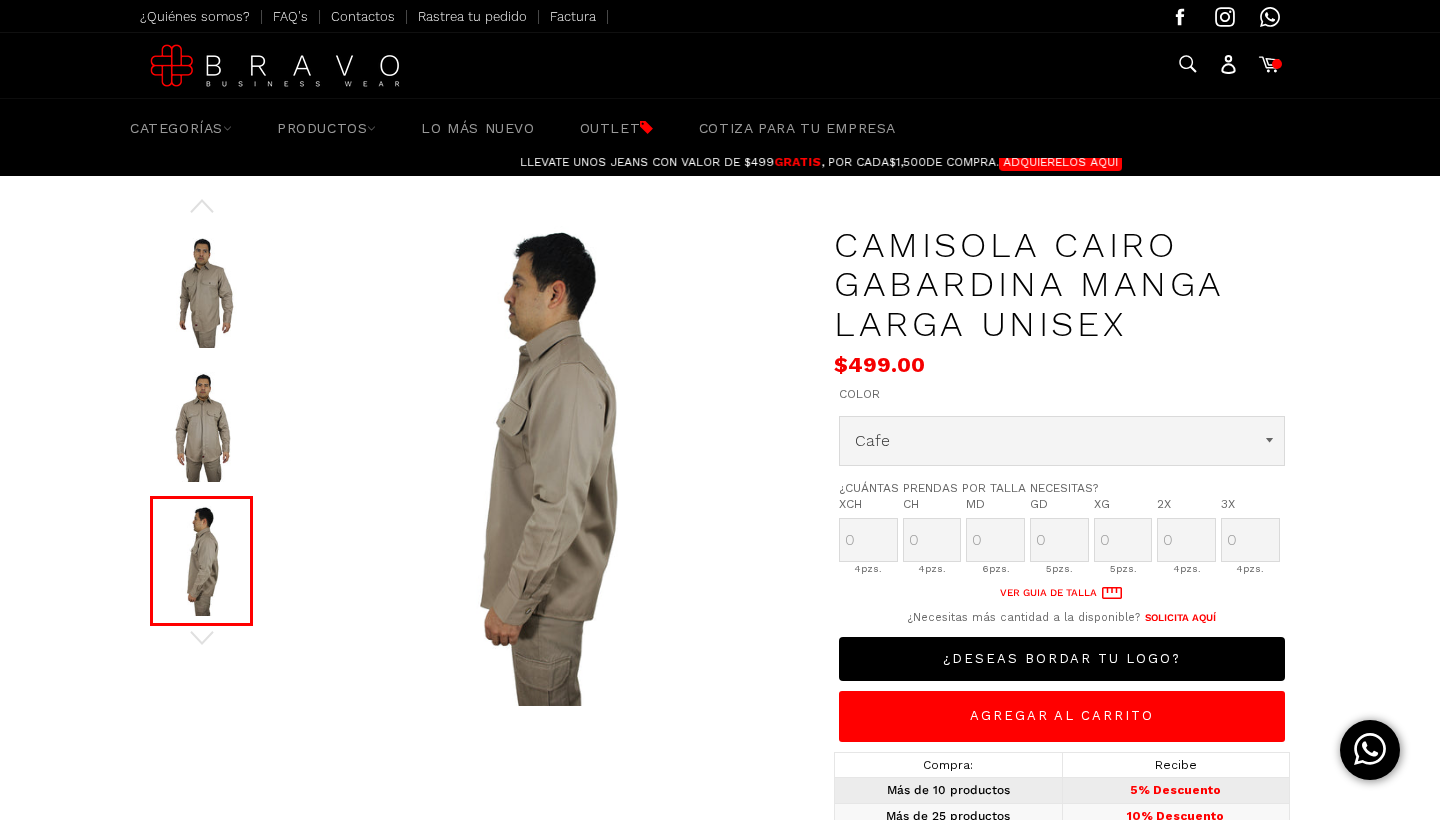 click at bounding box center [543, 466] 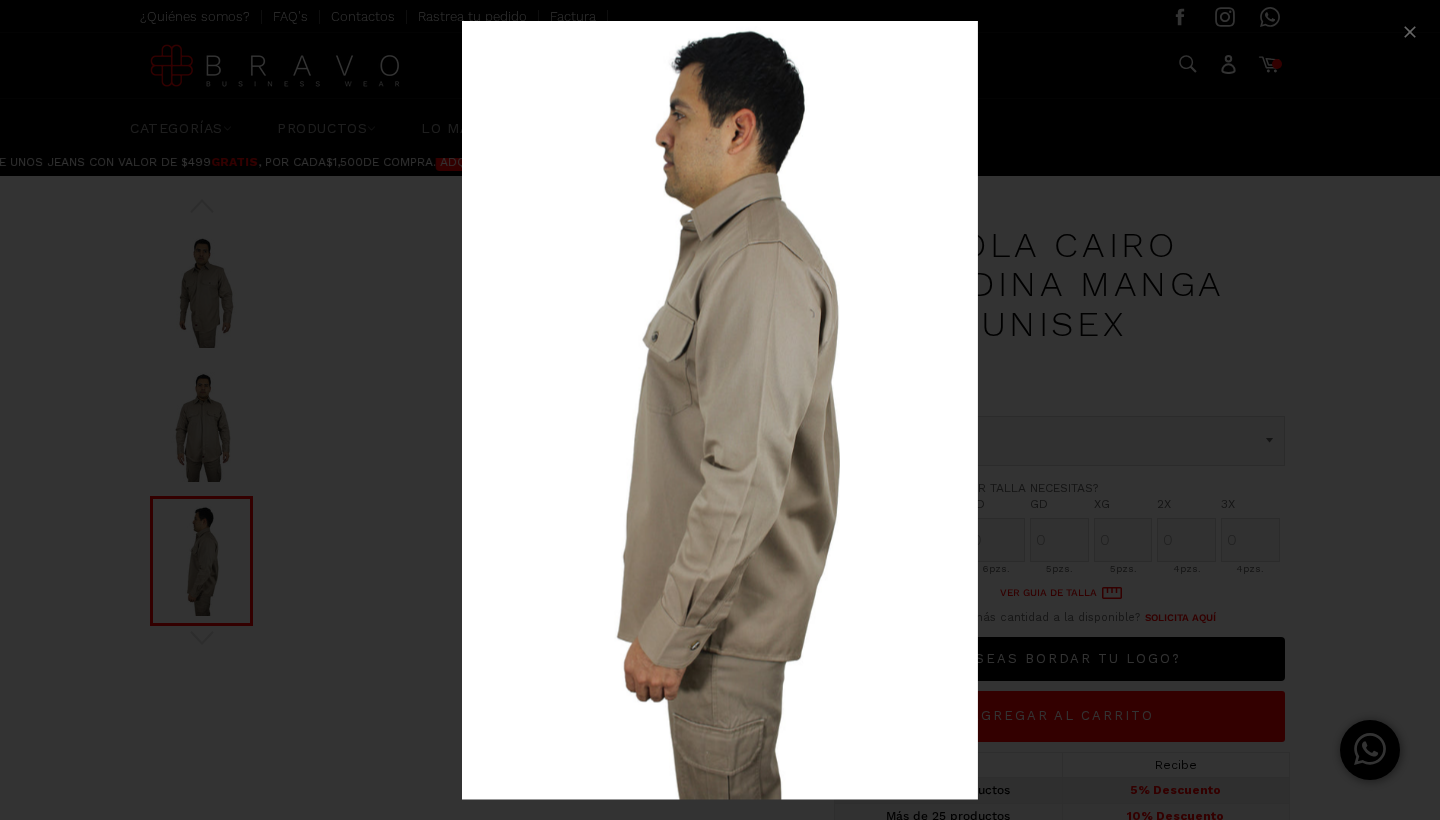 click at bounding box center (720, 410) 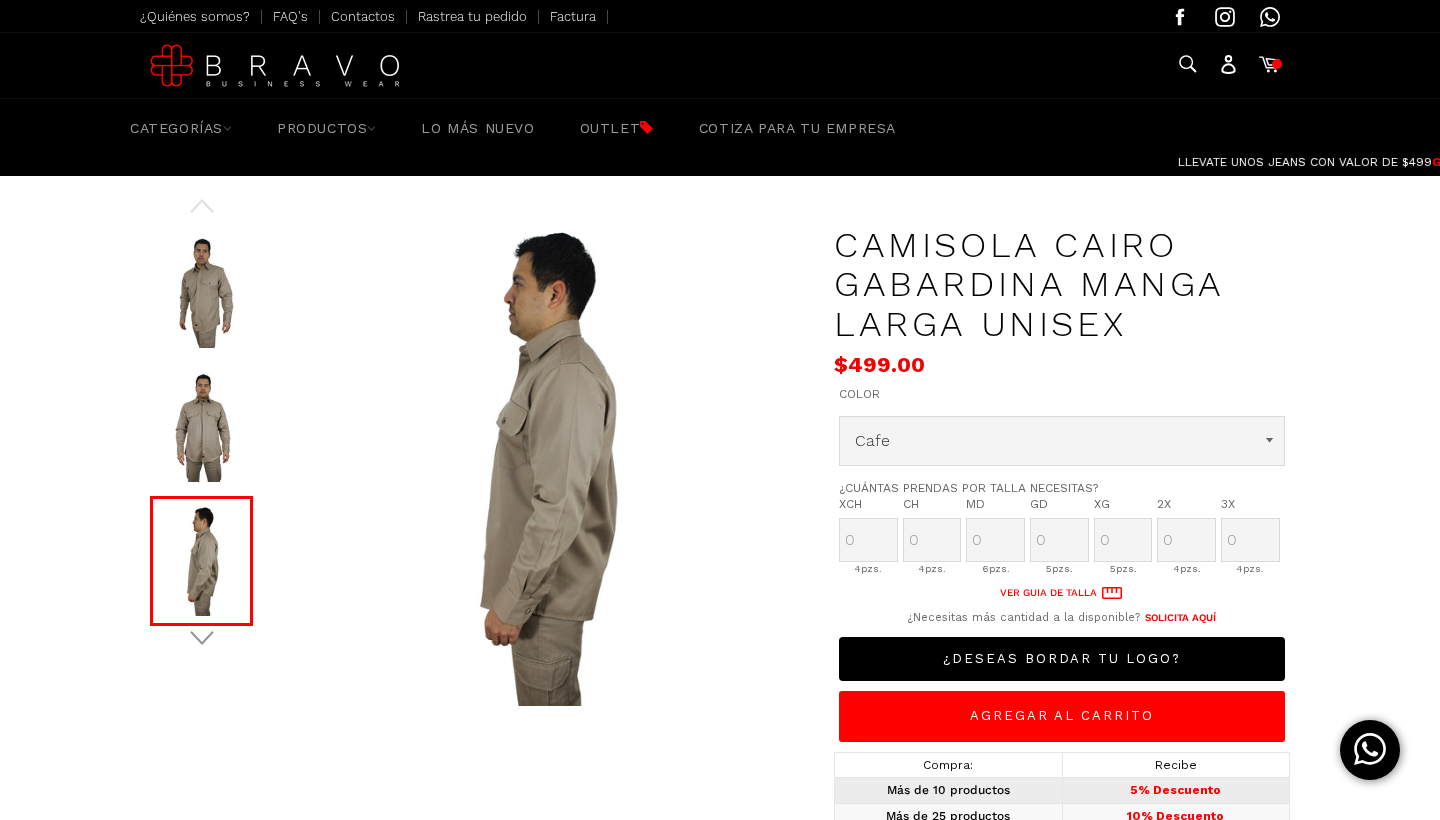 click on "Últimas piezas" at bounding box center (492, 476) 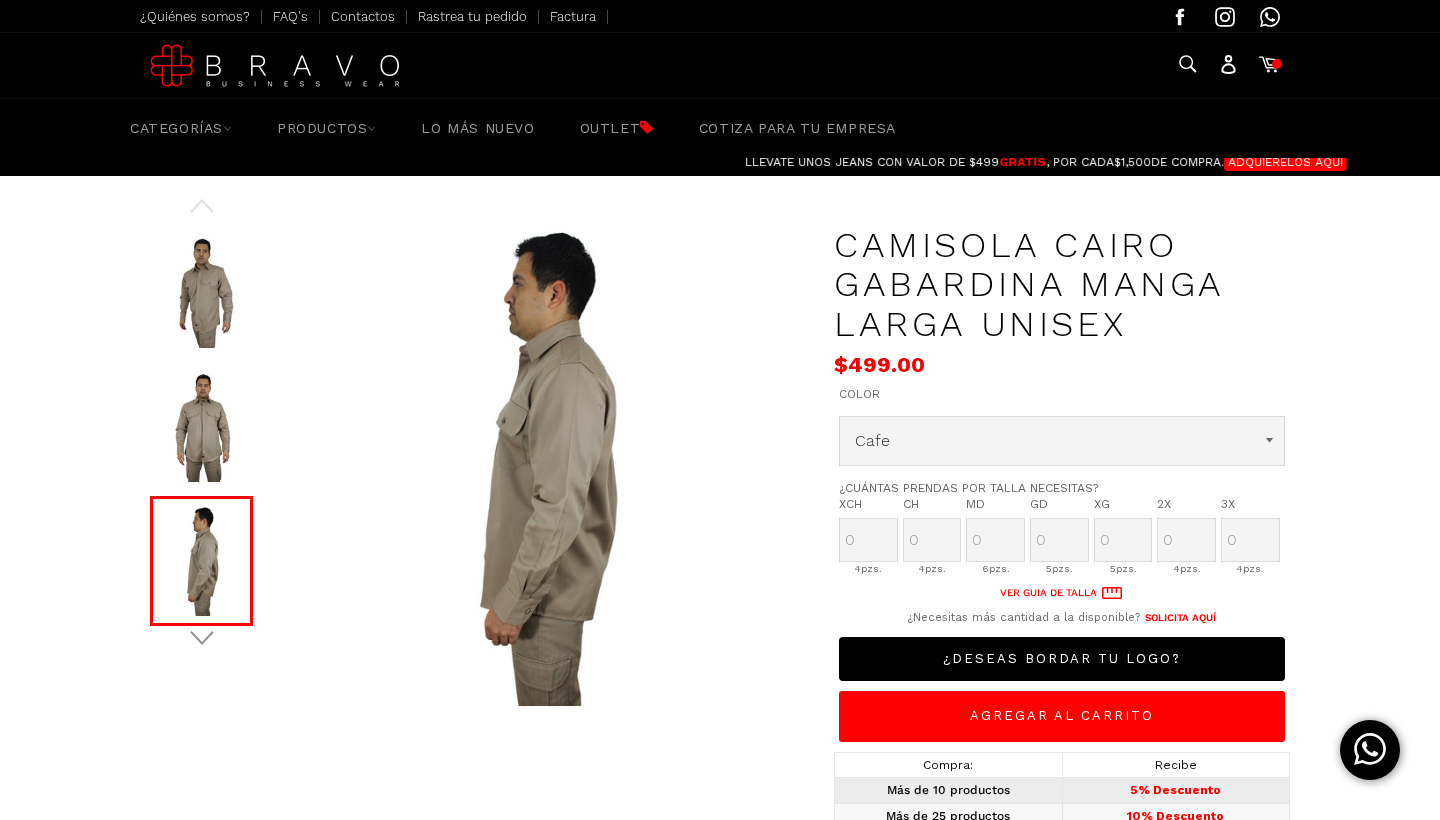 click 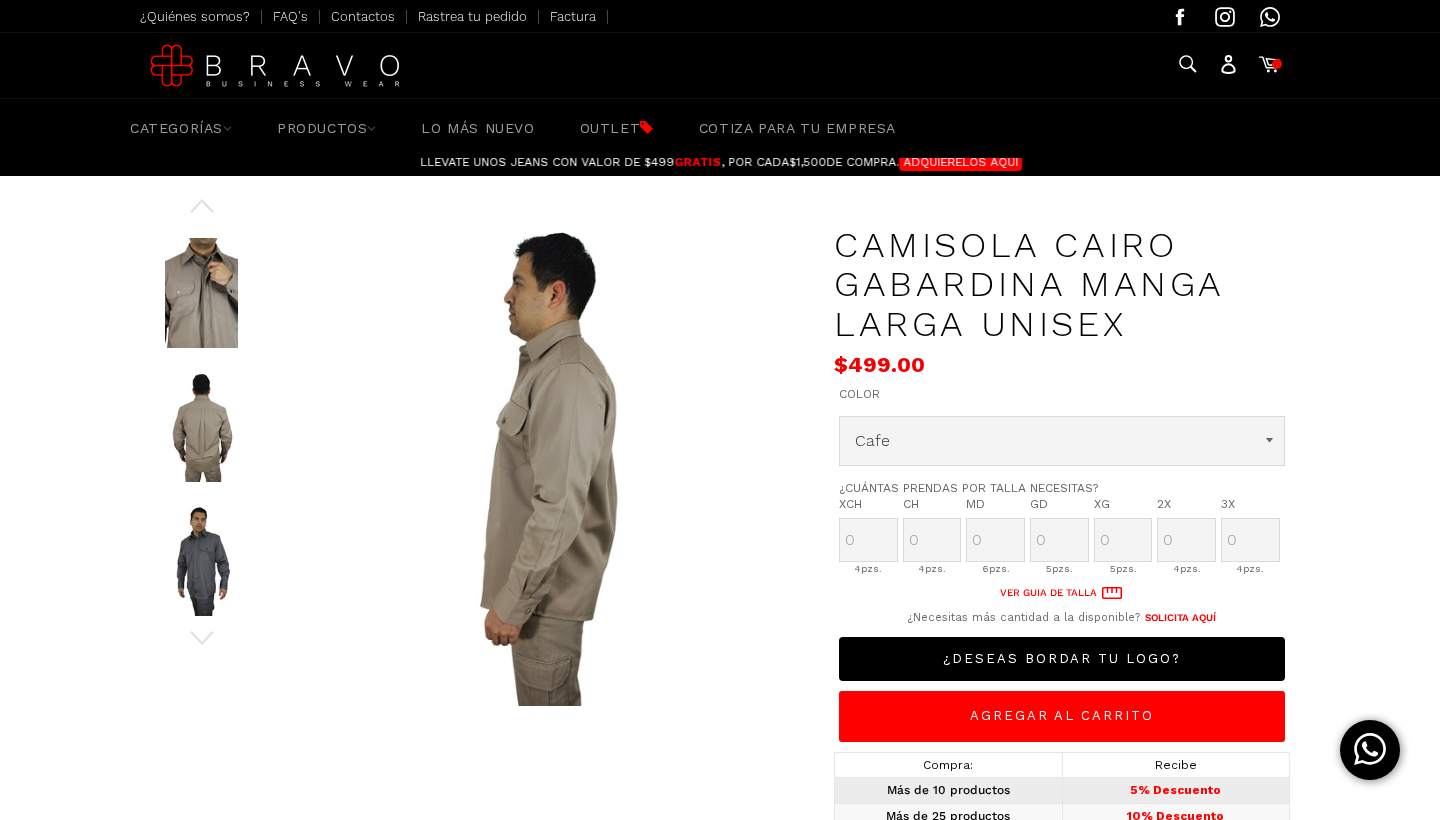 click at bounding box center (201, 293) 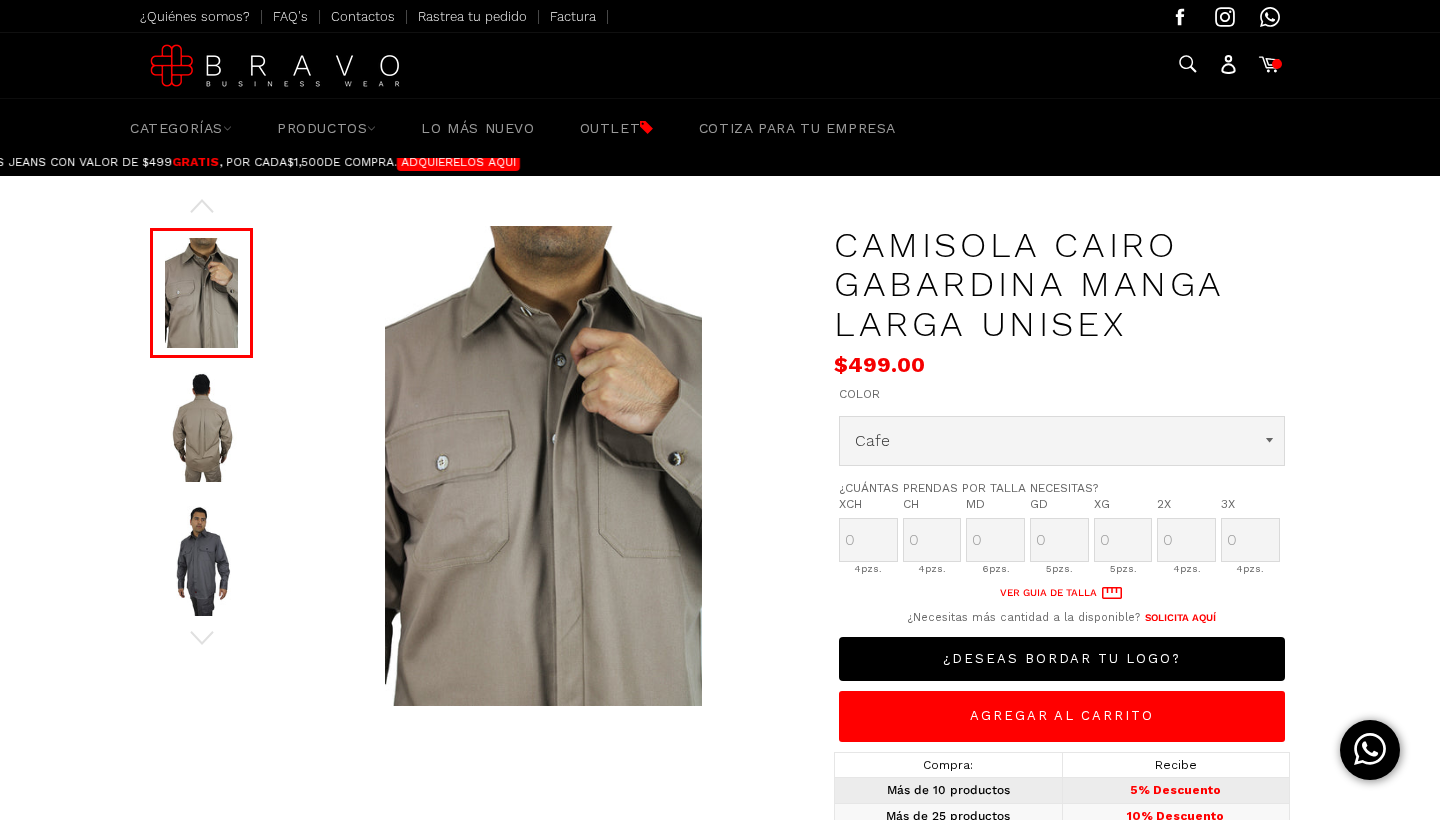 click at bounding box center (201, 427) 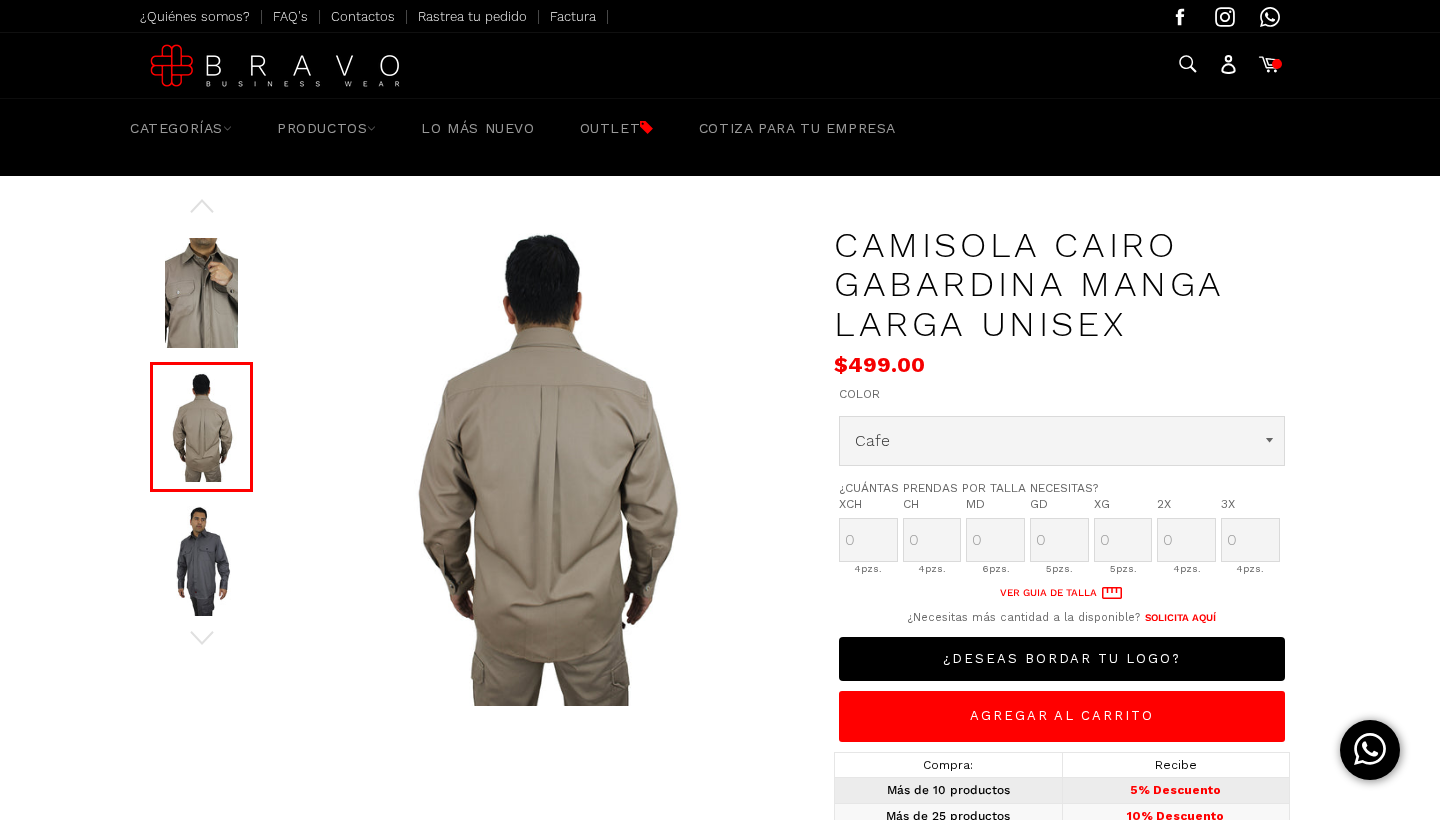 scroll, scrollTop: 0, scrollLeft: -1344, axis: horizontal 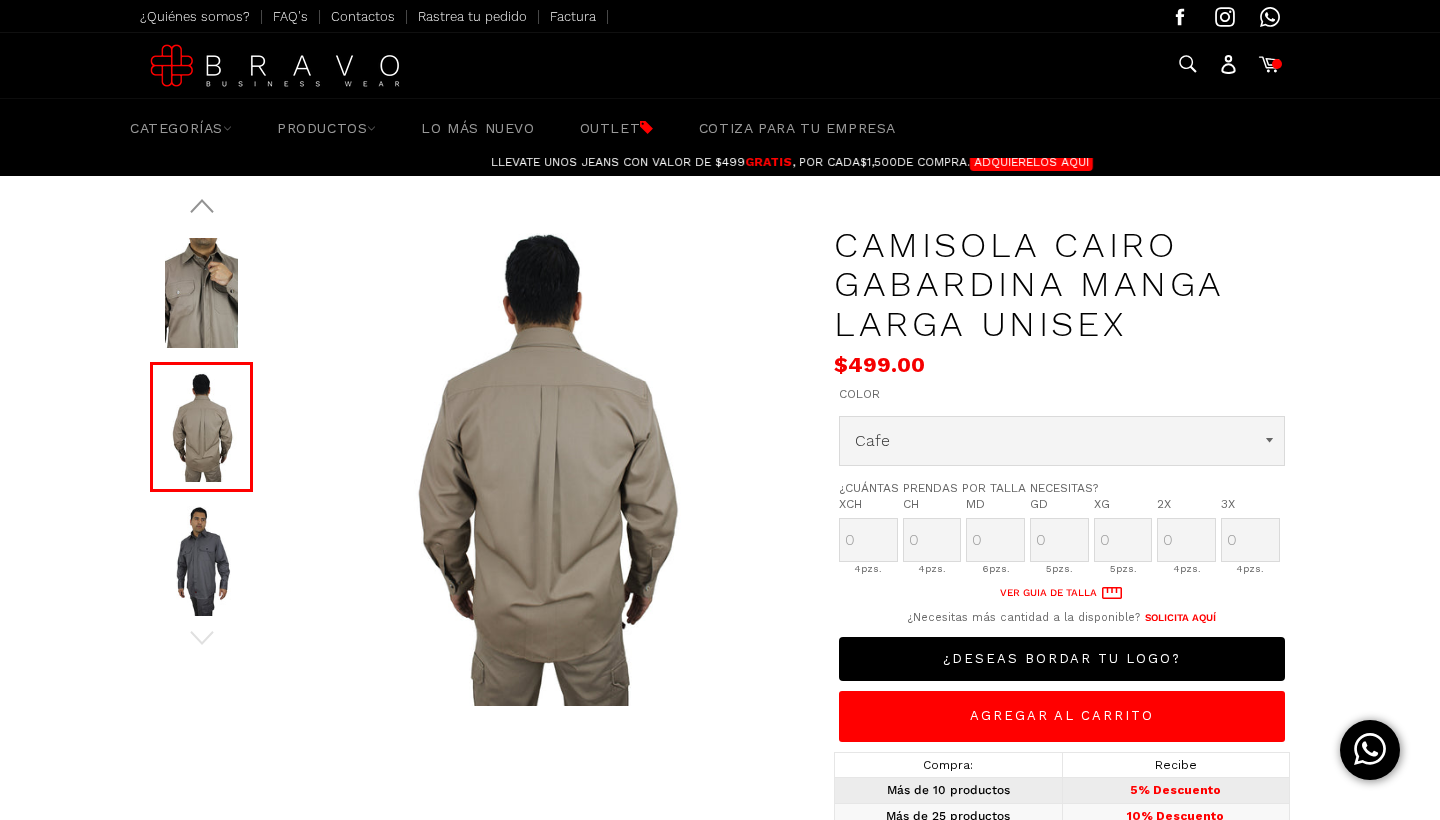 click 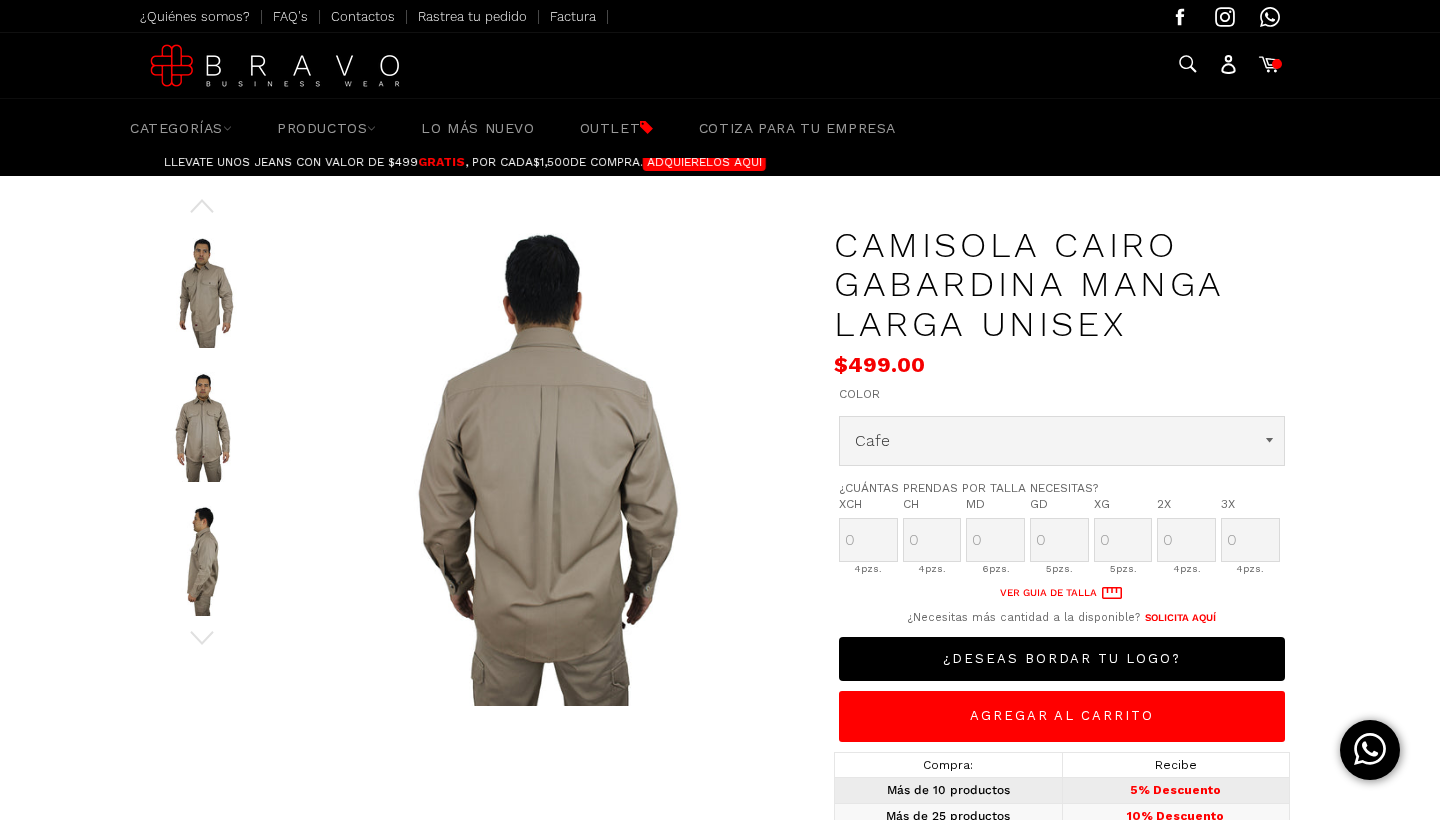 click at bounding box center [201, 293] 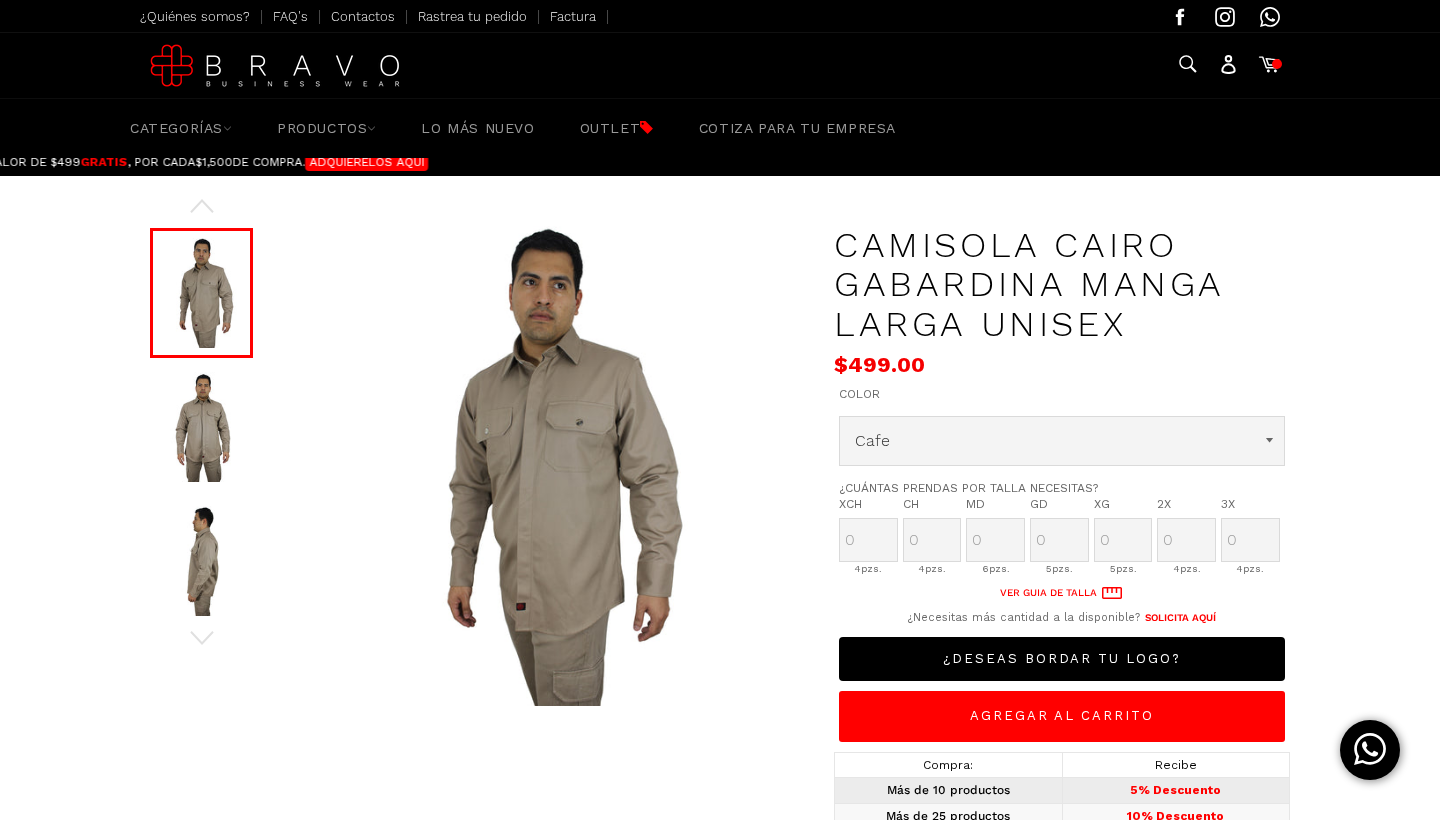 click at bounding box center (201, 427) 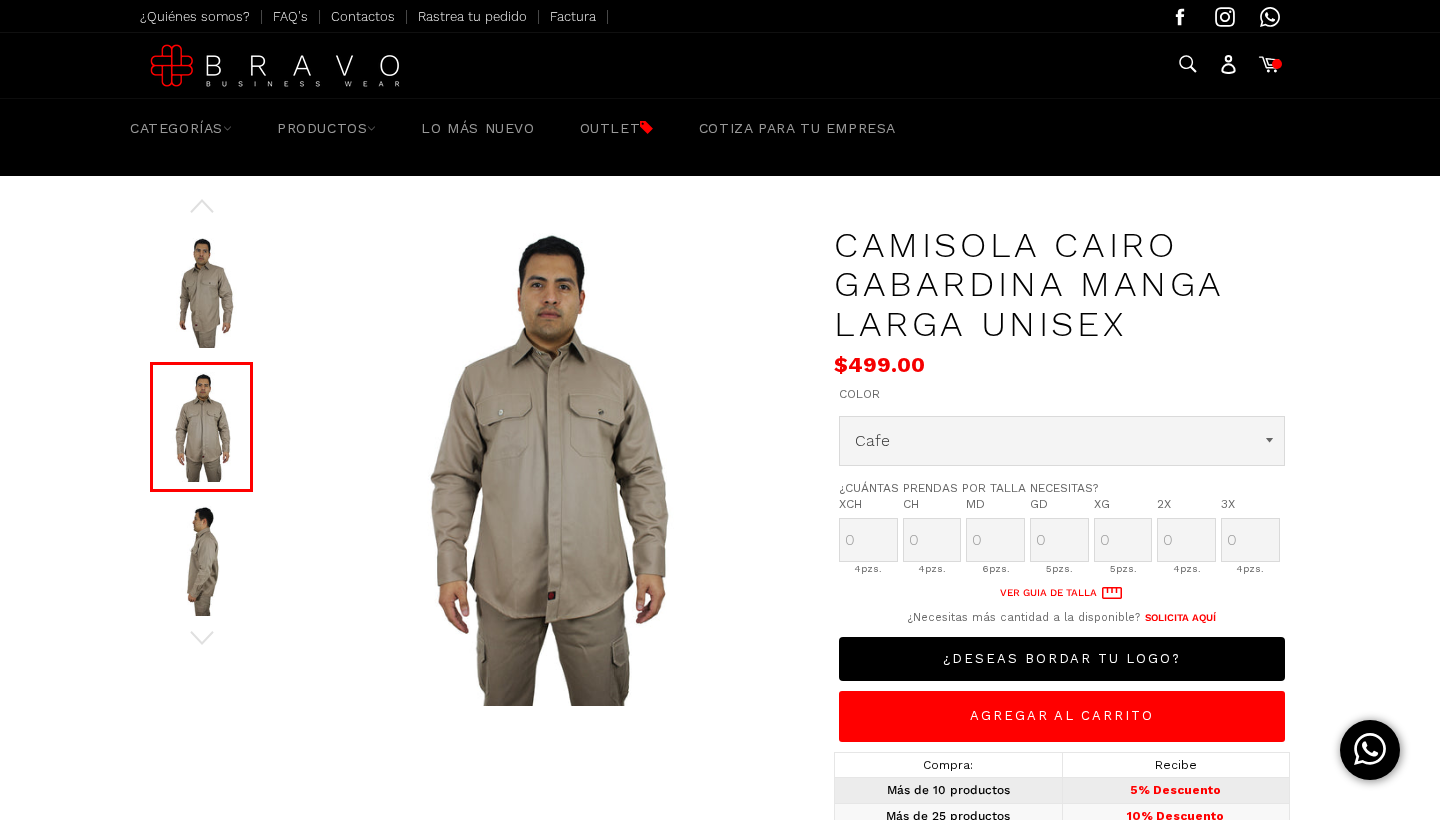 scroll, scrollTop: 0, scrollLeft: -1026, axis: horizontal 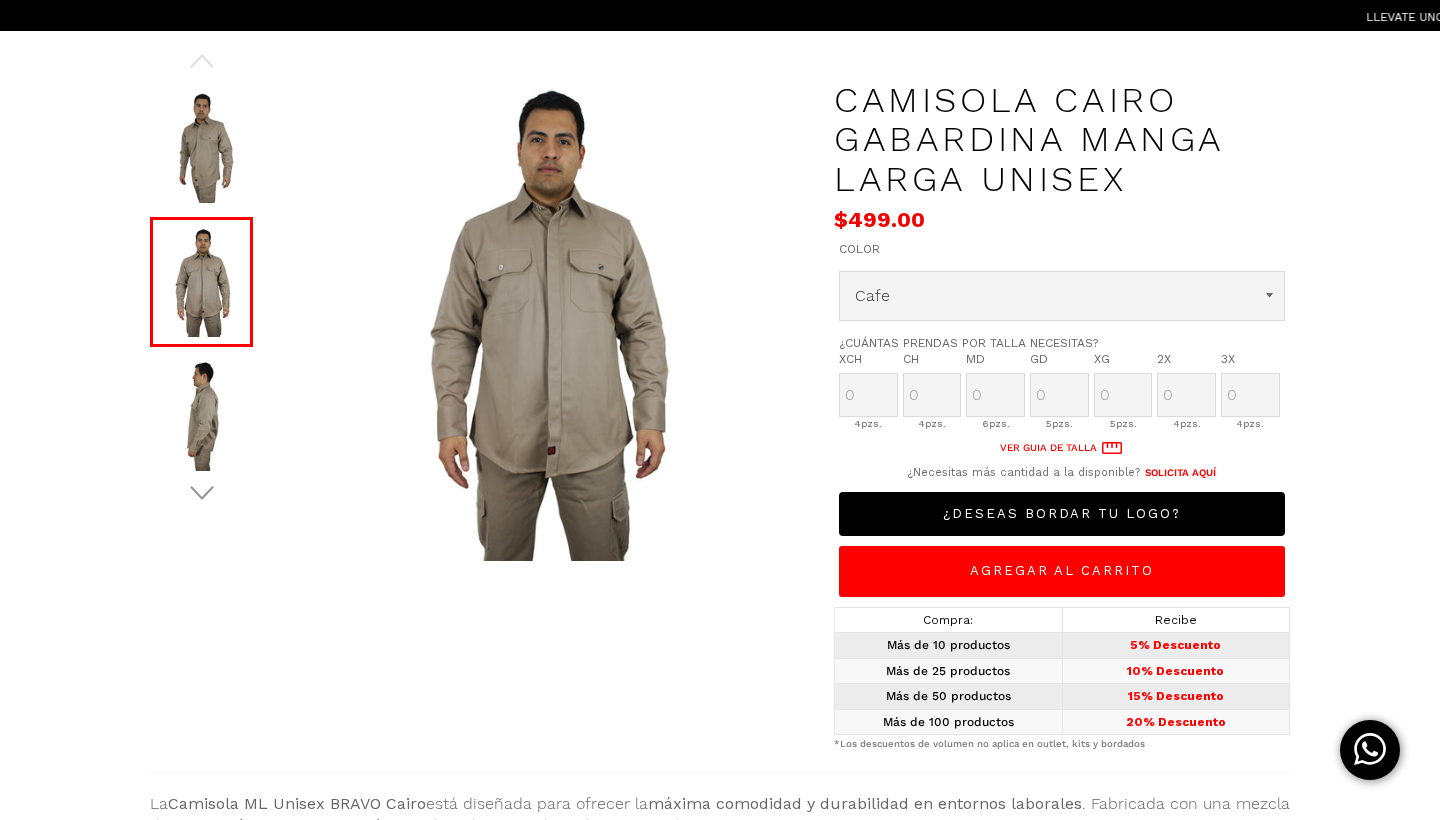 click 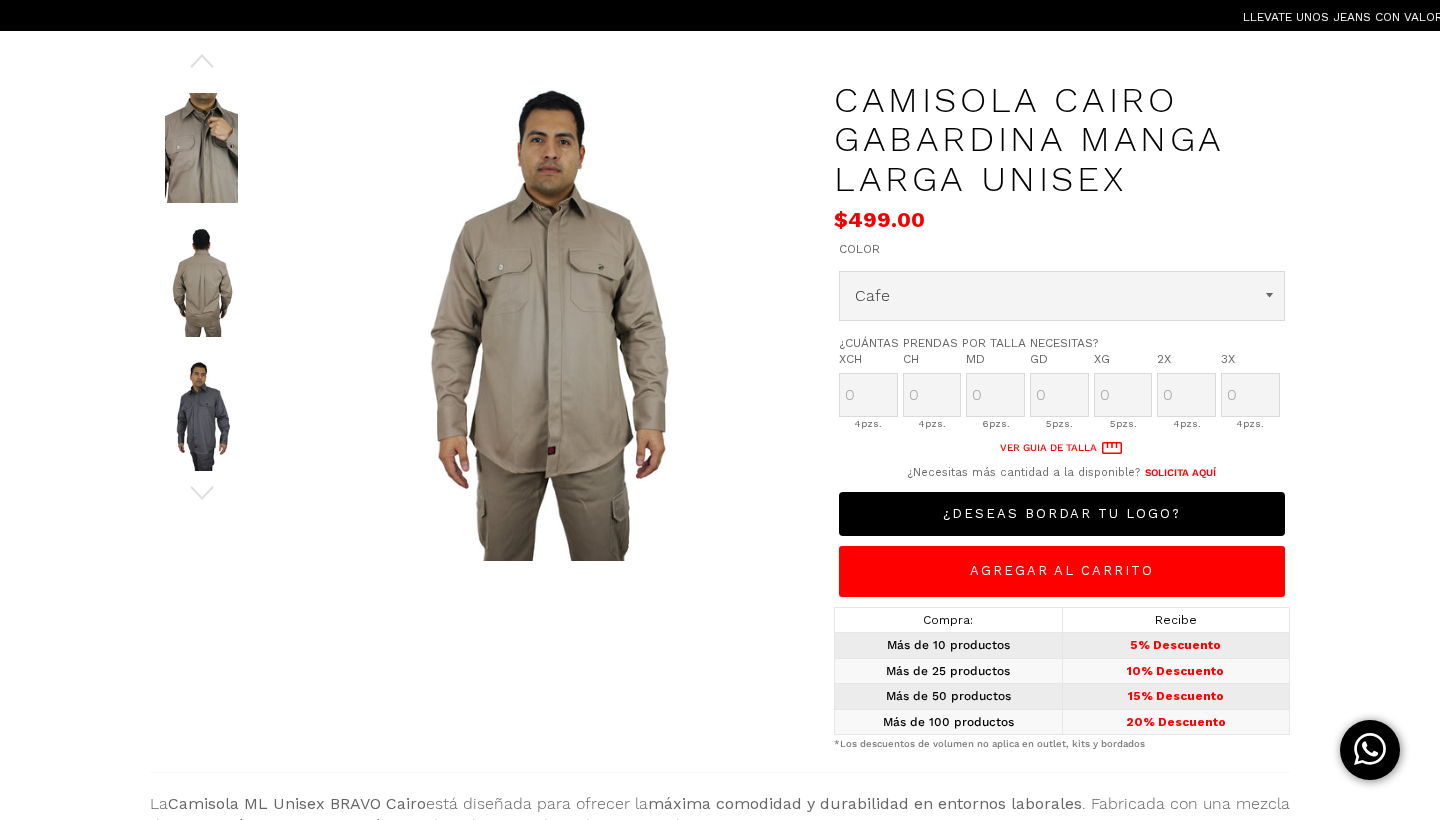 scroll, scrollTop: 0, scrollLeft: -906, axis: horizontal 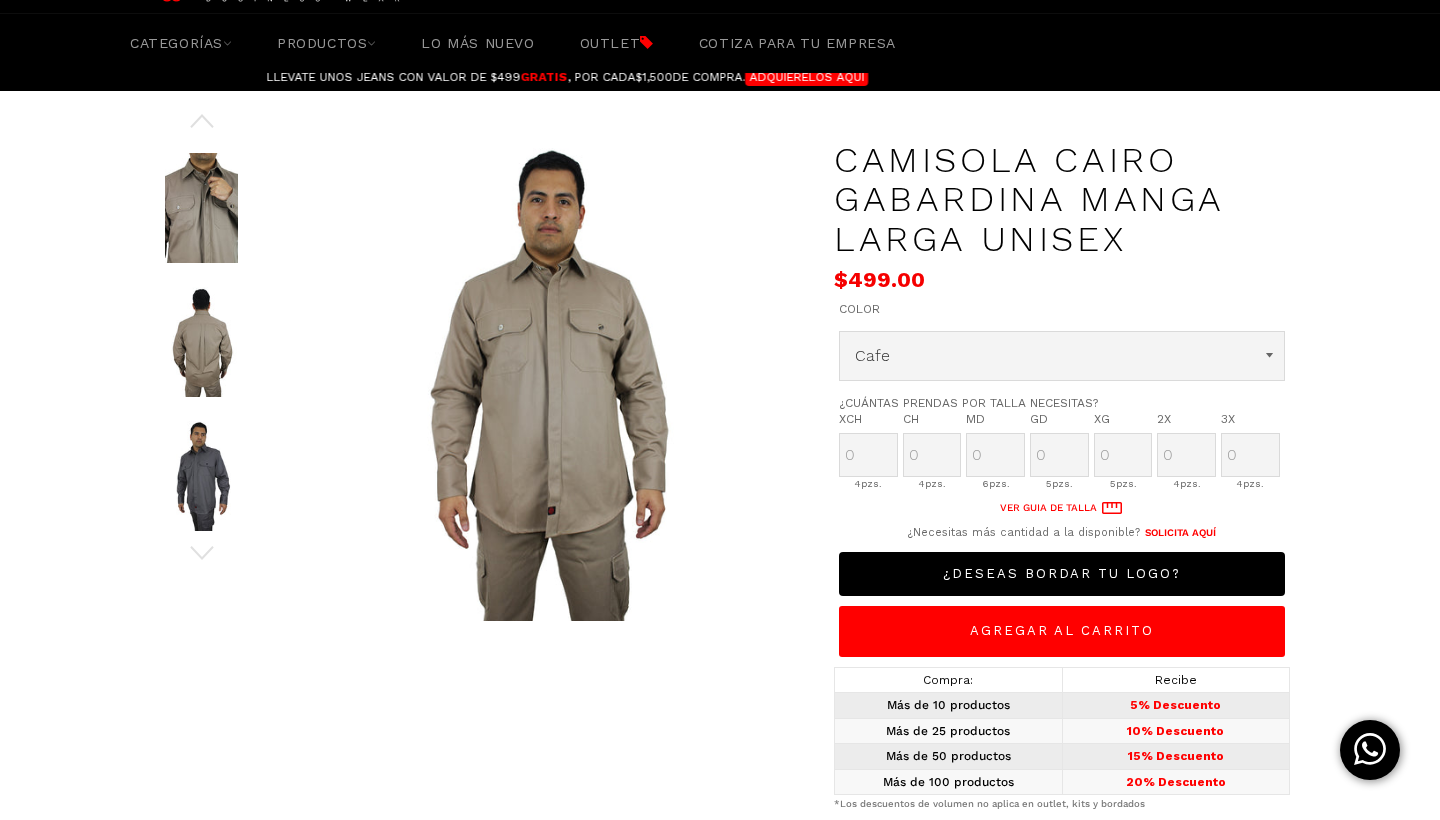 click at bounding box center (201, 476) 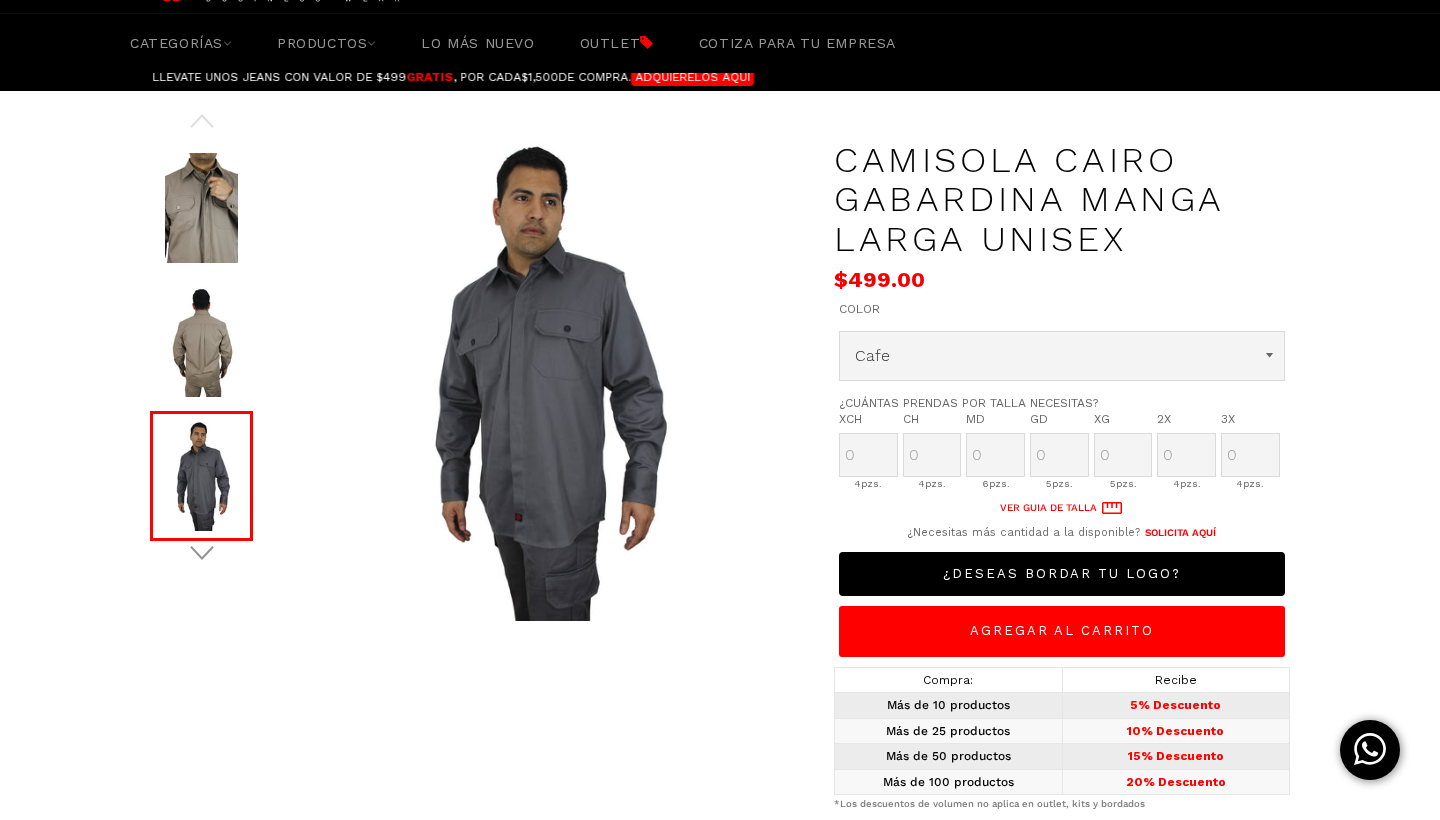click 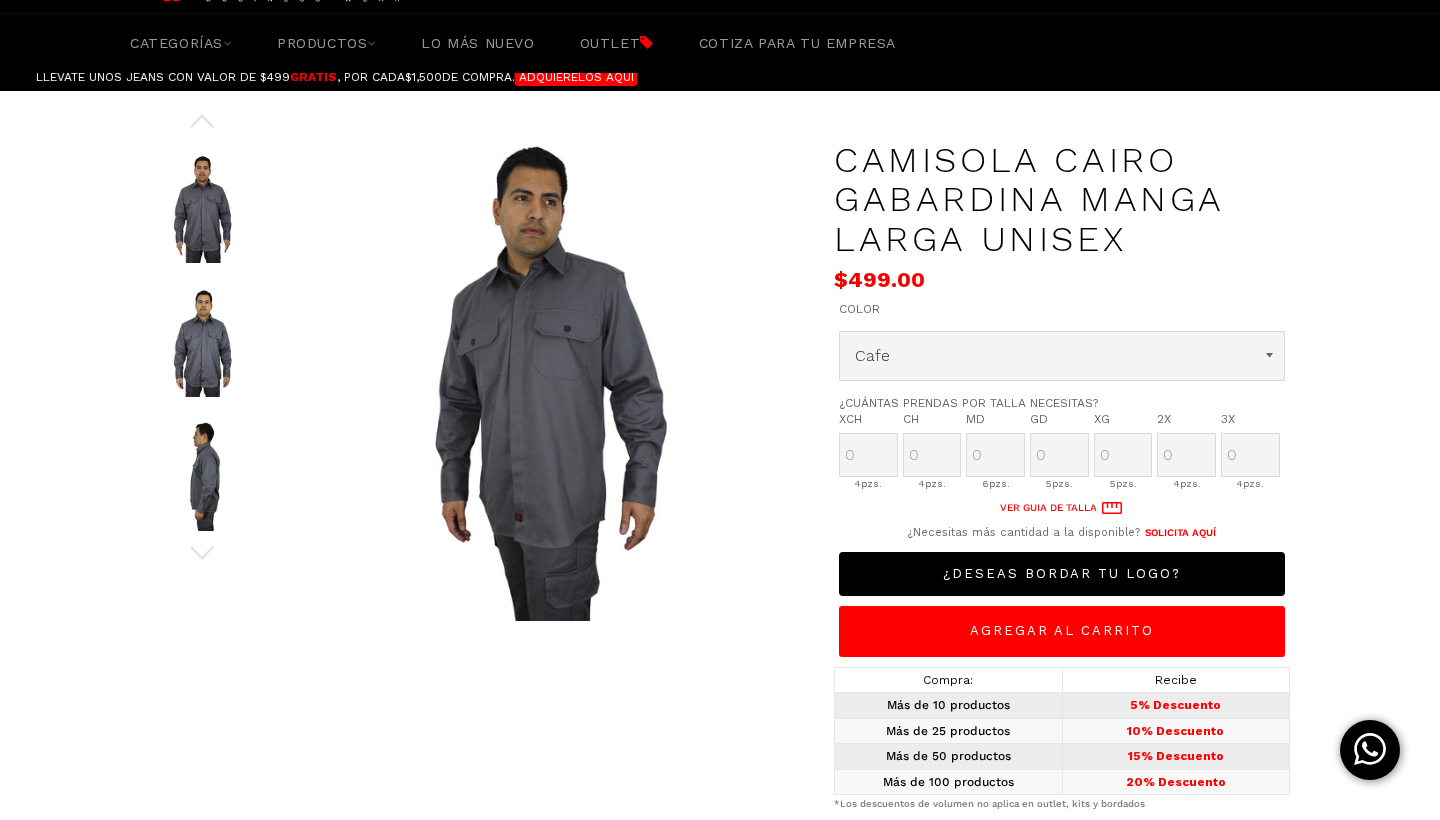 click at bounding box center [201, 208] 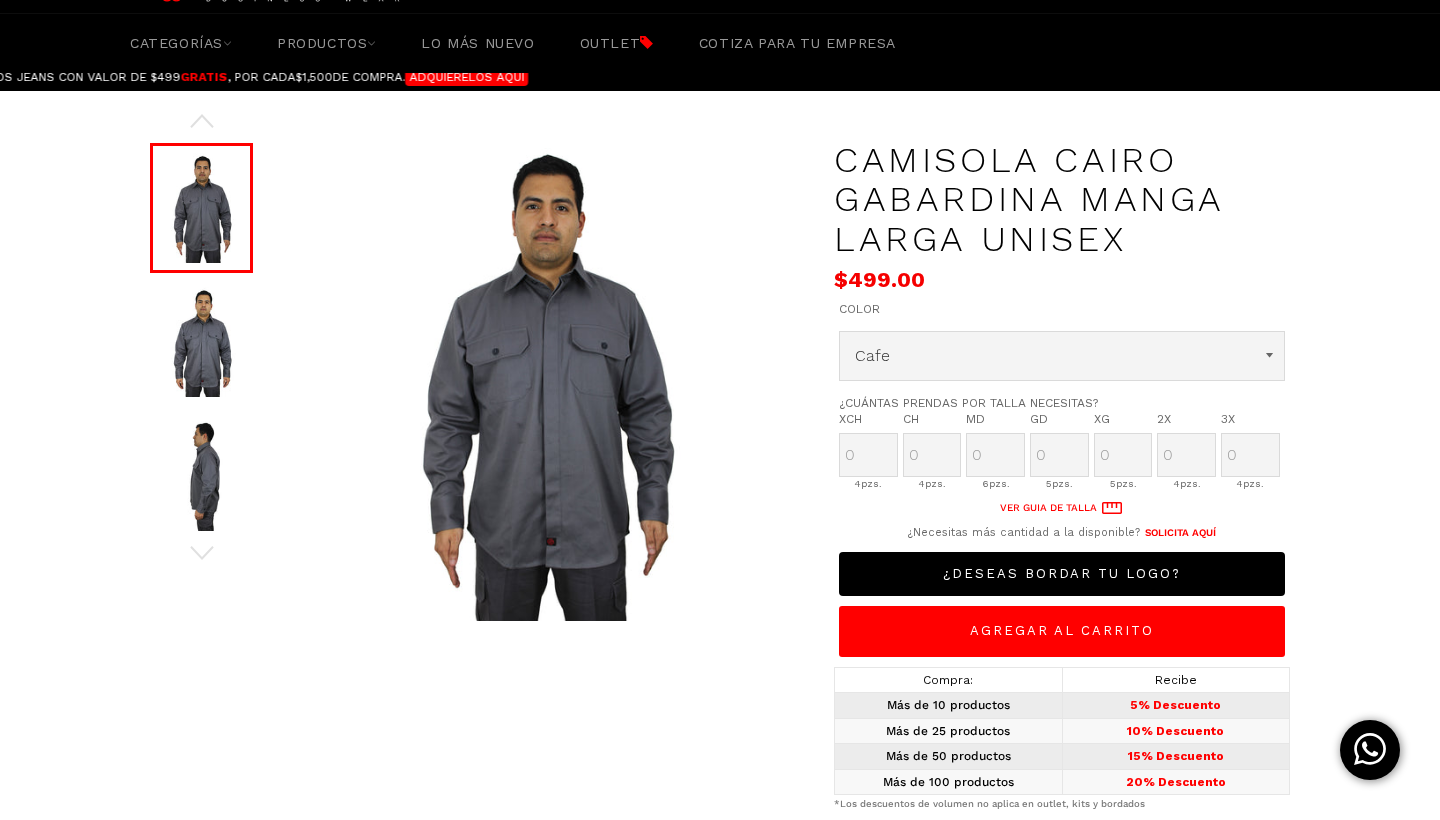 click at bounding box center [201, 342] 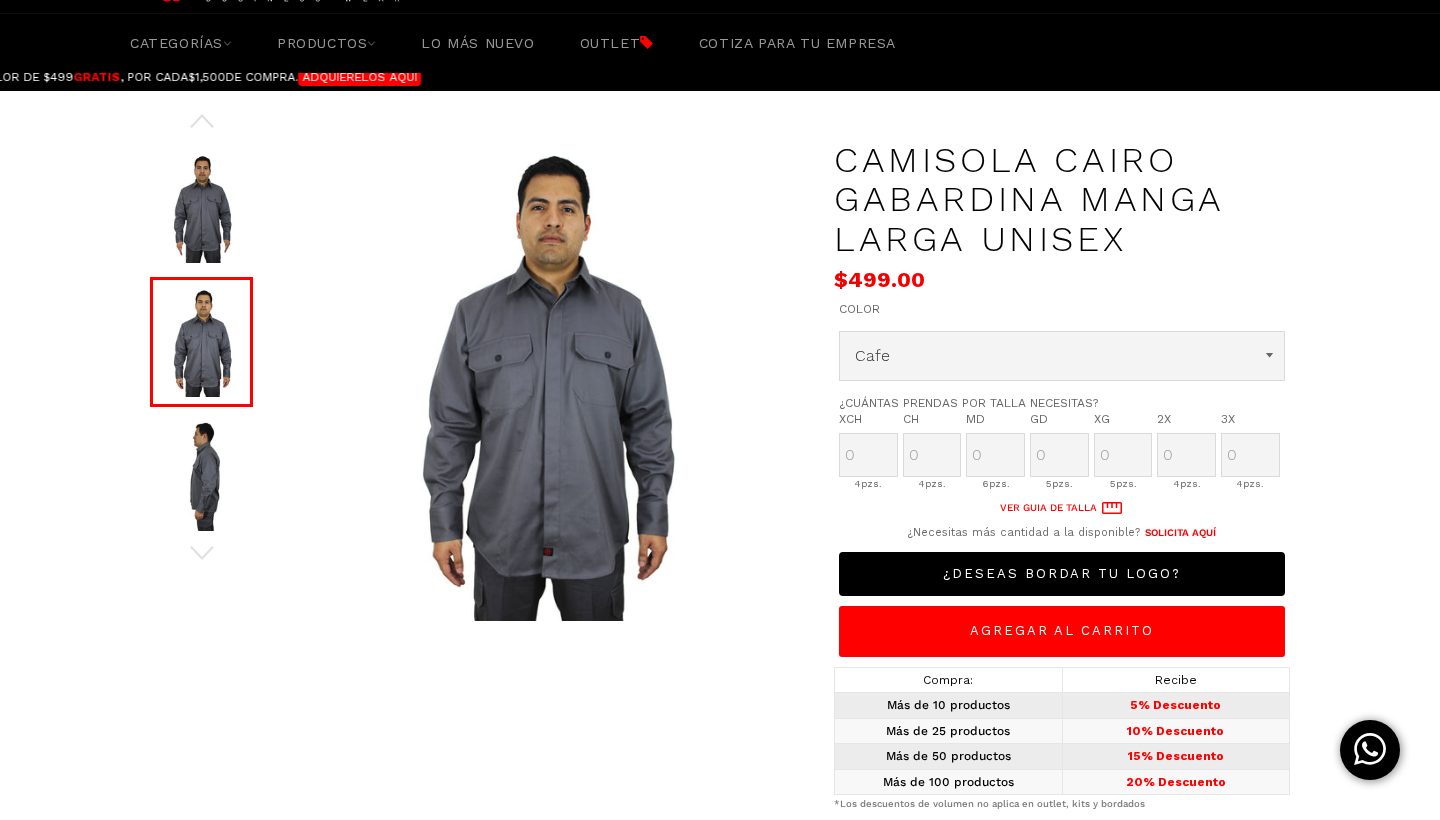 click at bounding box center [201, 342] 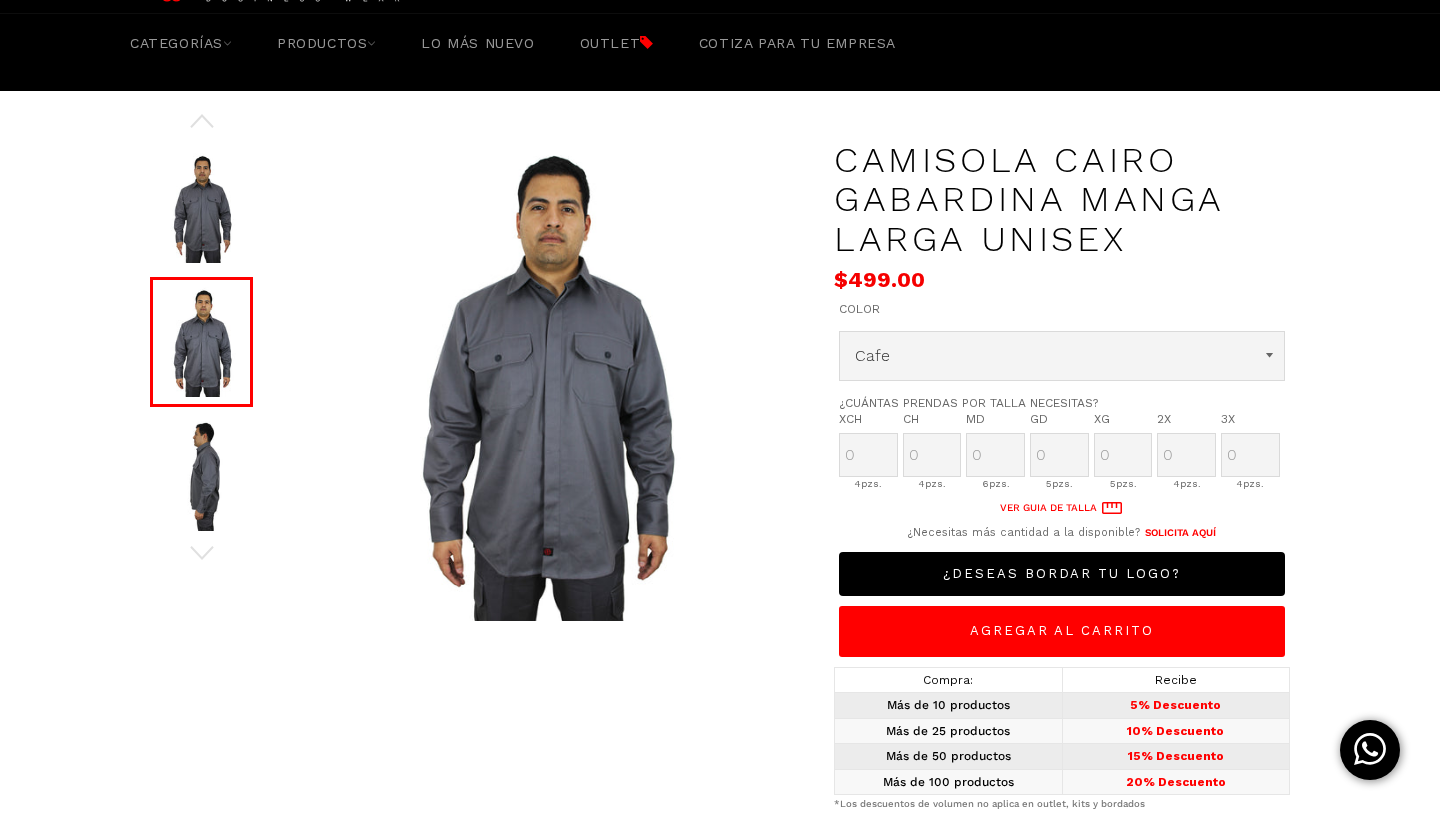 click at bounding box center (201, 476) 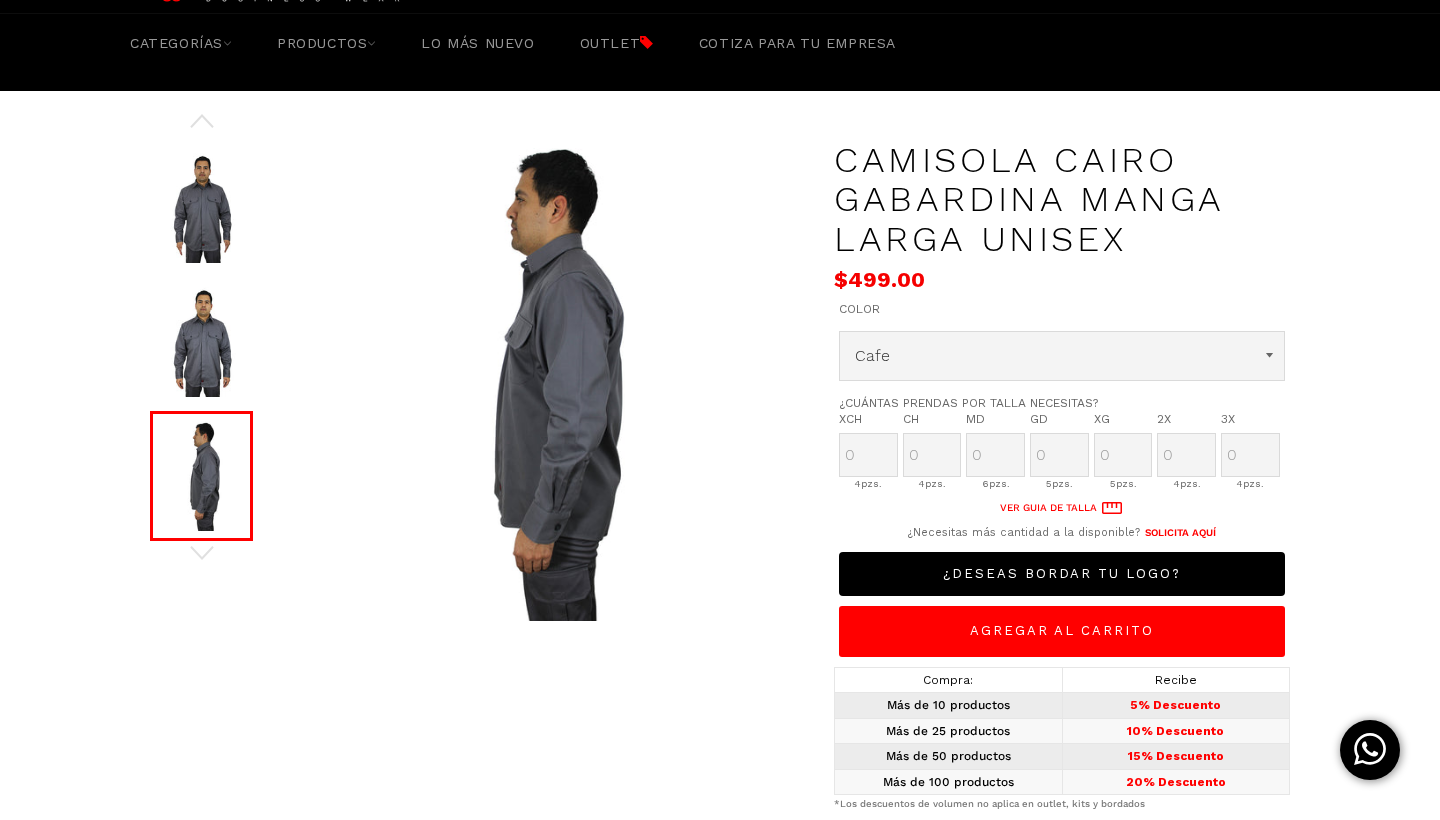 scroll, scrollTop: 0, scrollLeft: -174, axis: horizontal 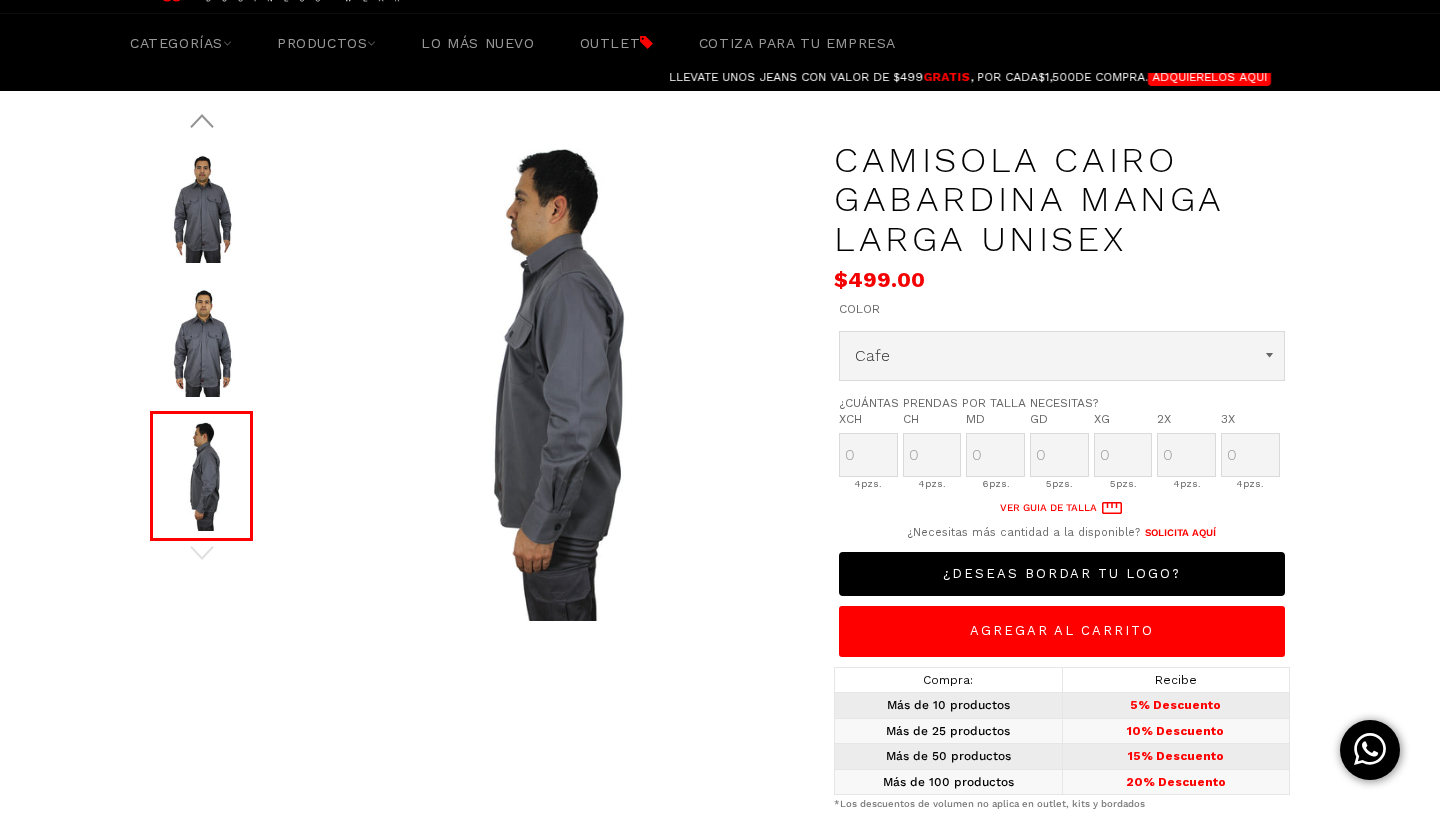 click 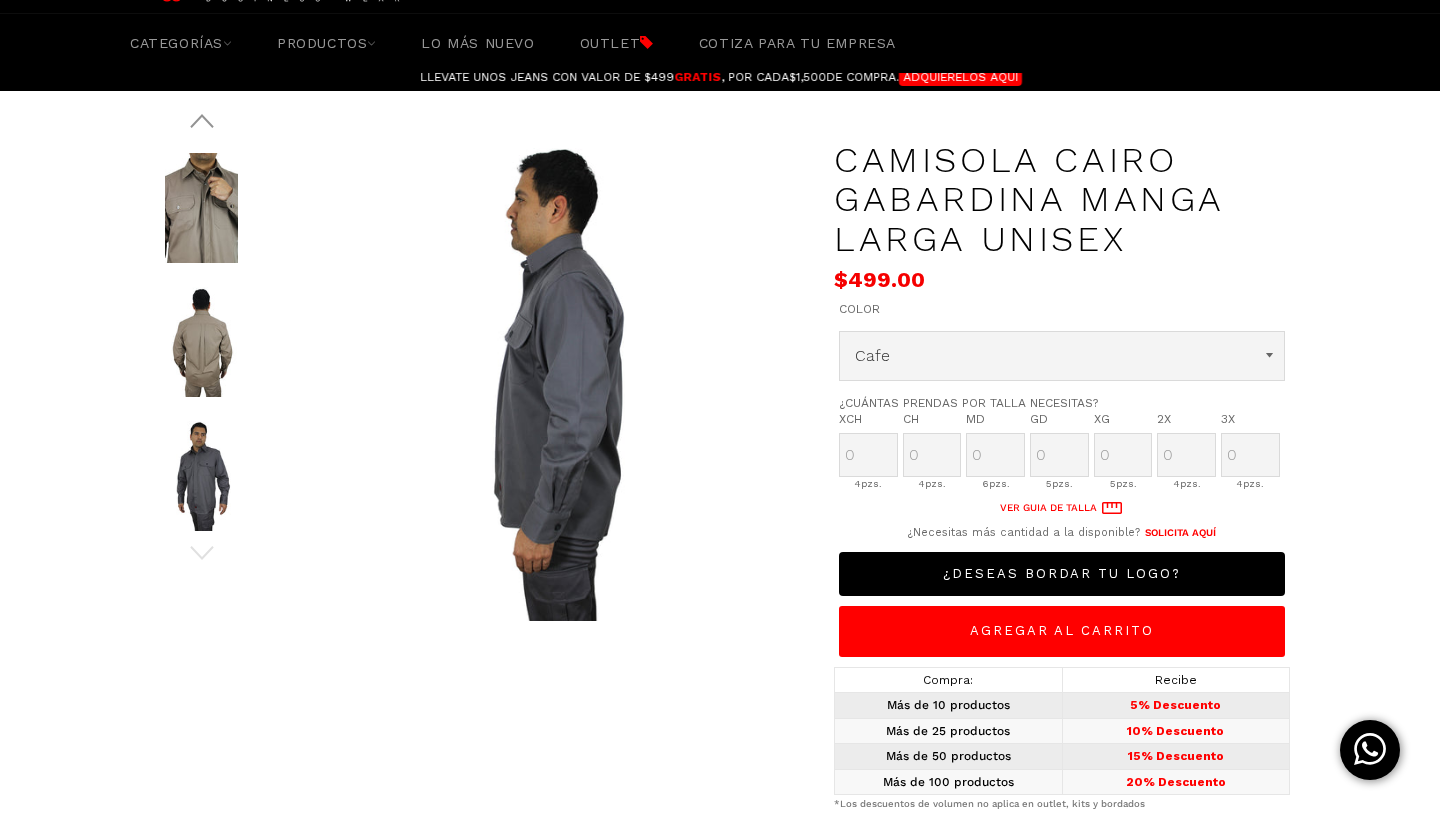 click 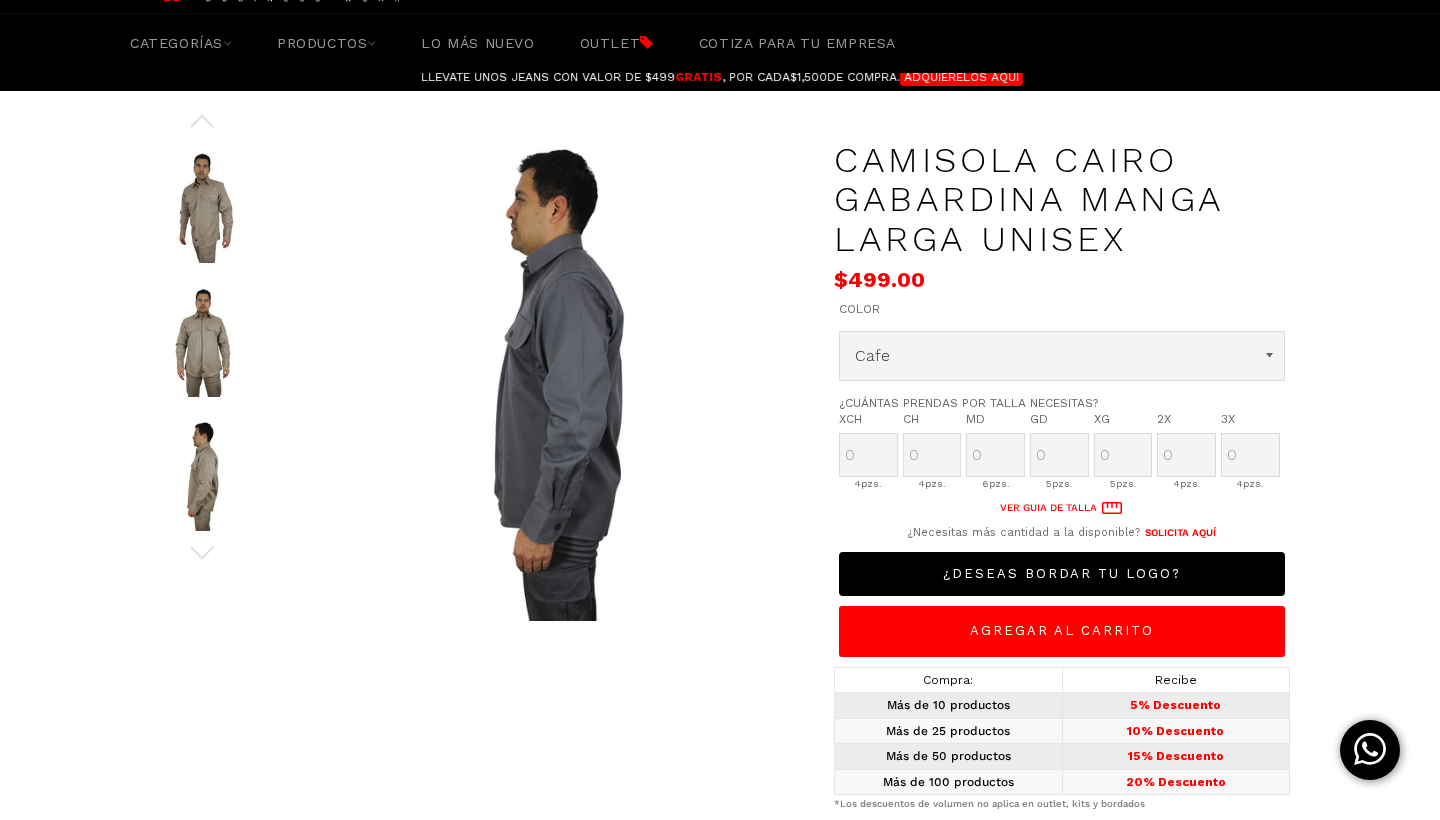 click at bounding box center [201, 208] 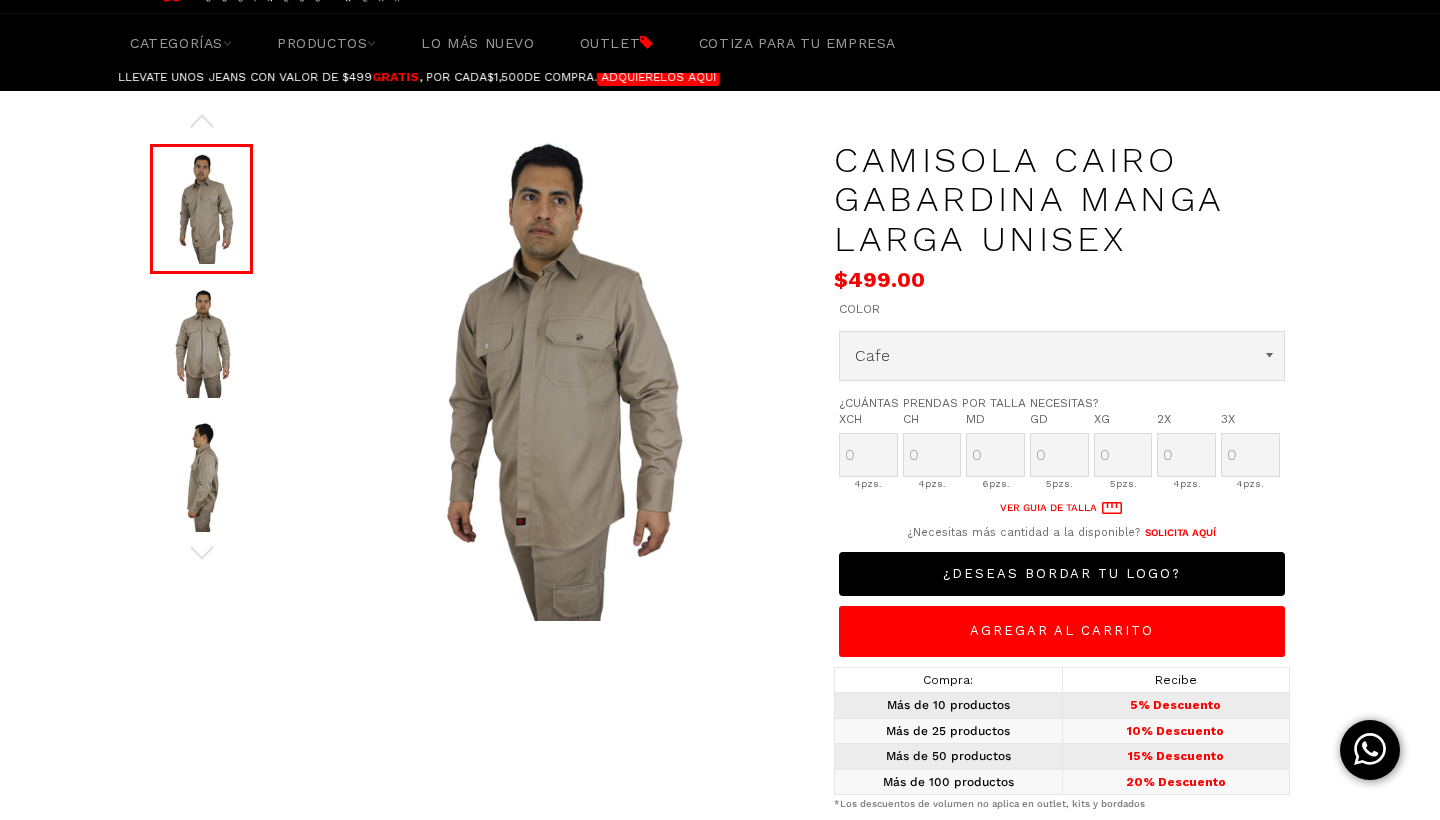 click at bounding box center [543, 381] 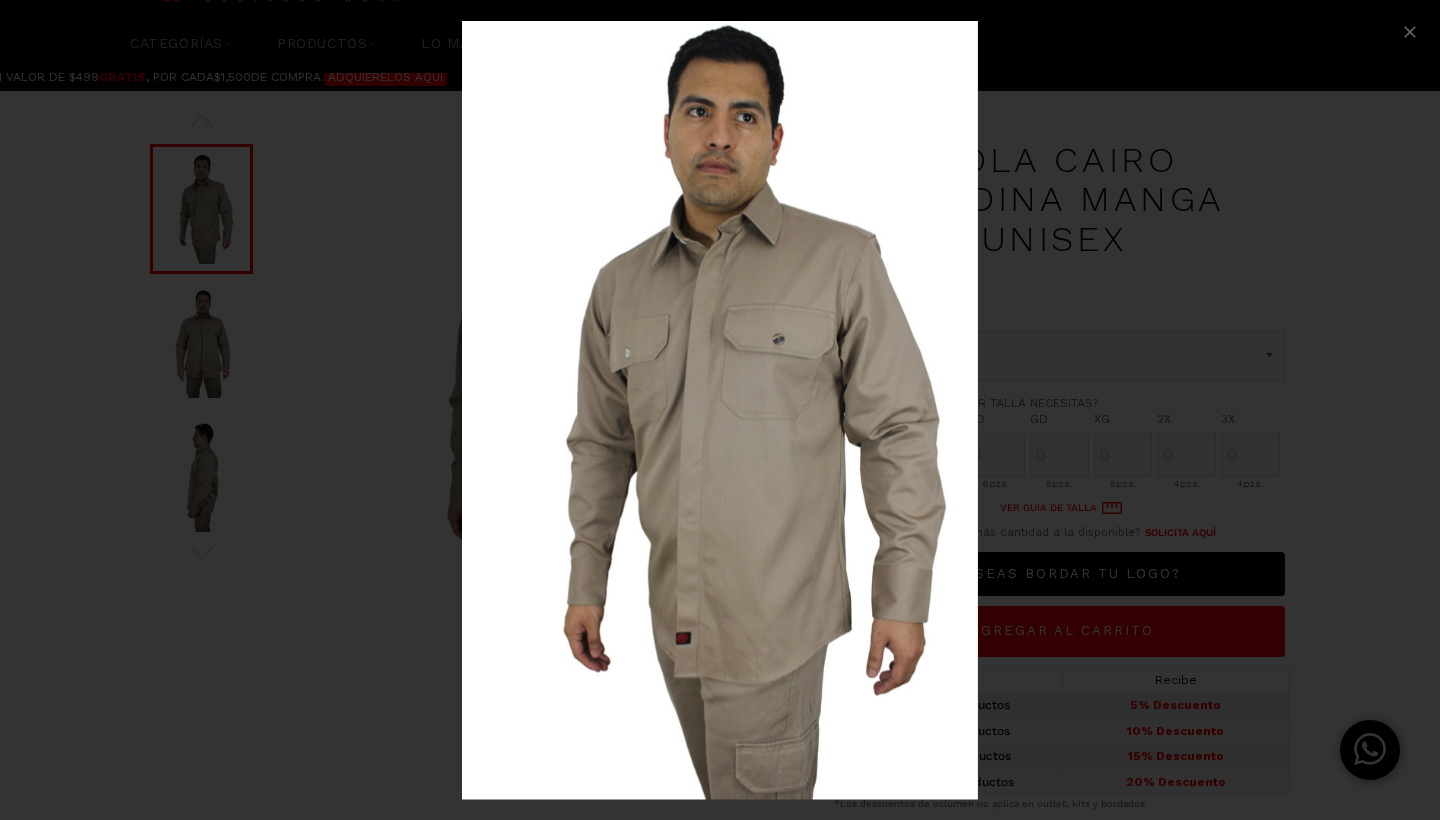 scroll, scrollTop: 0, scrollLeft: -6, axis: horizontal 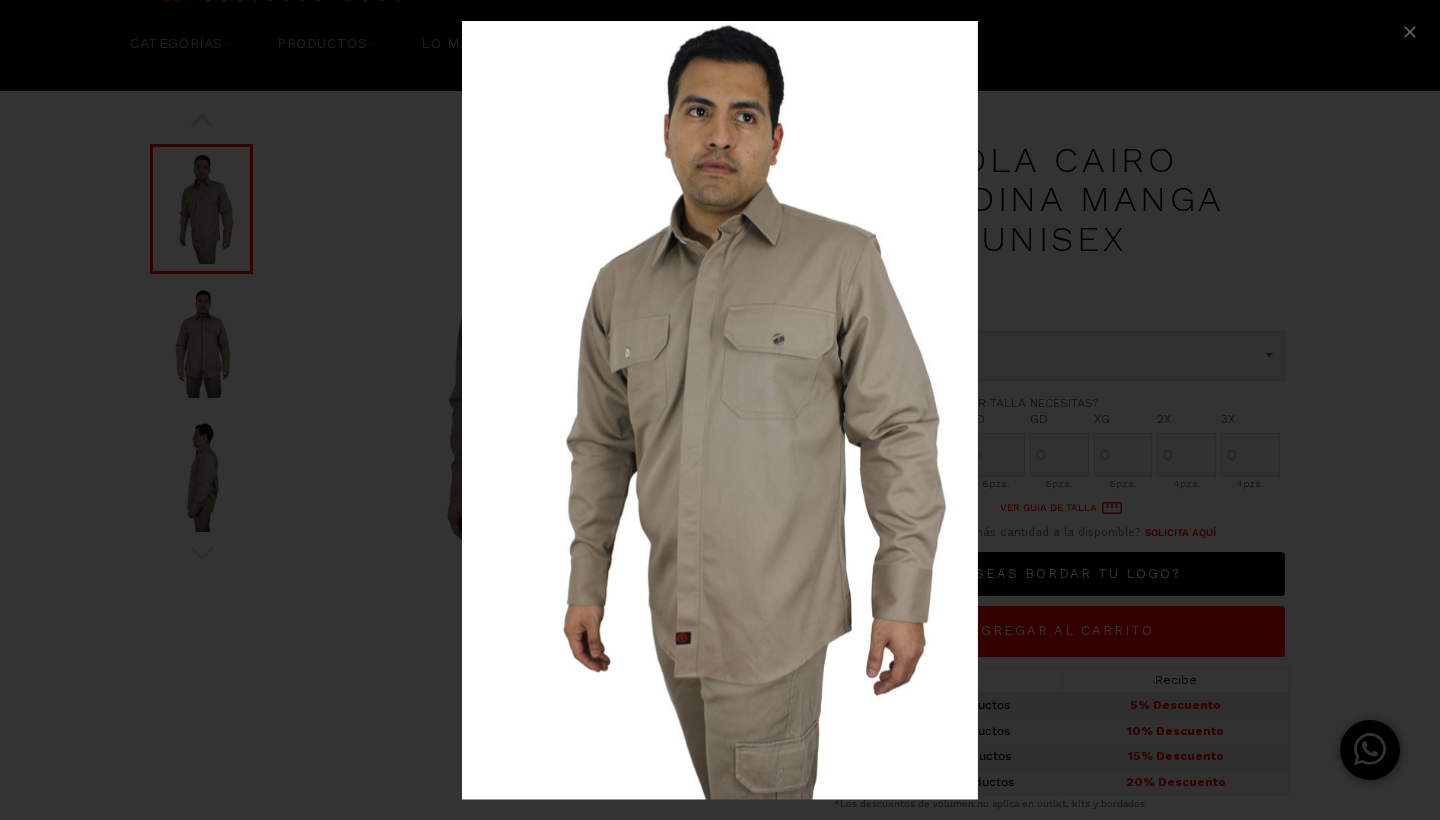click at bounding box center [720, 410] 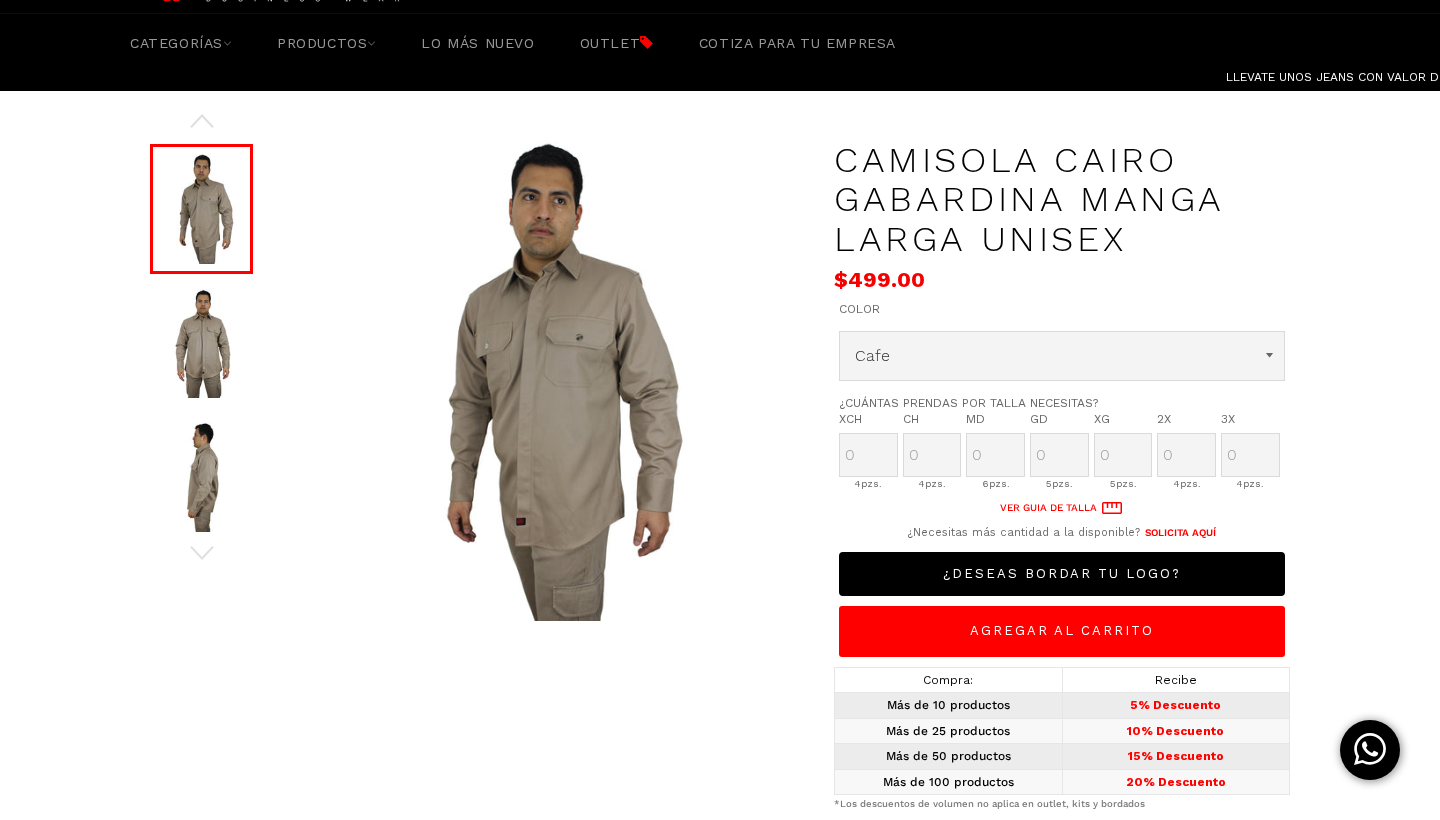 scroll, scrollTop: 0, scrollLeft: 0, axis: both 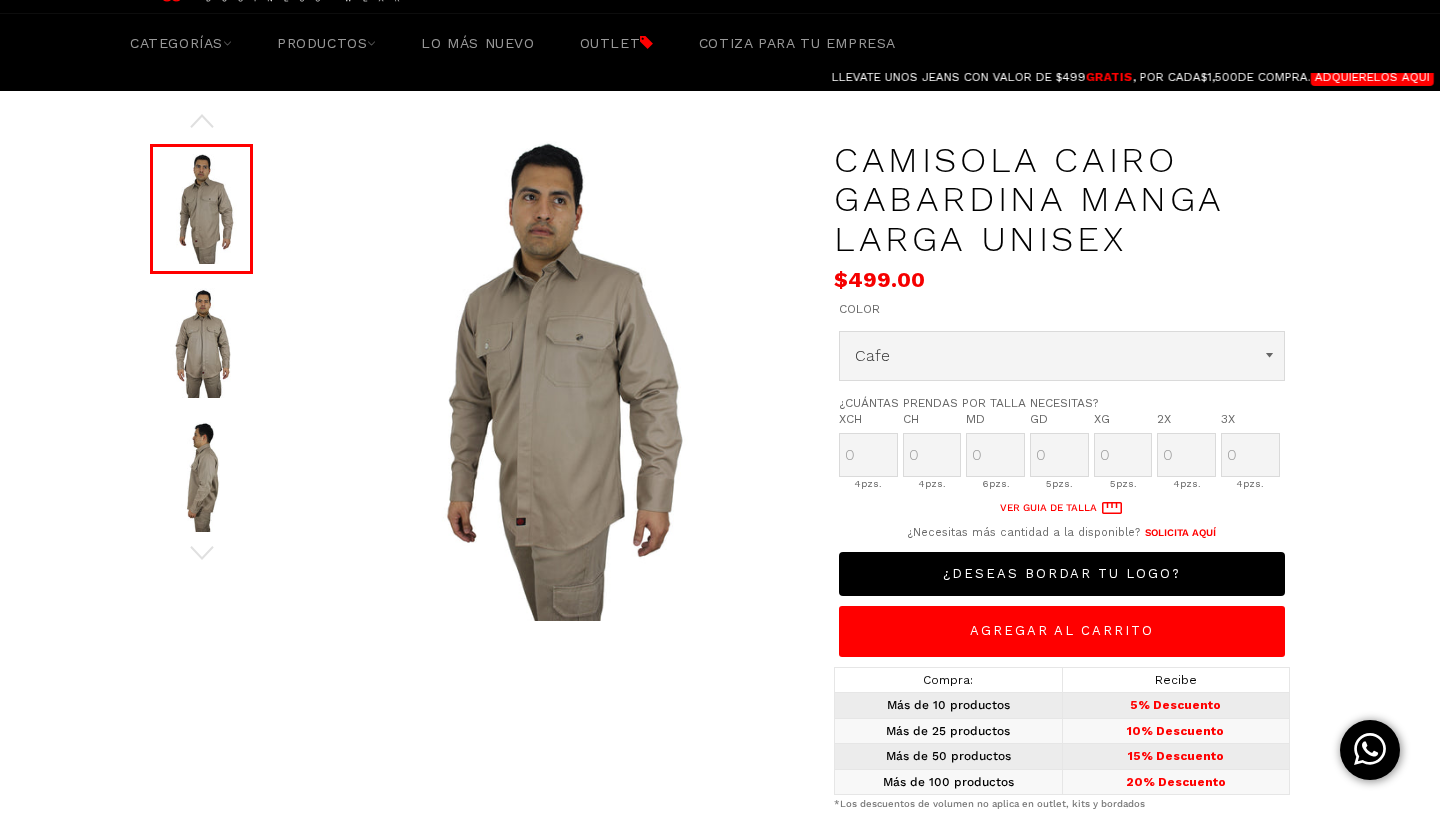 click at bounding box center (201, 343) 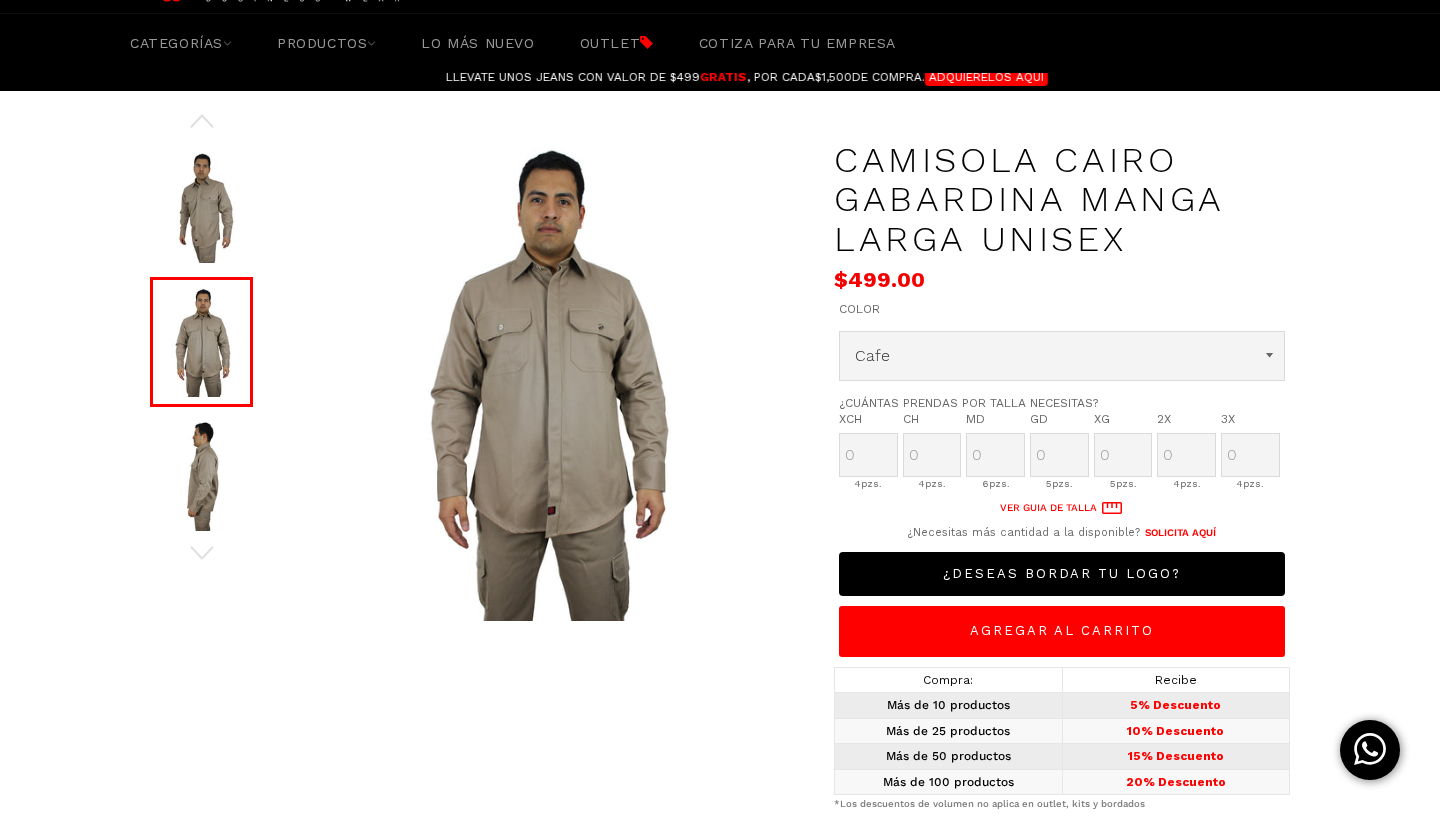 click at bounding box center (201, 476) 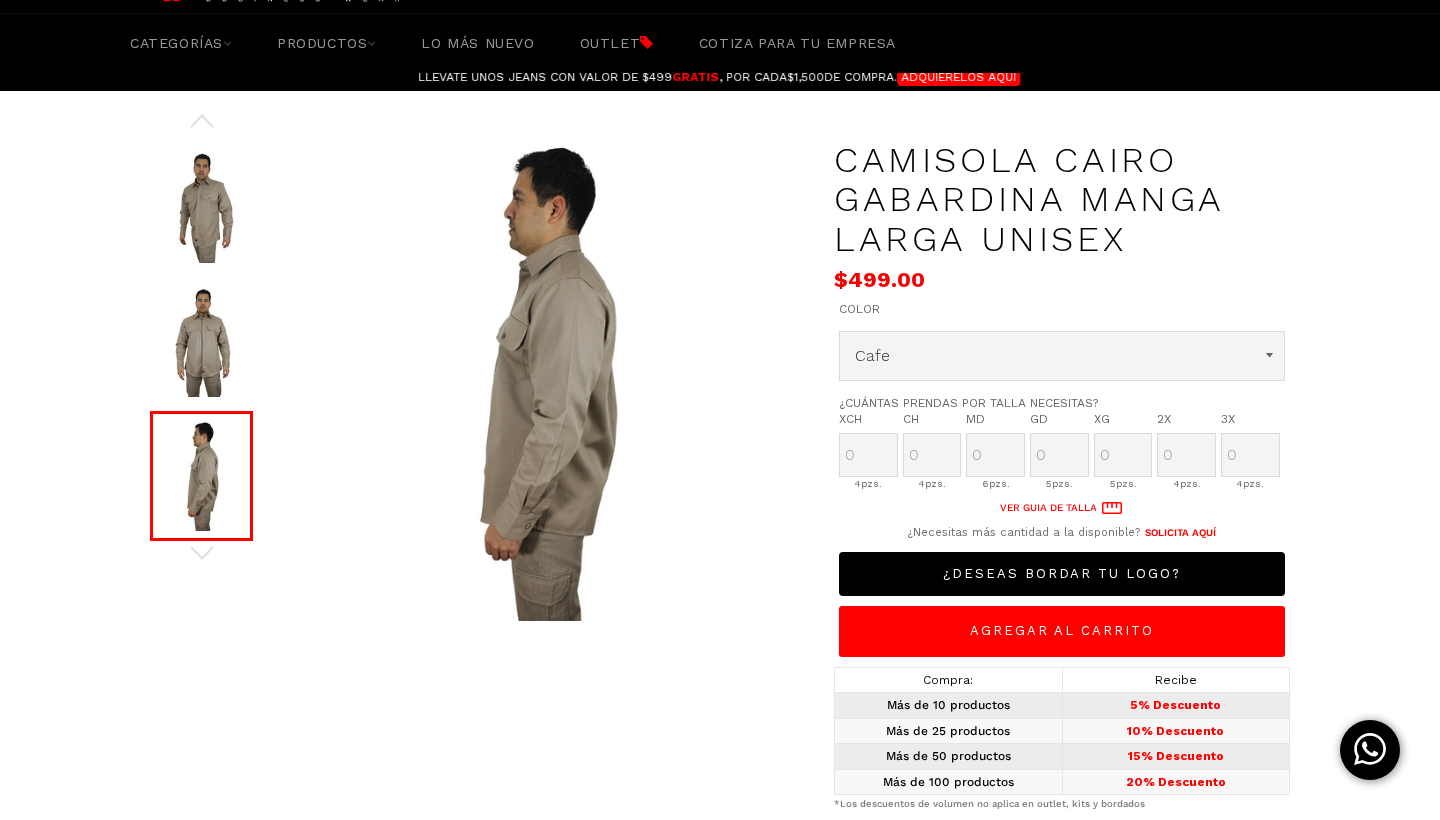 scroll, scrollTop: 0, scrollLeft: 486, axis: horizontal 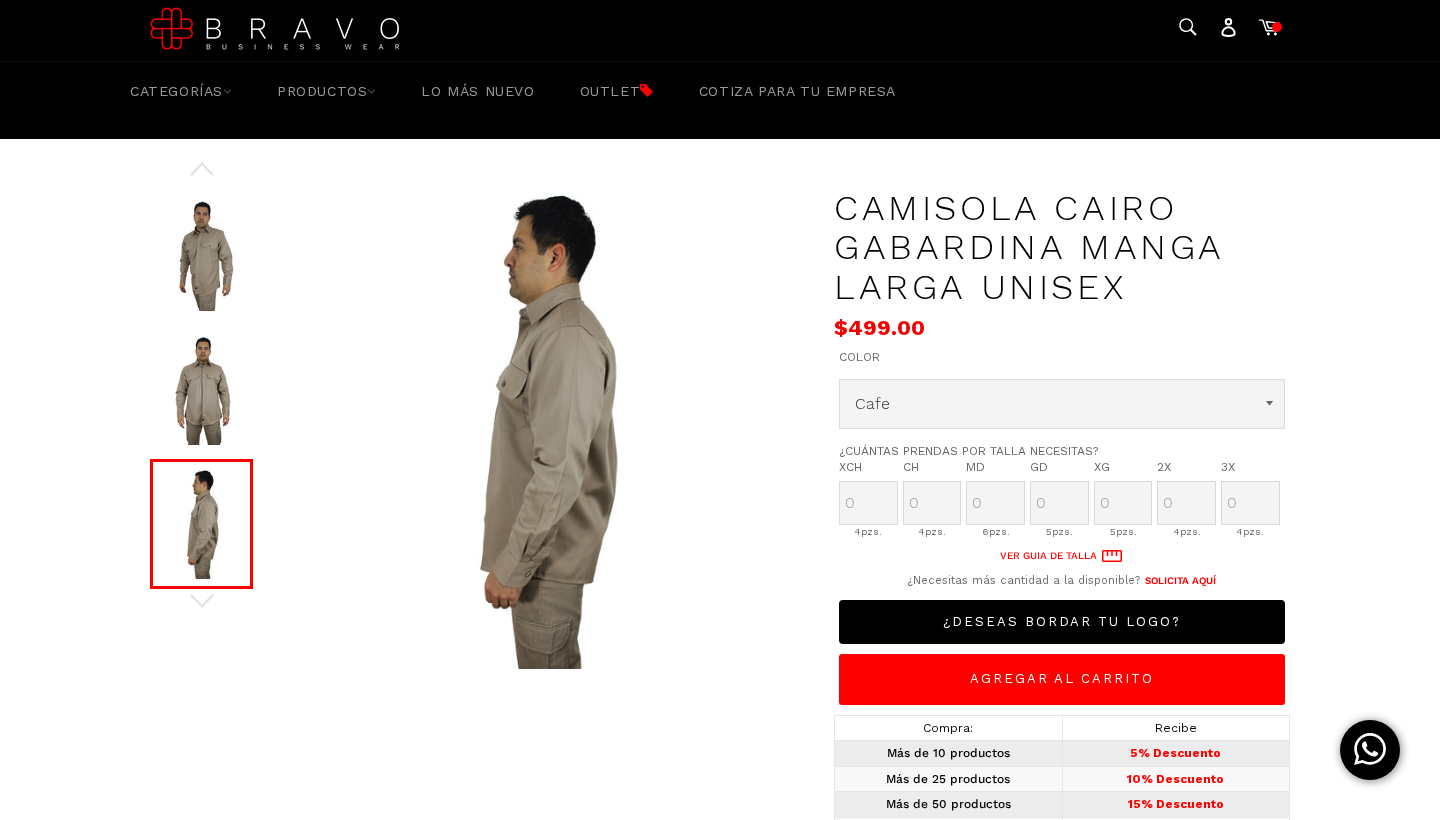 click at bounding box center (201, 256) 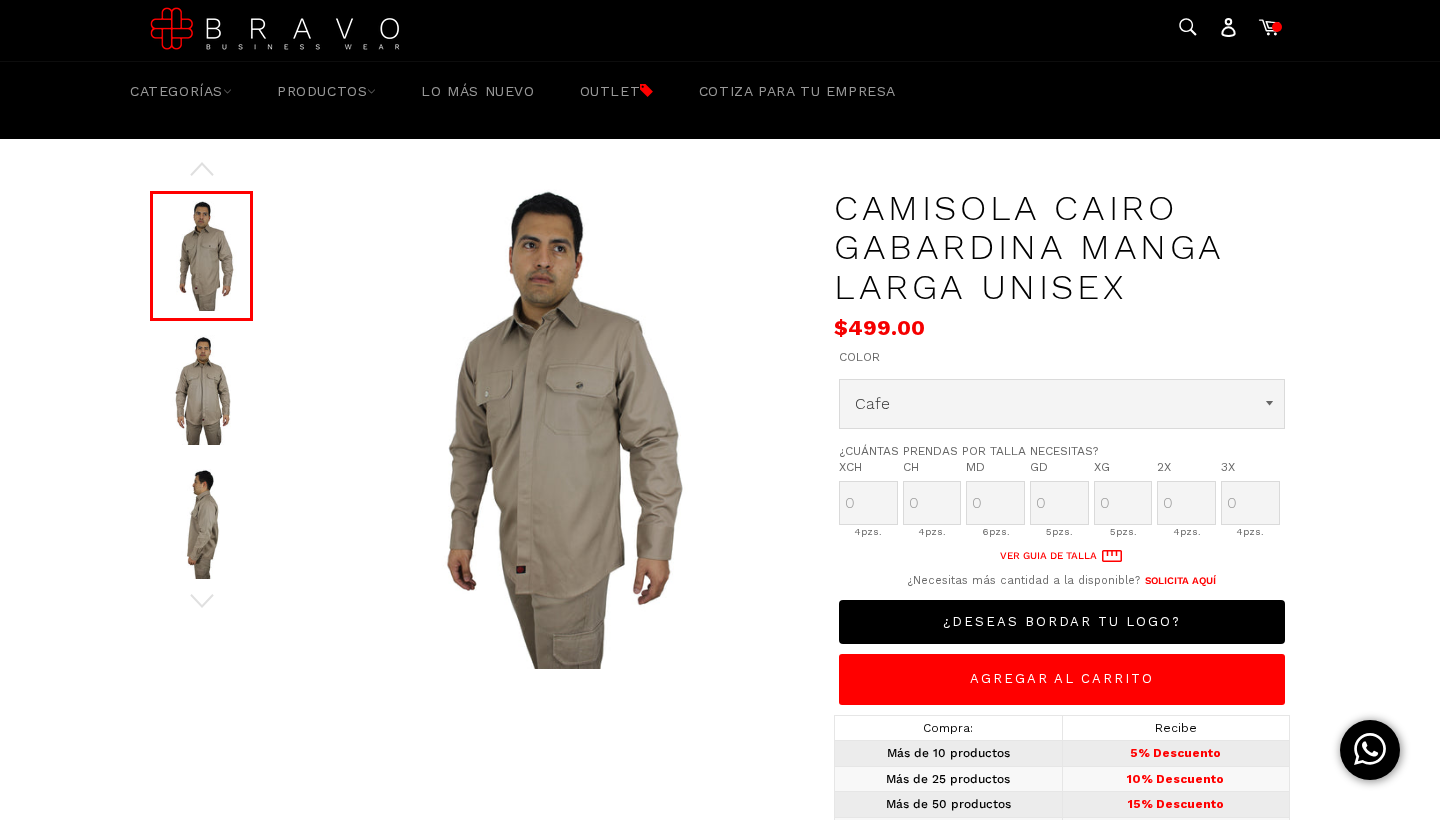 click at bounding box center [201, 390] 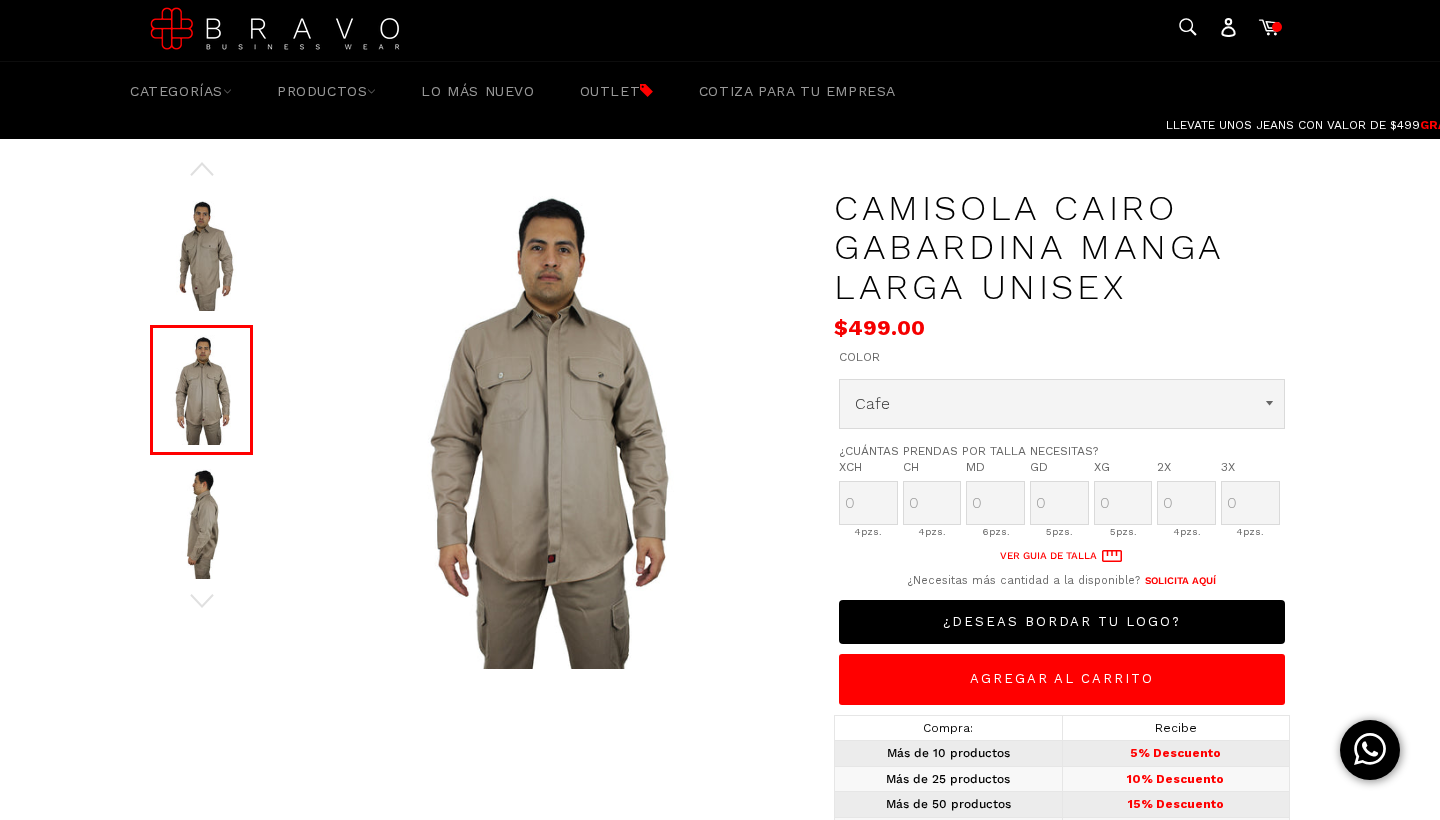 click at bounding box center [543, 429] 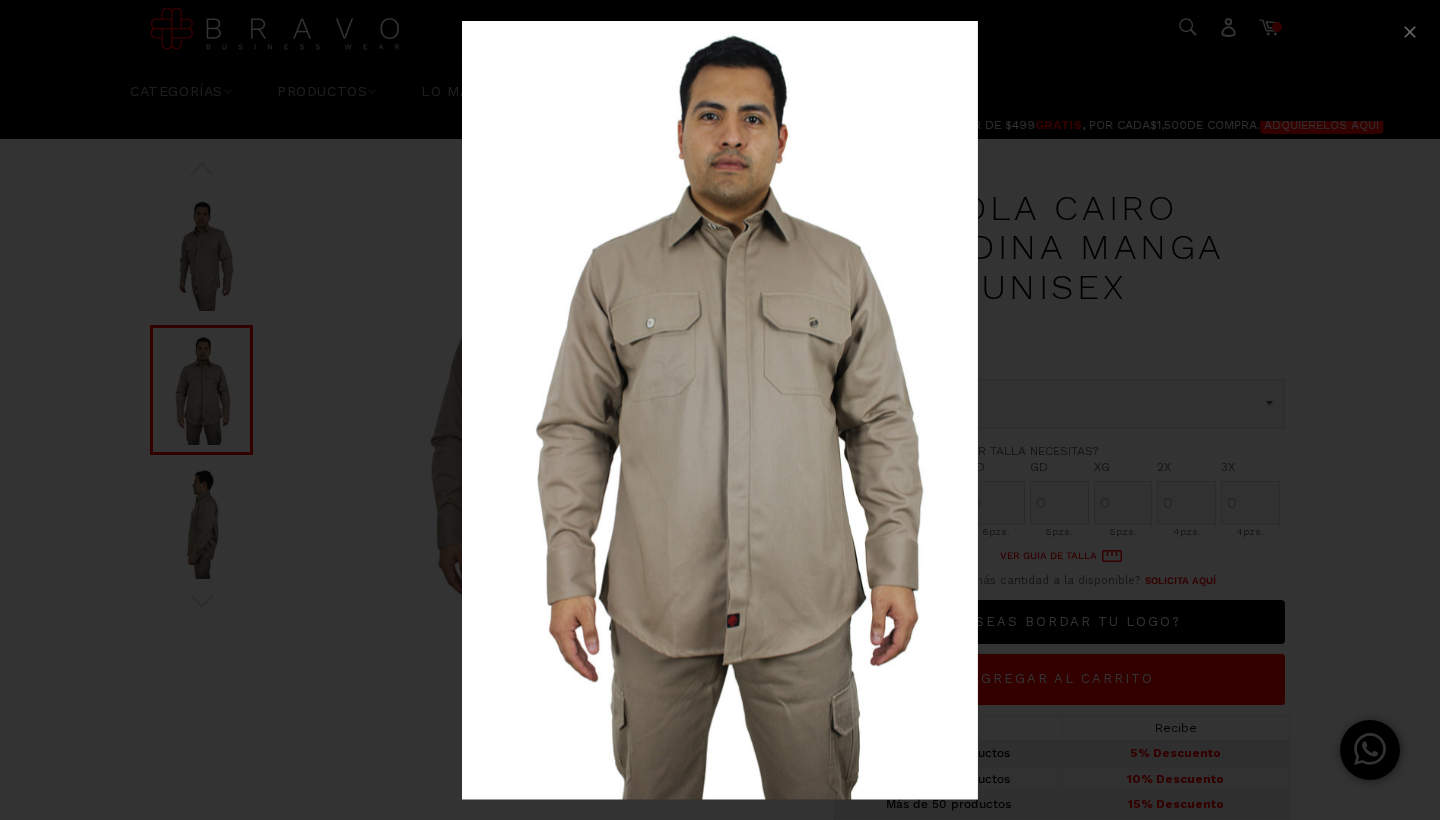 click 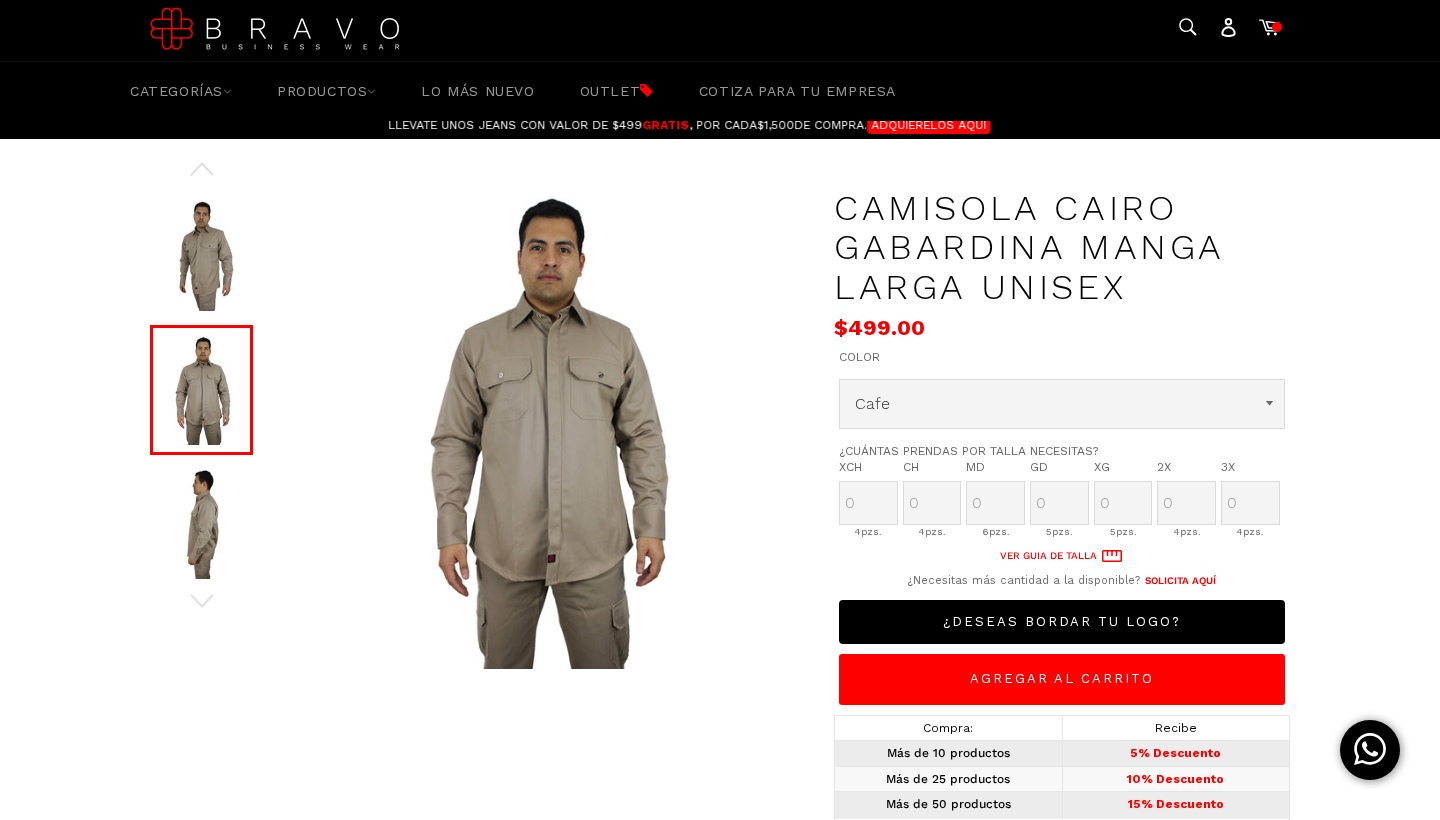 click at bounding box center (543, 429) 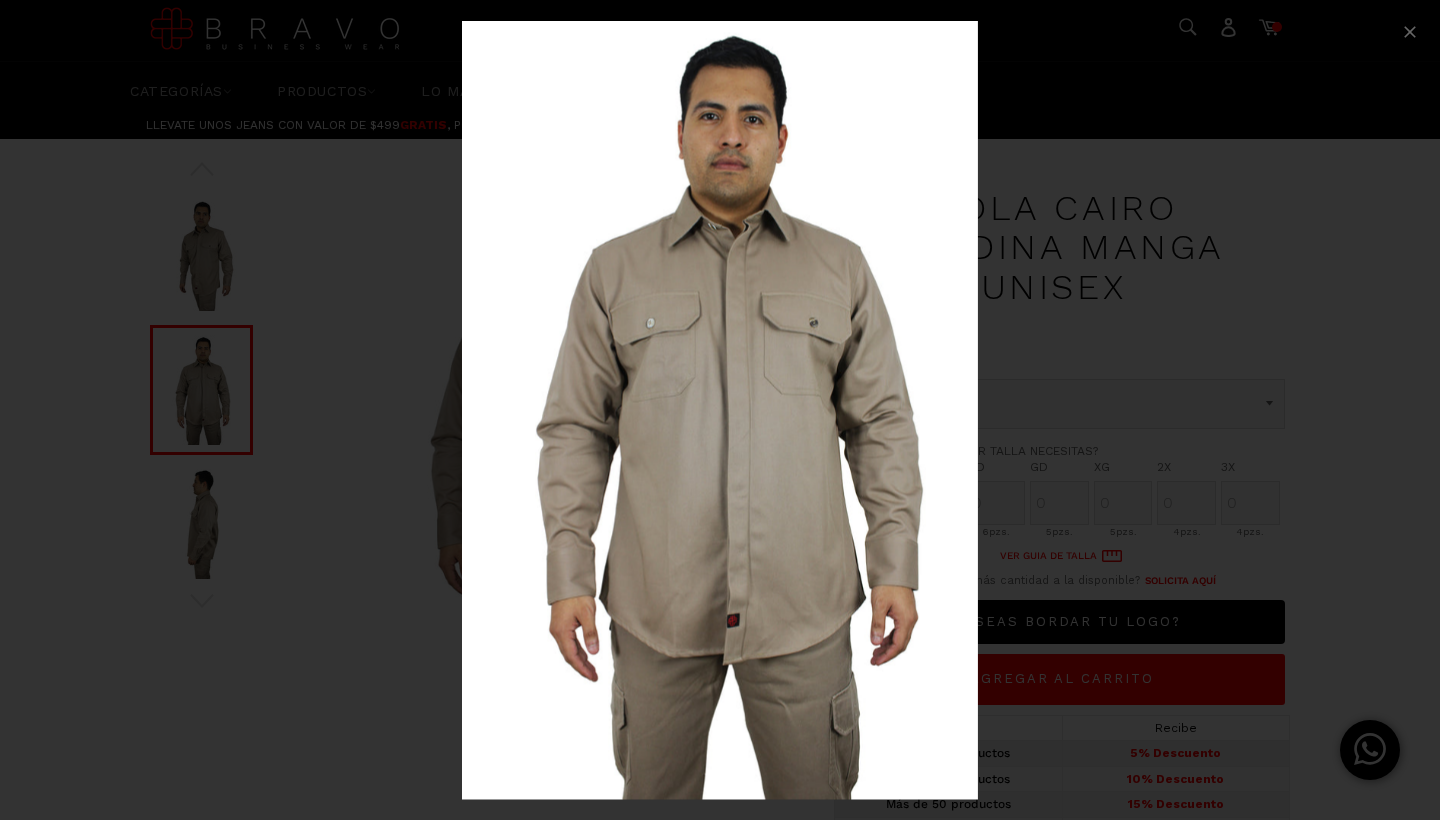 scroll, scrollTop: 0, scrollLeft: 0, axis: both 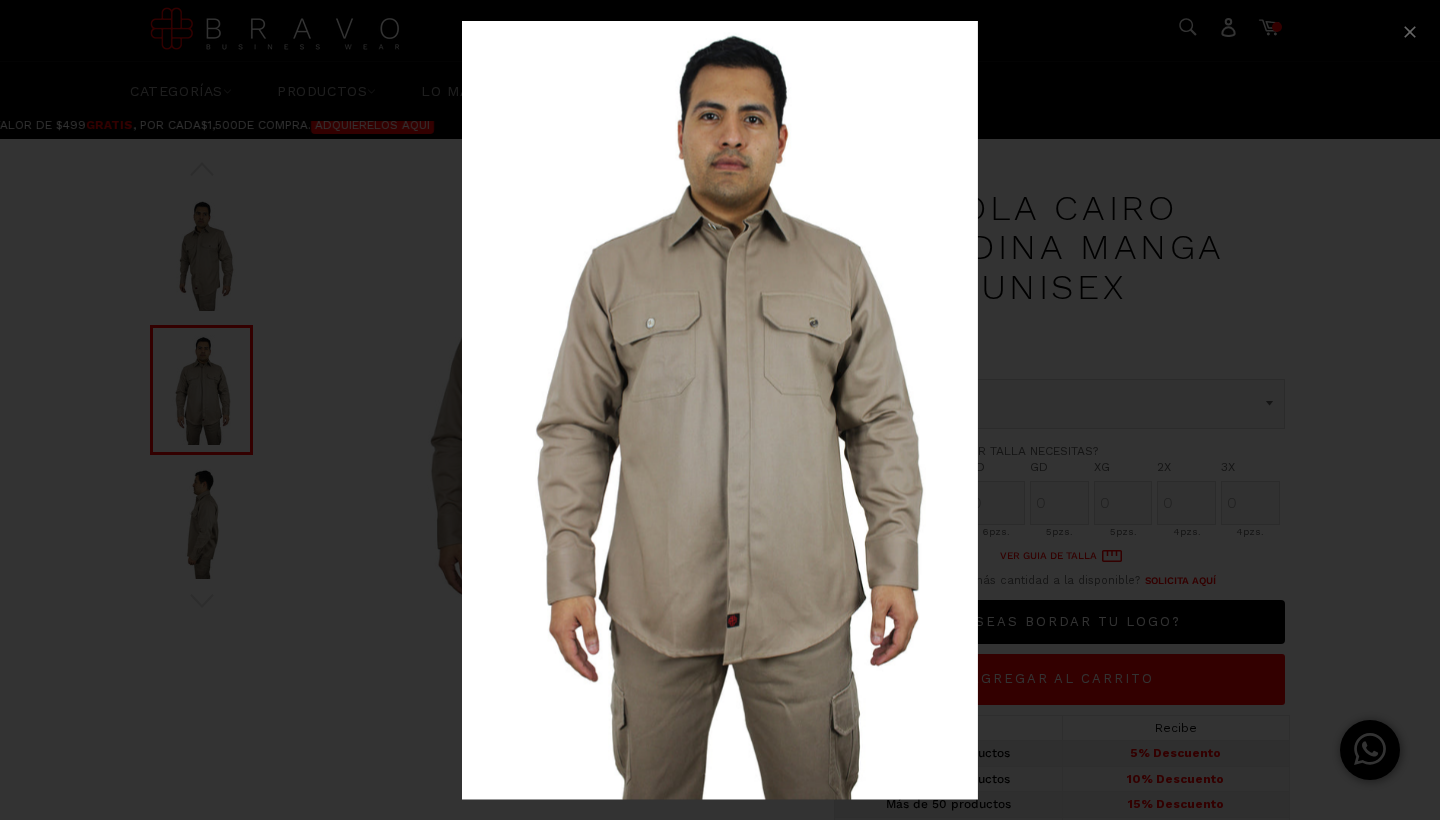 click at bounding box center [720, 410] 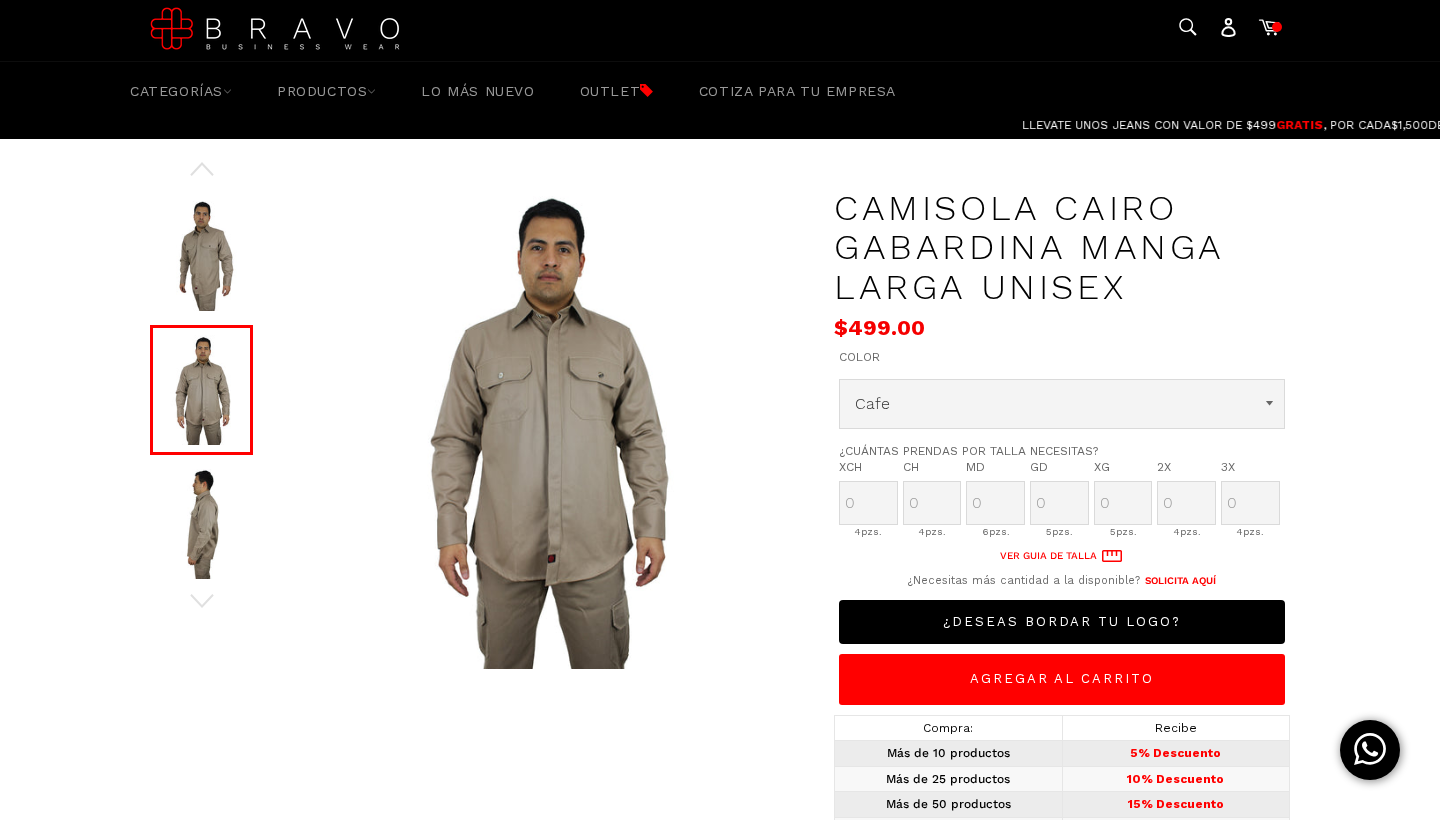click at bounding box center [201, 256] 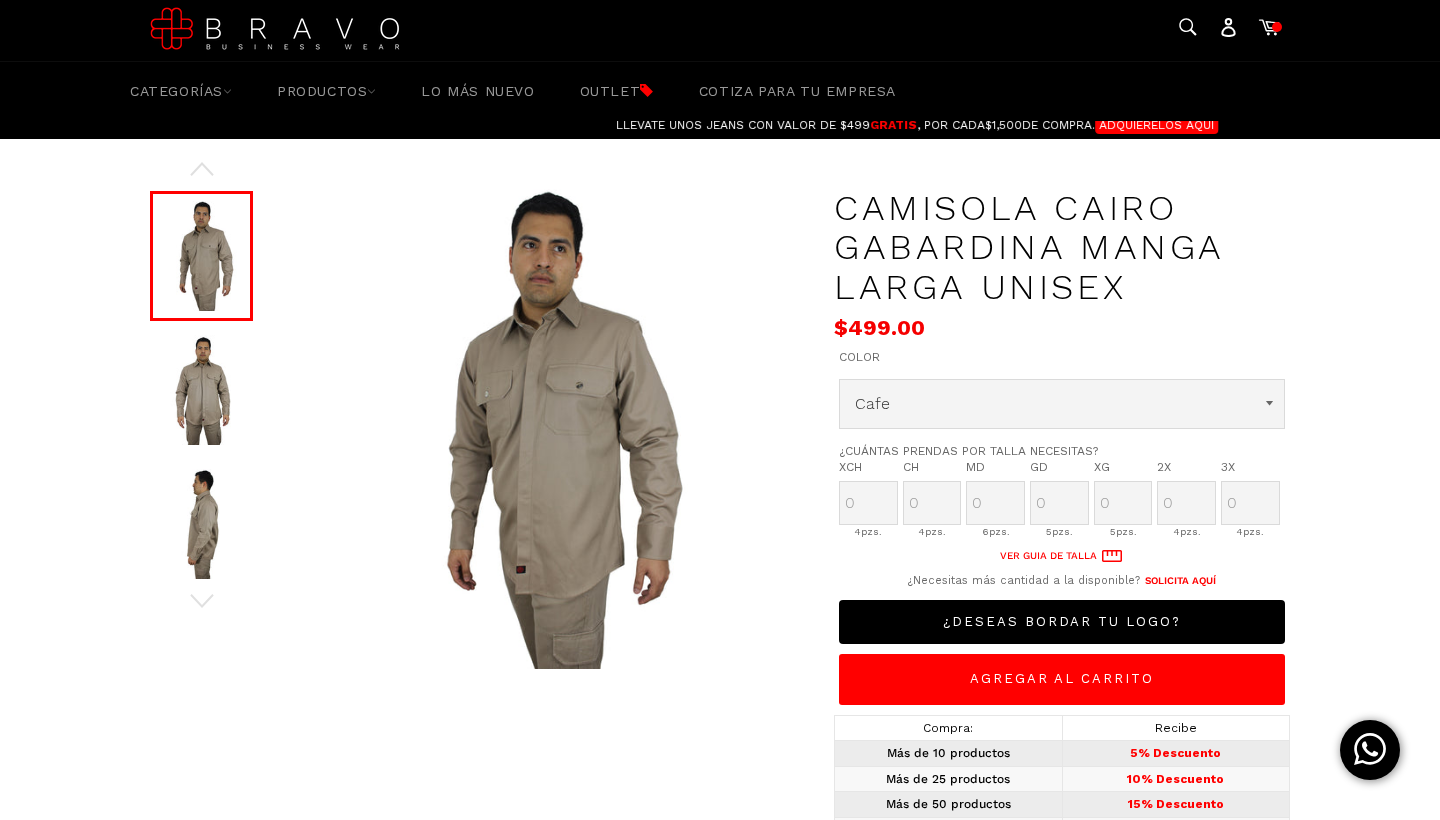 click at bounding box center (543, 429) 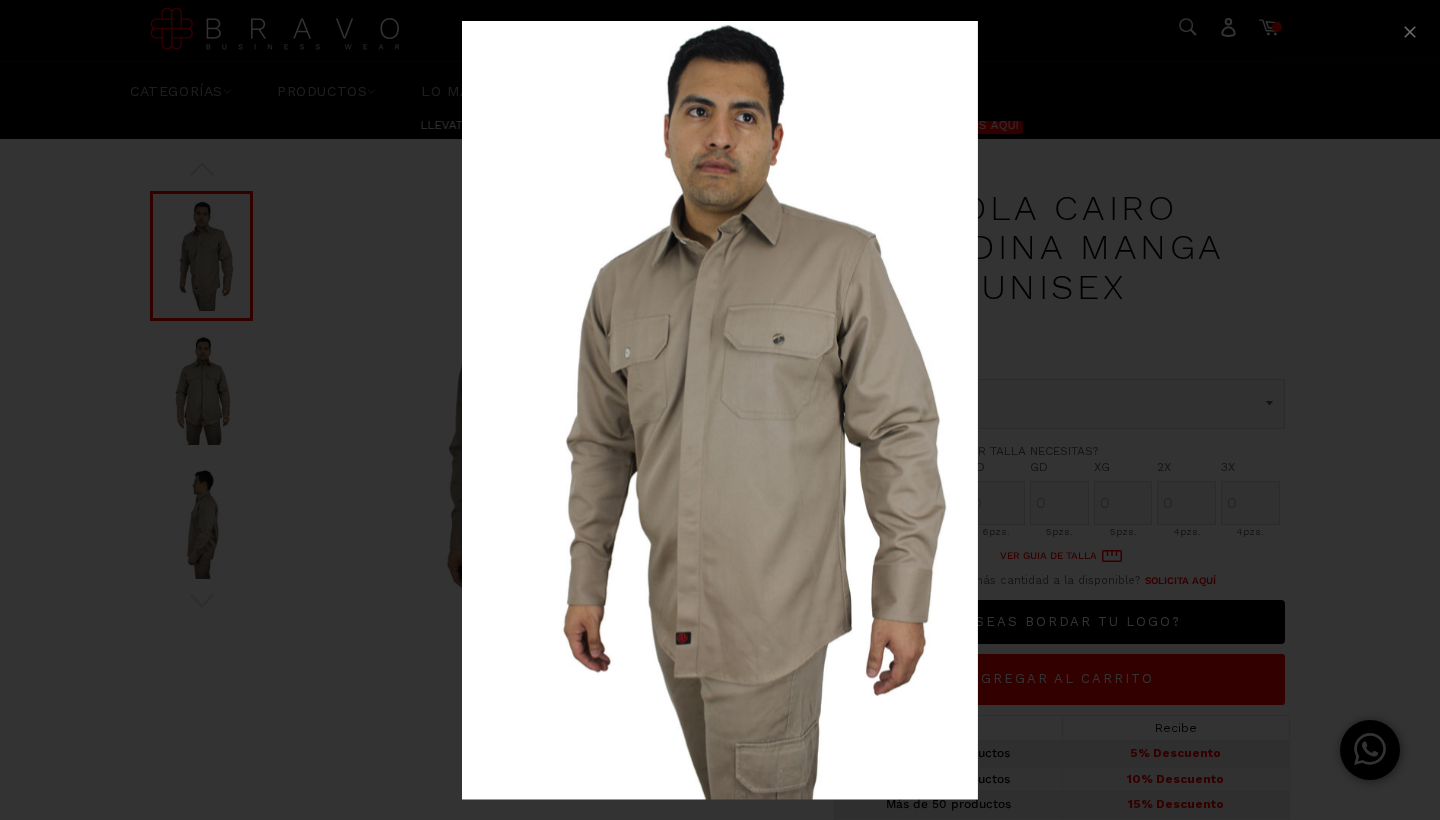 click at bounding box center (719, 410) 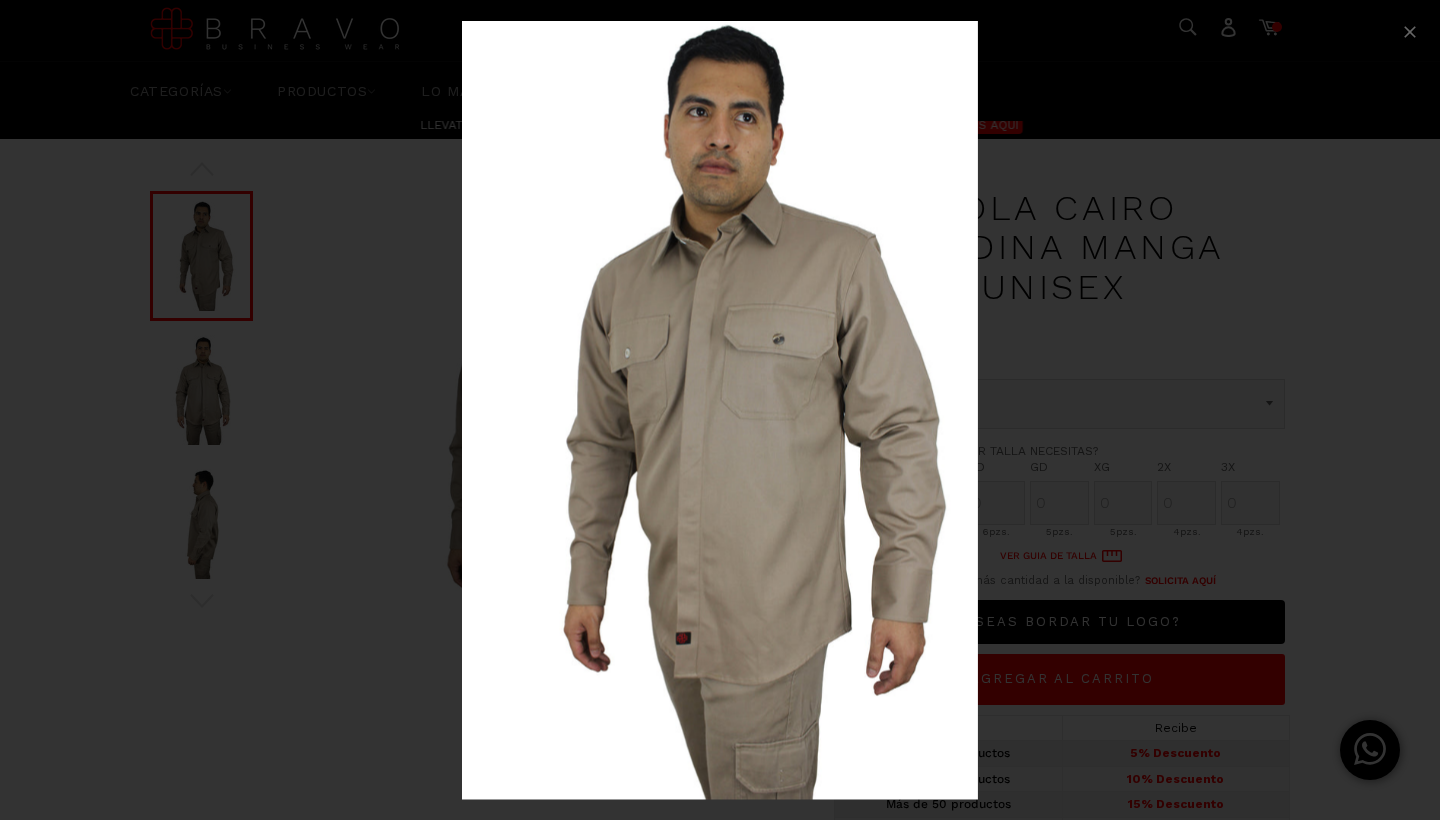 scroll, scrollTop: 0, scrollLeft: 618, axis: horizontal 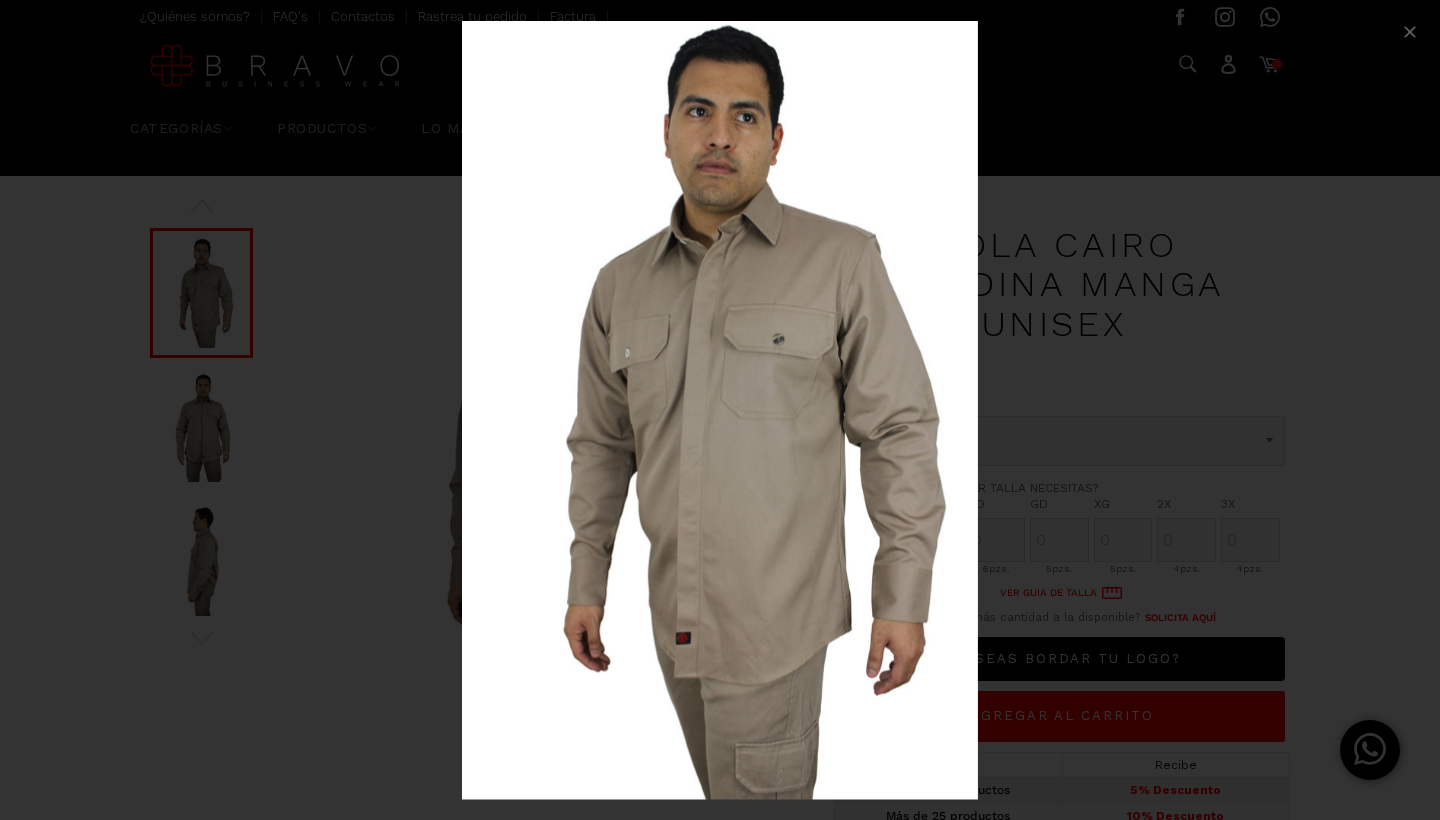 click 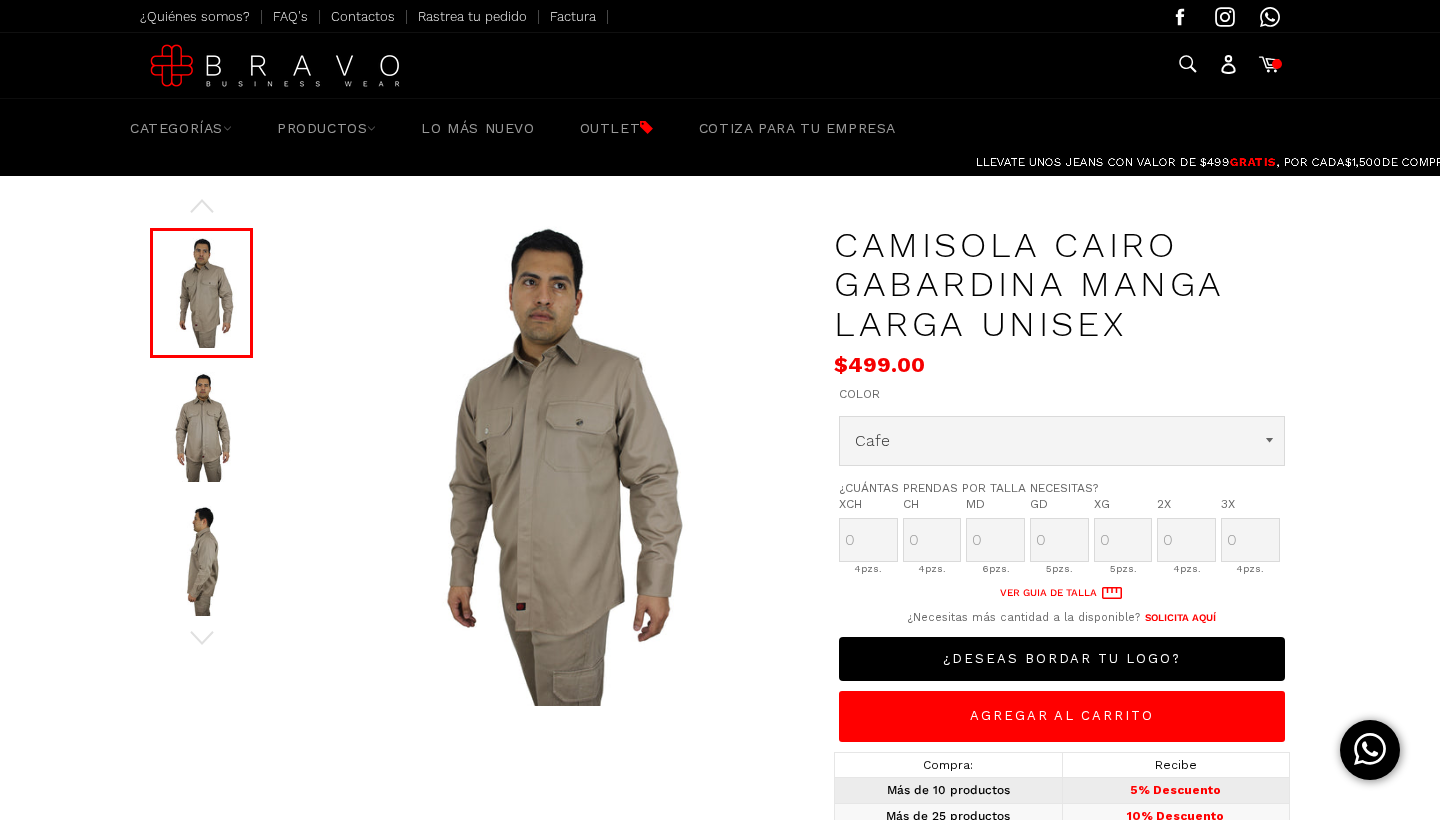 click on "Últimas piezas" at bounding box center [720, 1148] 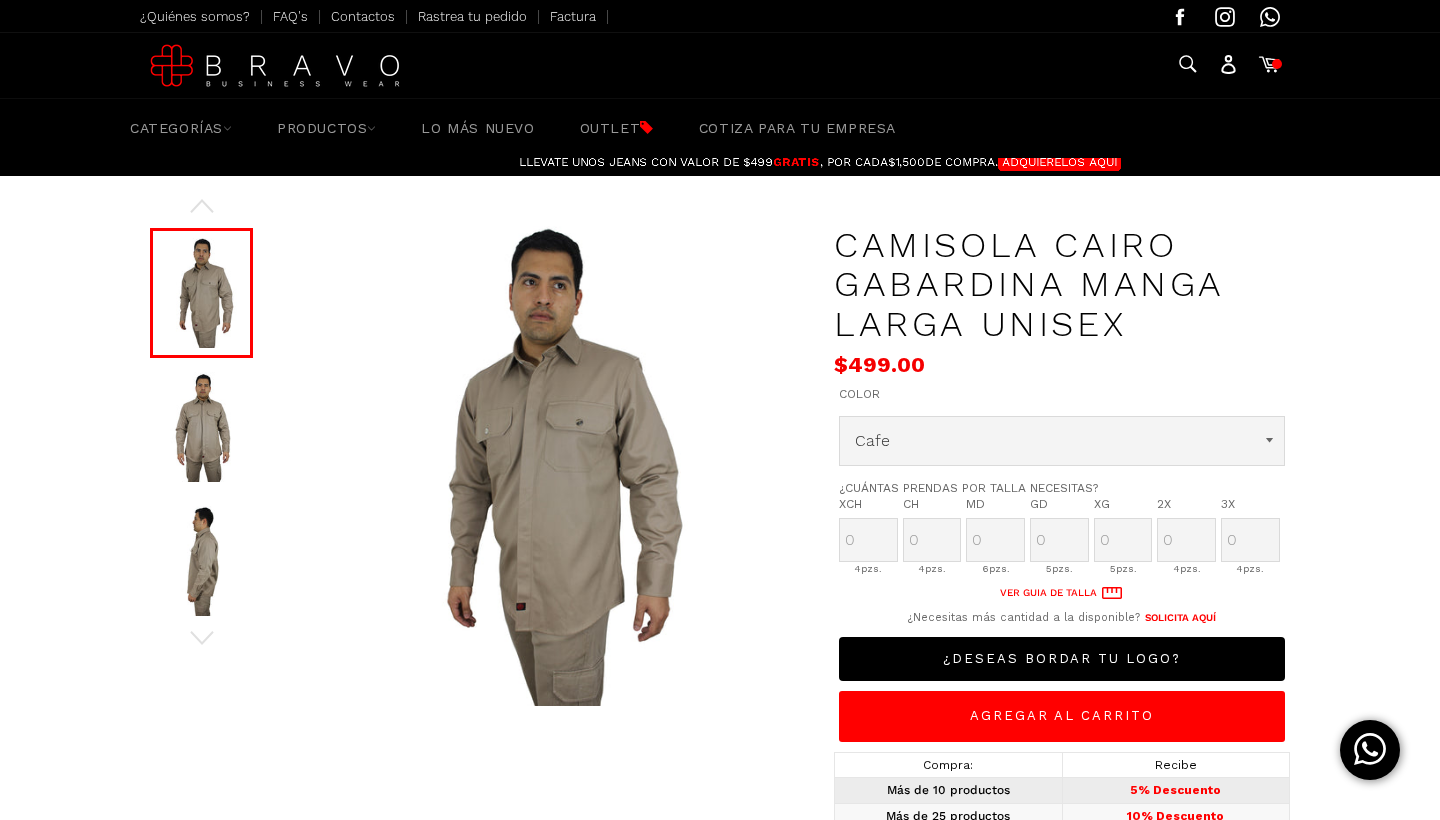 click at bounding box center [201, 427] 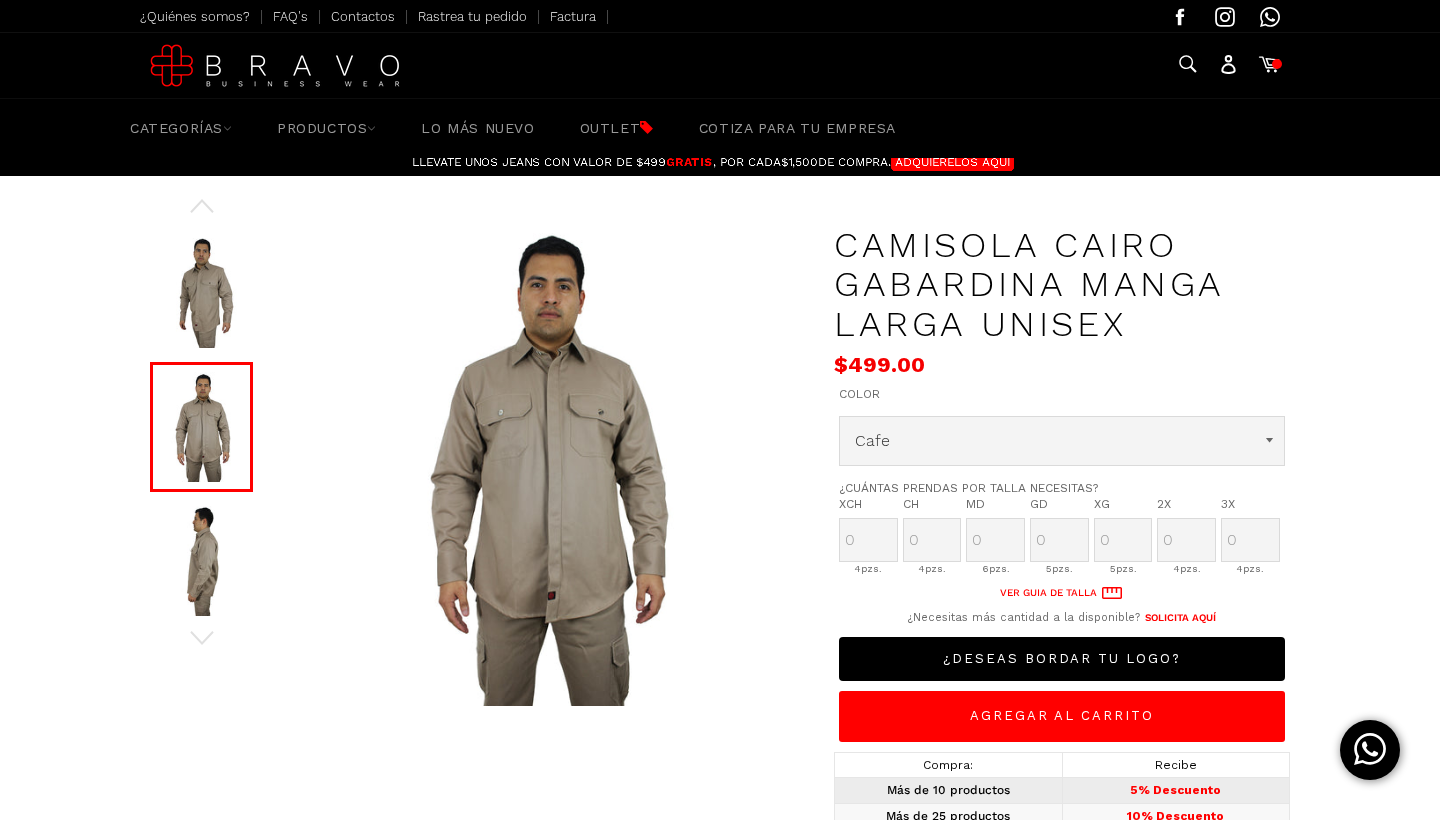 click at bounding box center [201, 561] 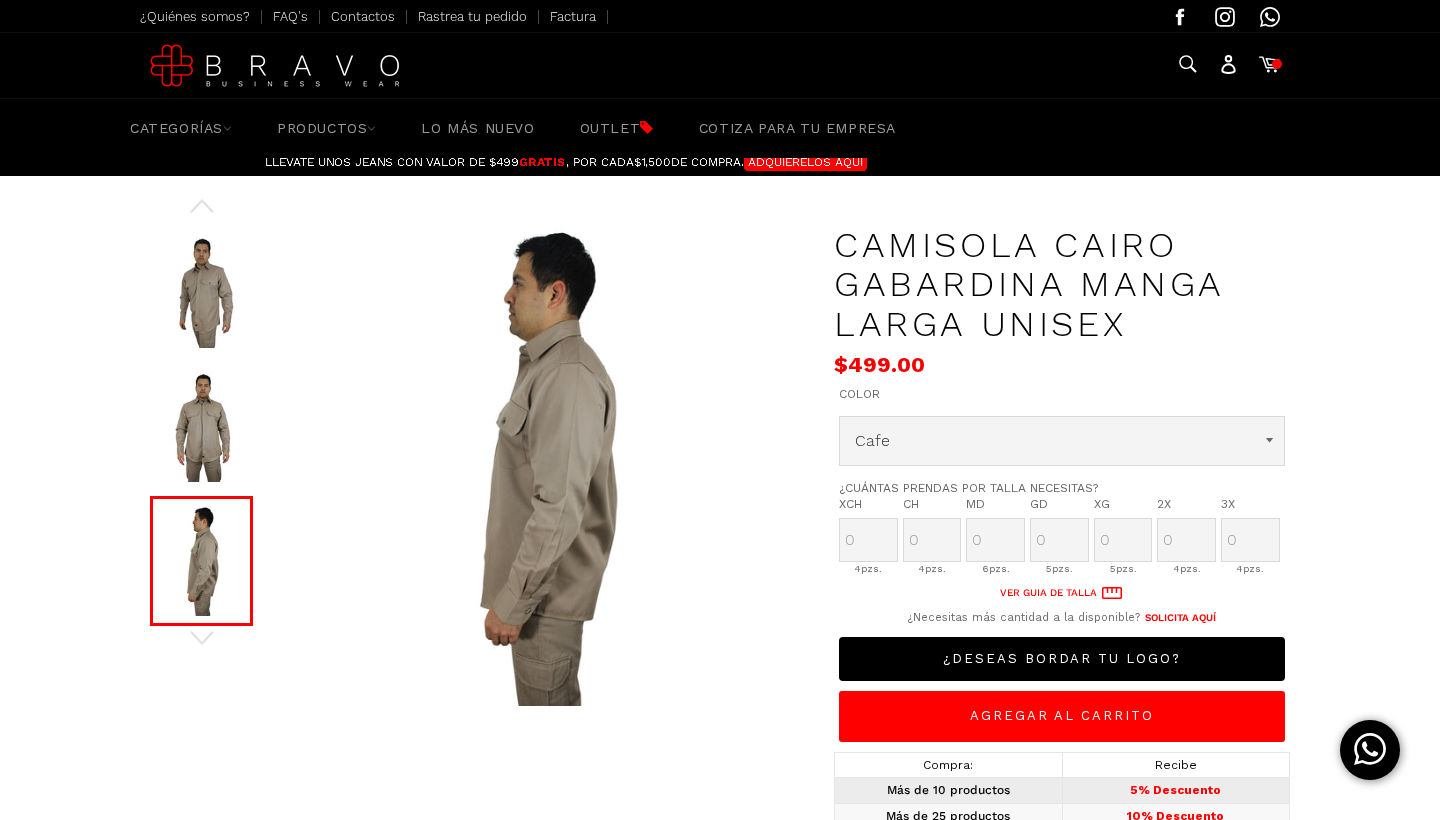 scroll, scrollTop: 0, scrollLeft: 138, axis: horizontal 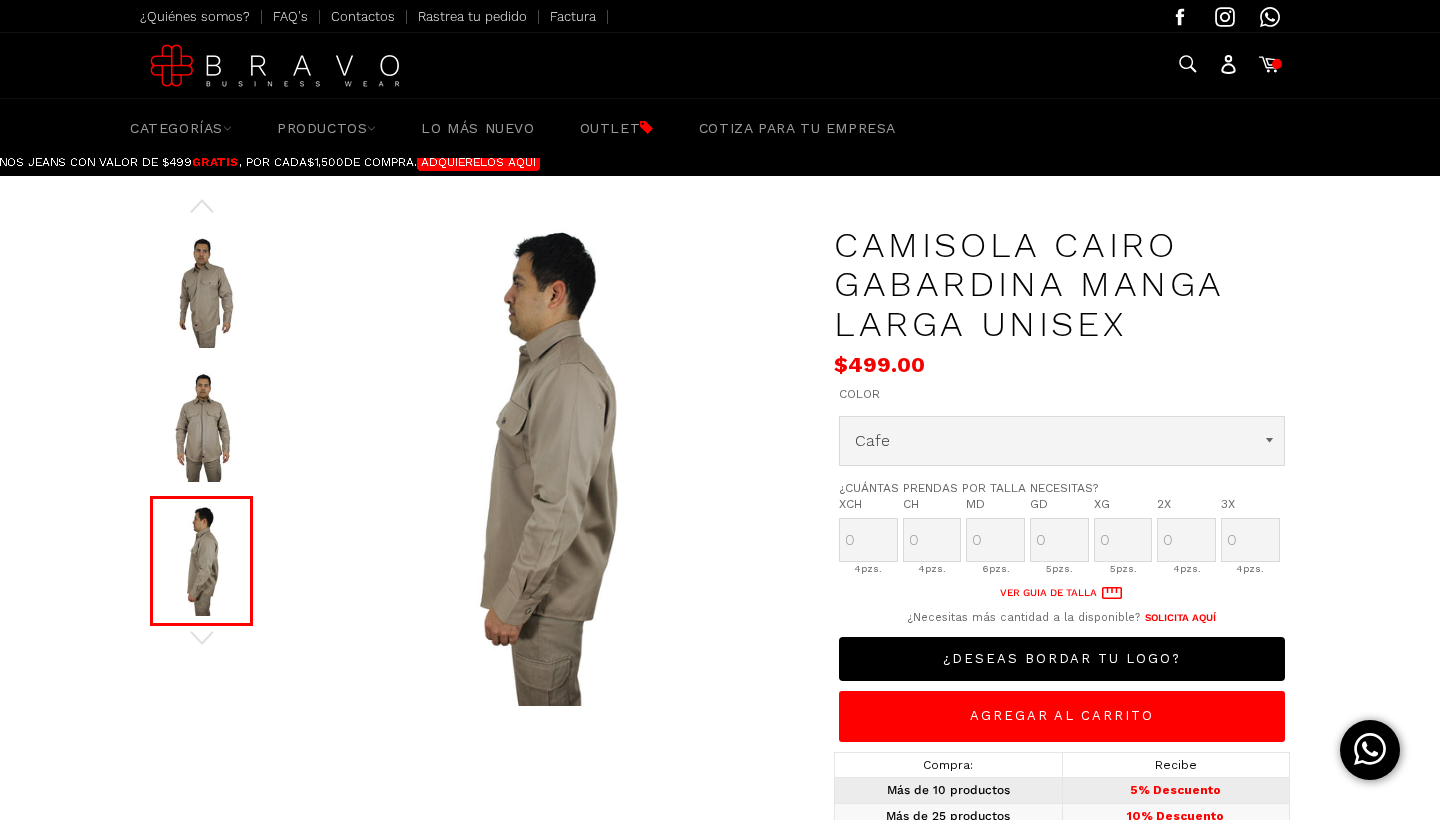 click at bounding box center (543, 466) 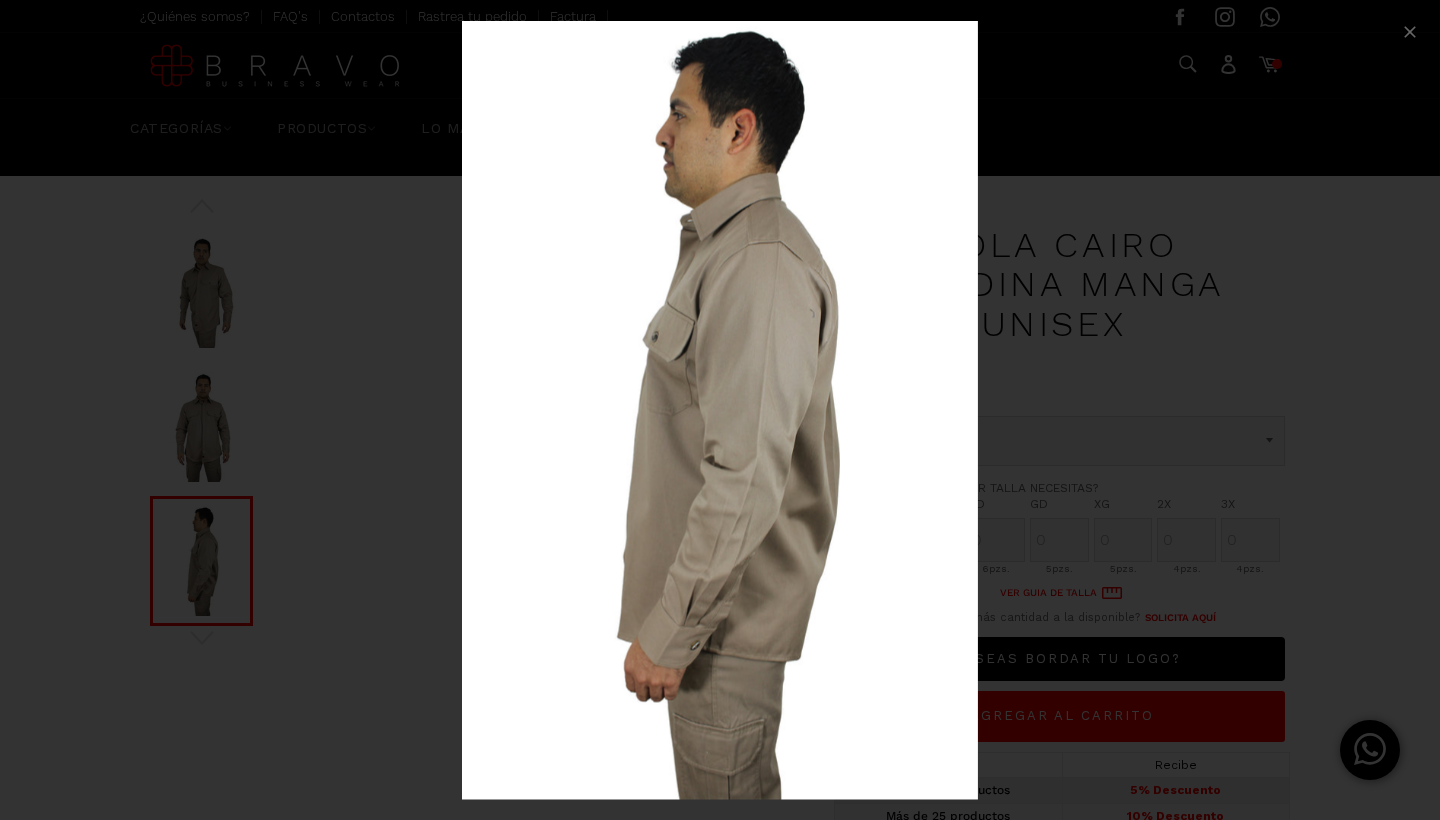 click at bounding box center (719, 410) 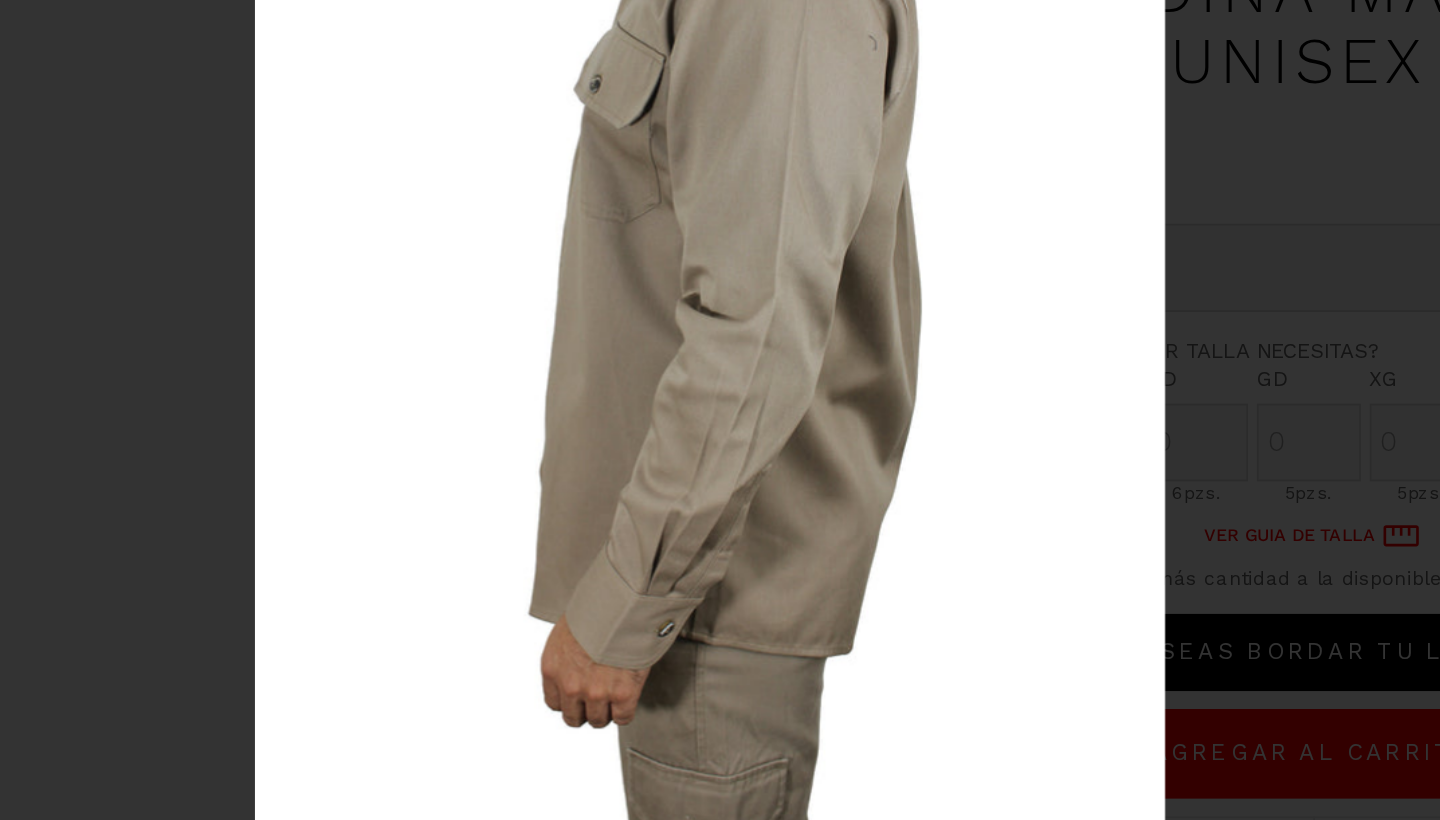 scroll, scrollTop: 0, scrollLeft: -684, axis: horizontal 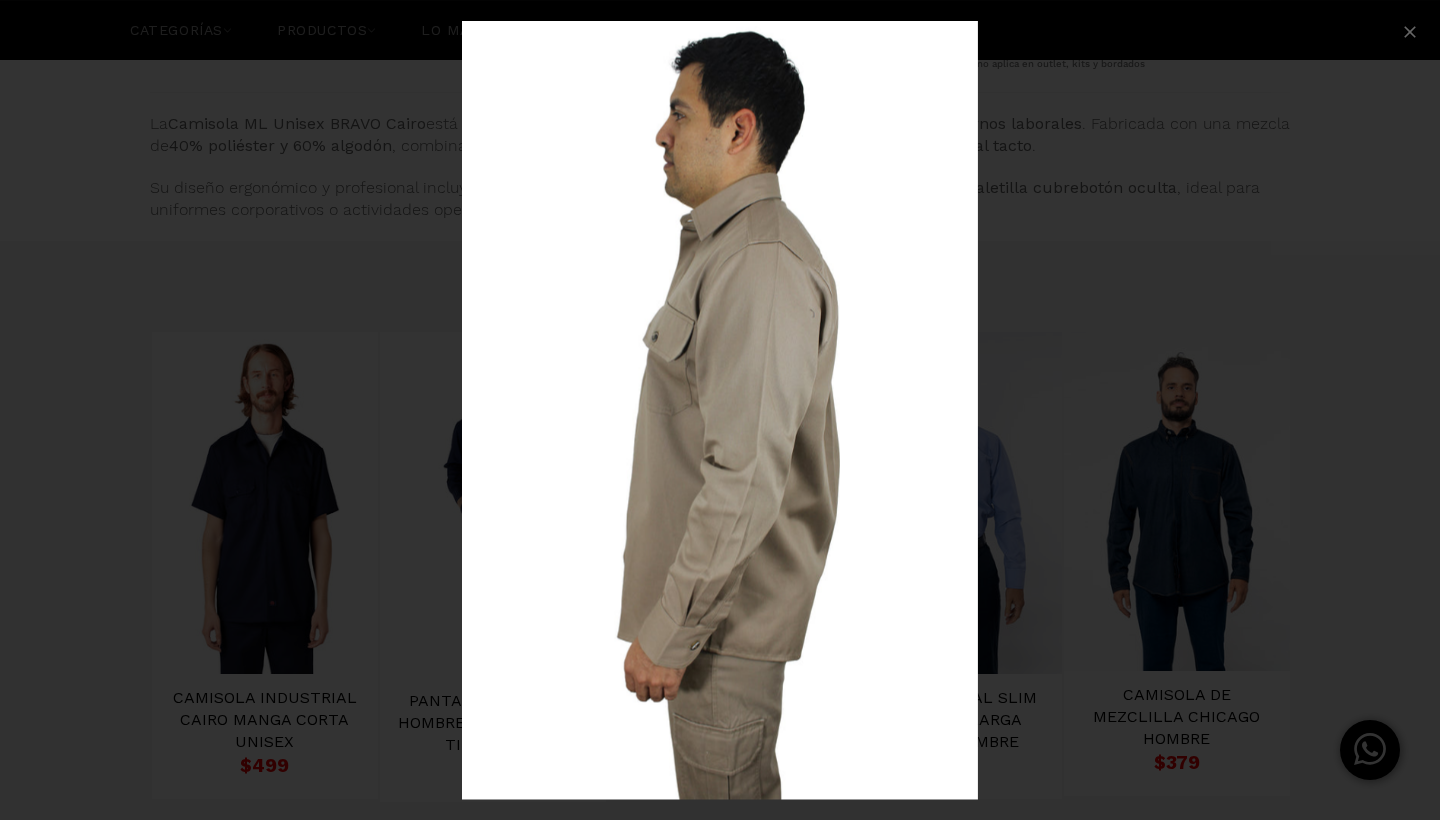 click at bounding box center [720, 410] 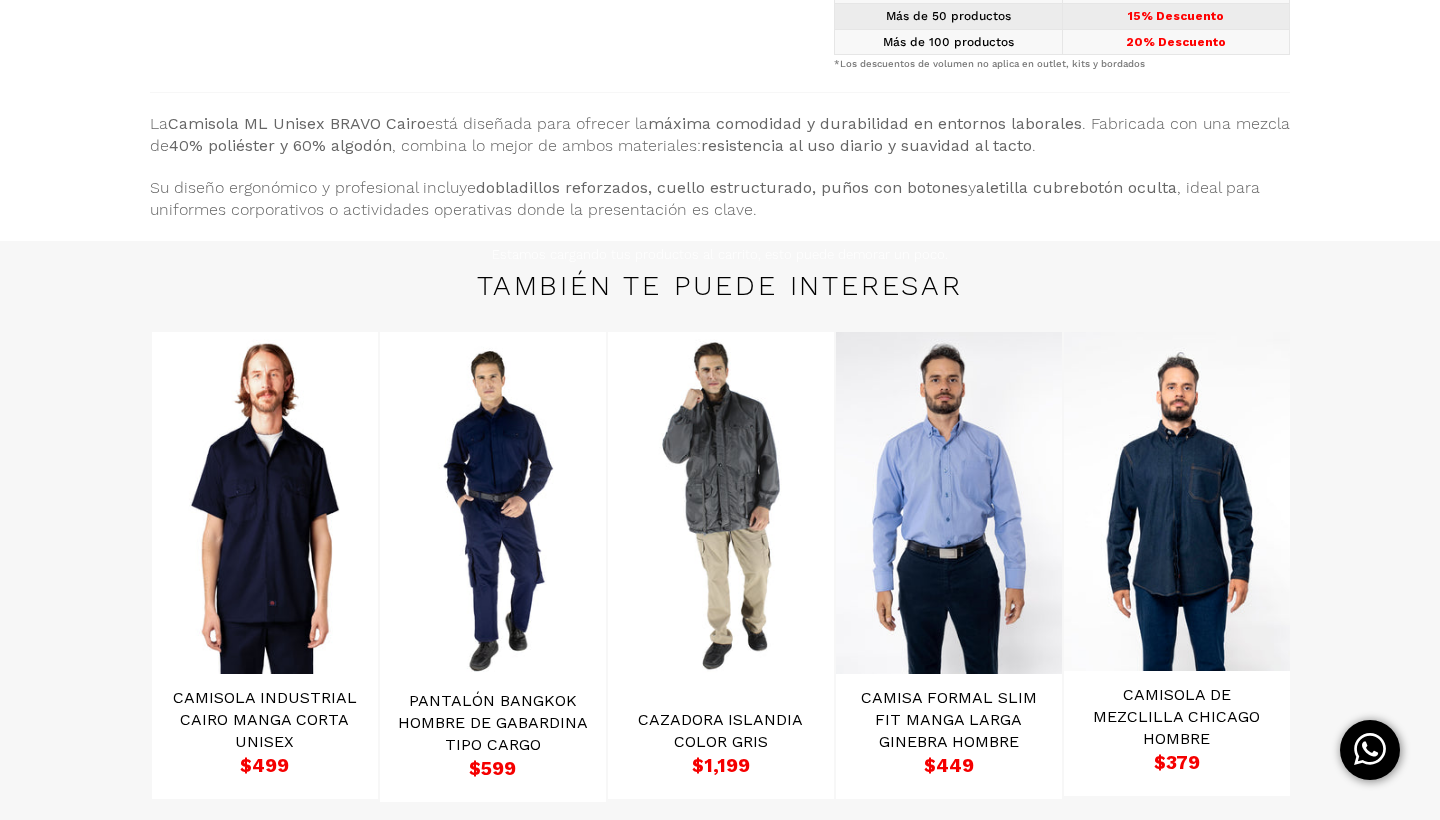 scroll, scrollTop: 55, scrollLeft: 0, axis: vertical 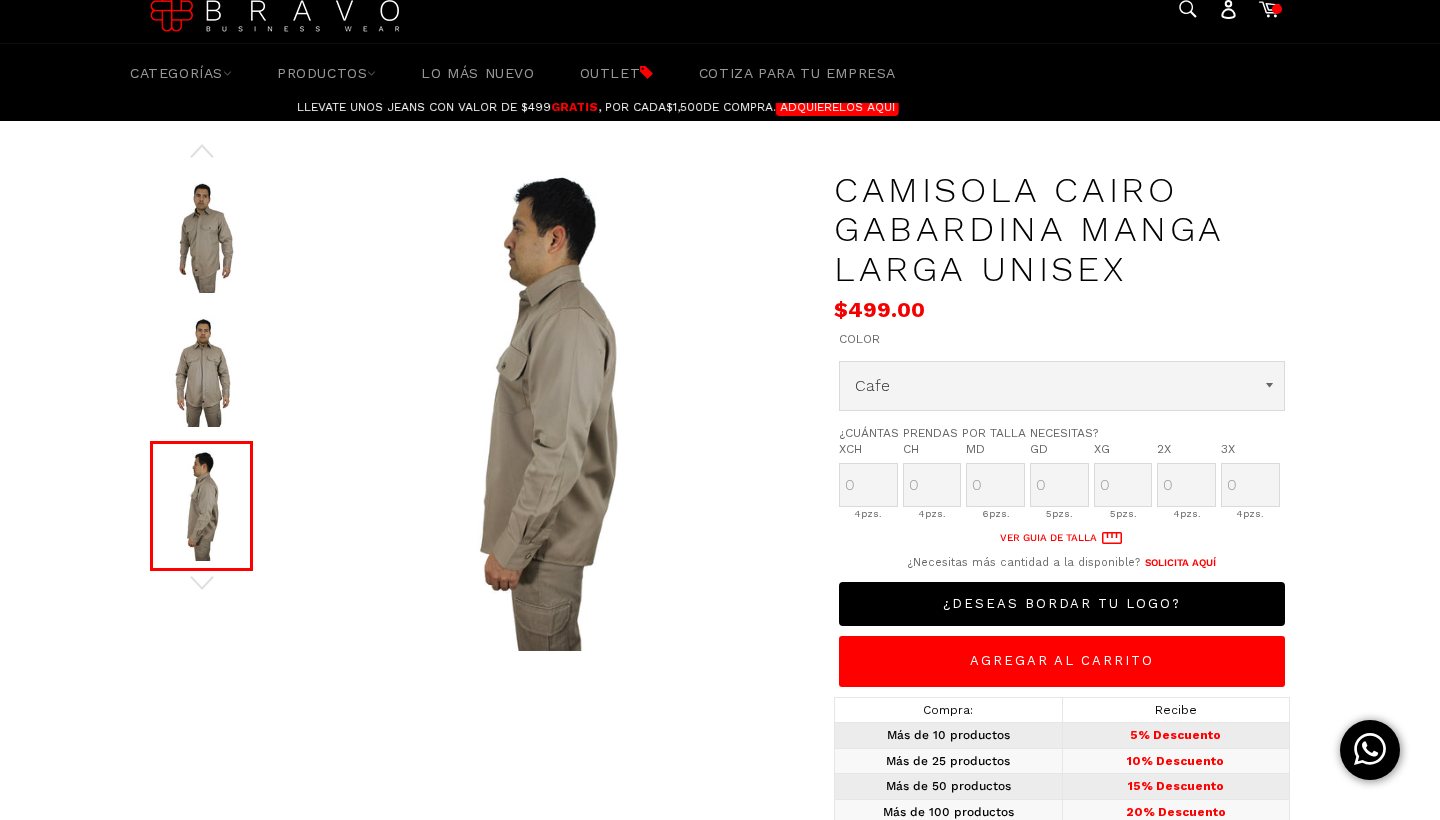 click on "Últimas piezas" at bounding box center [720, 591] 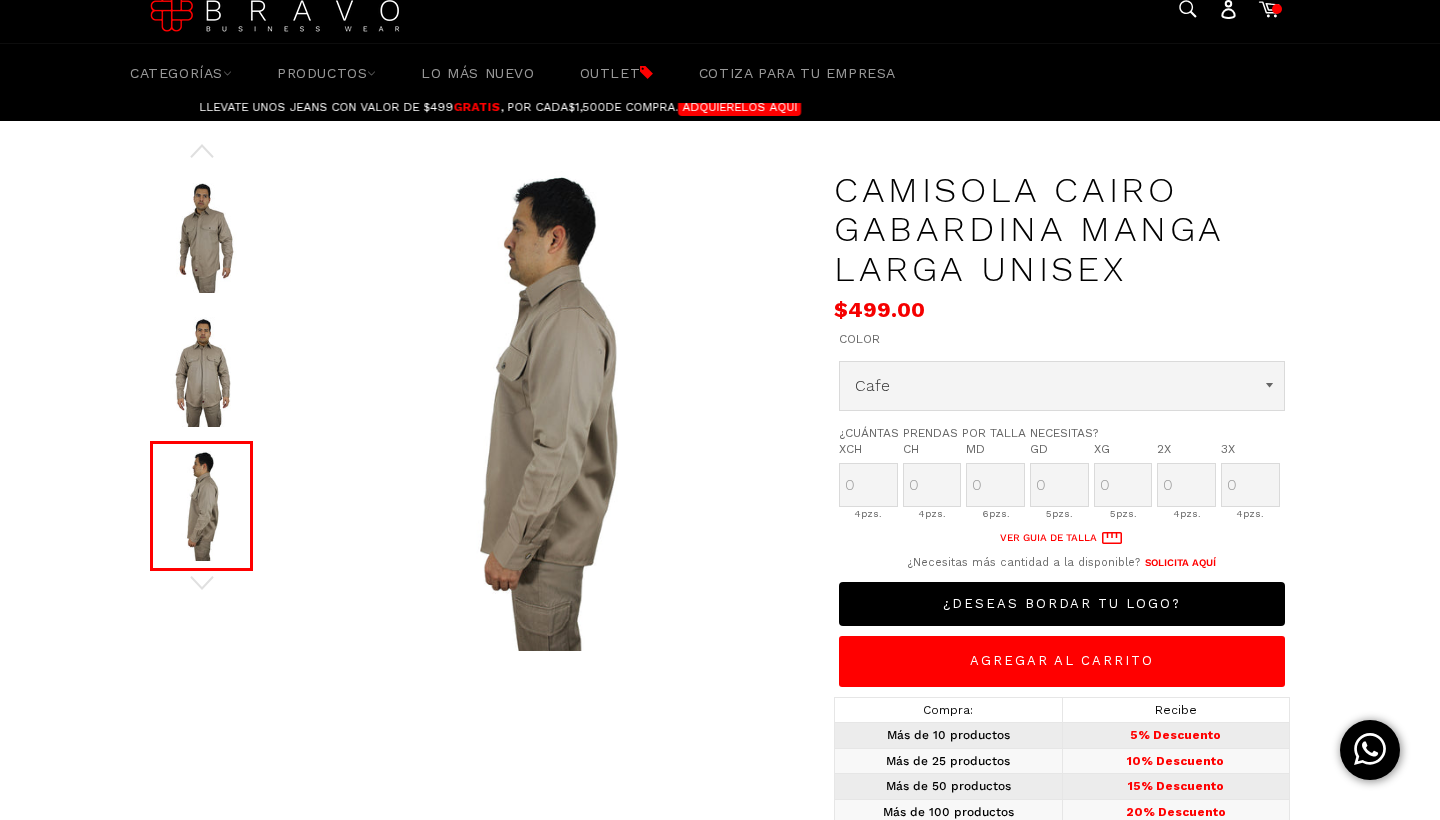 scroll, scrollTop: 0, scrollLeft: 0, axis: both 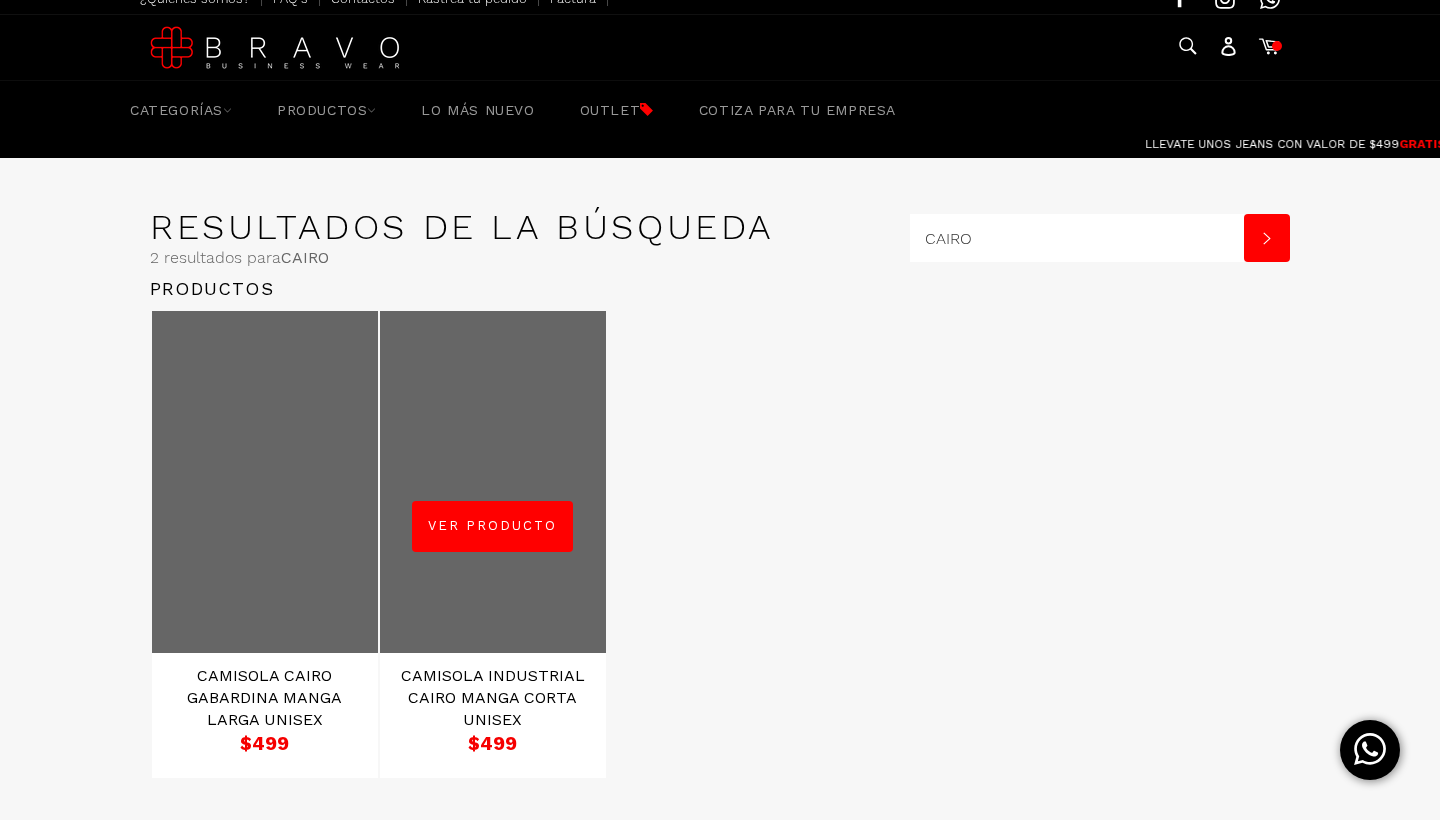 click on "Ver producto" at bounding box center (493, 544) 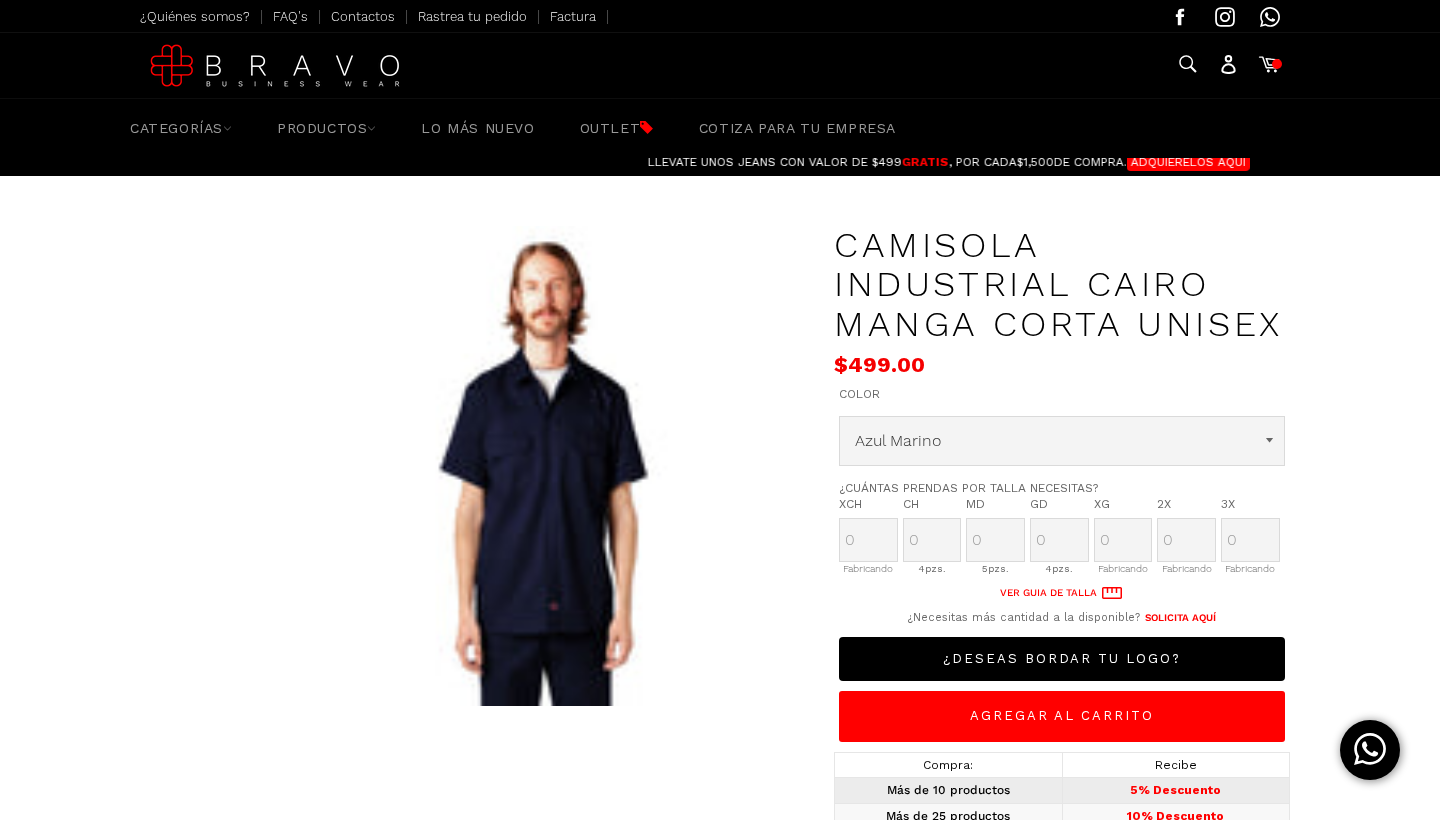 scroll, scrollTop: 0, scrollLeft: 0, axis: both 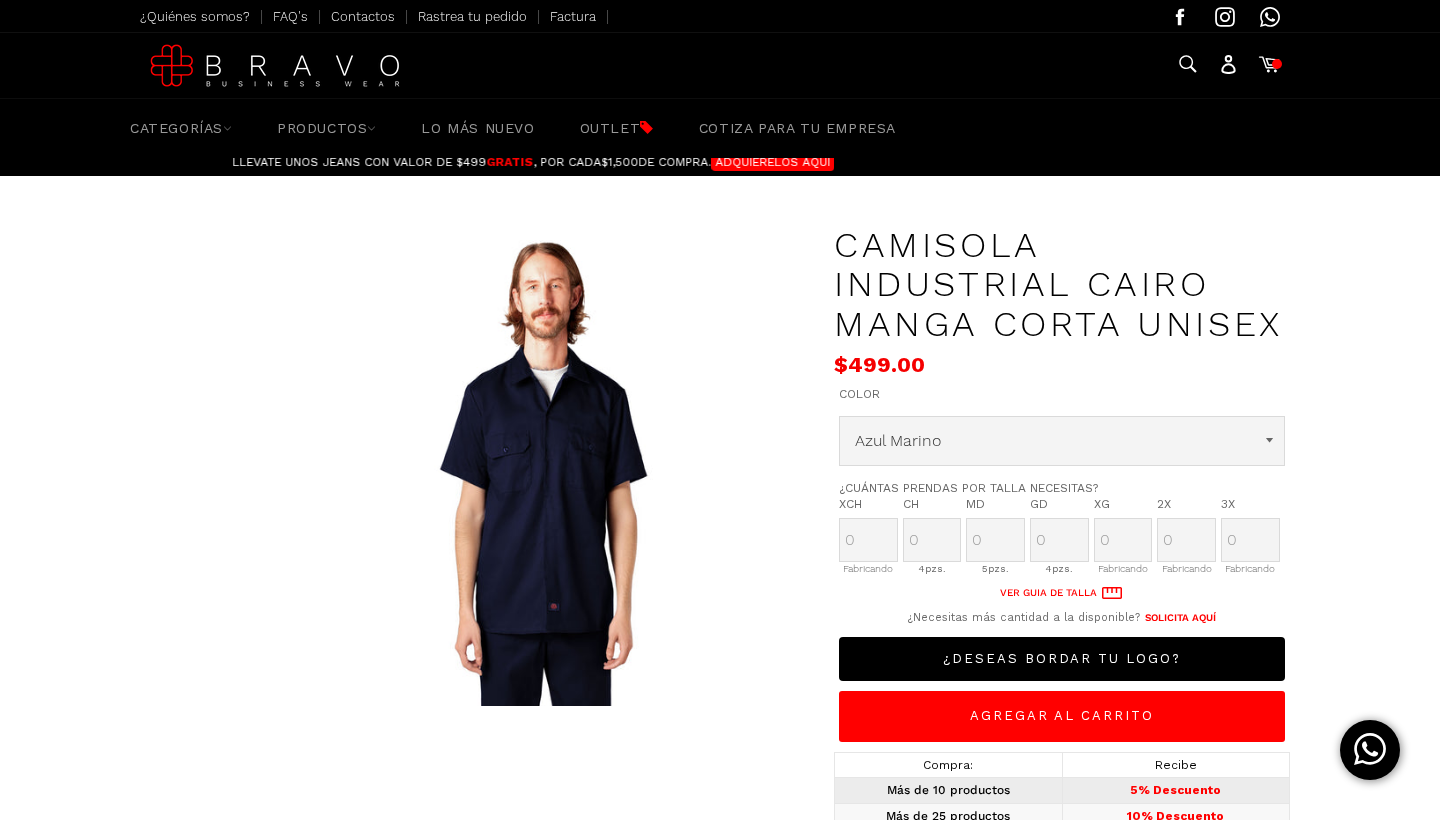 click at bounding box center [543, 466] 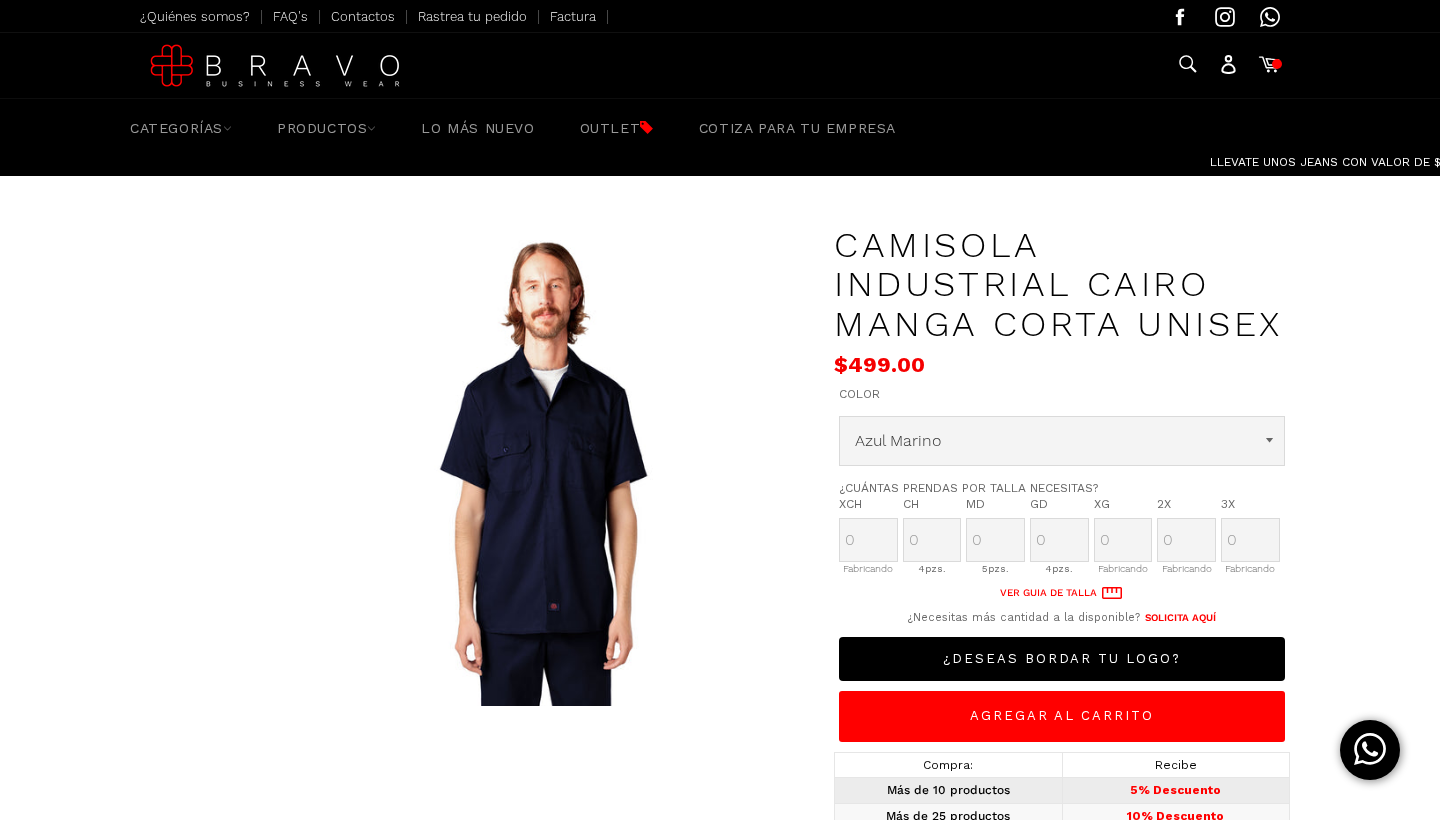 scroll, scrollTop: 0, scrollLeft: 0, axis: both 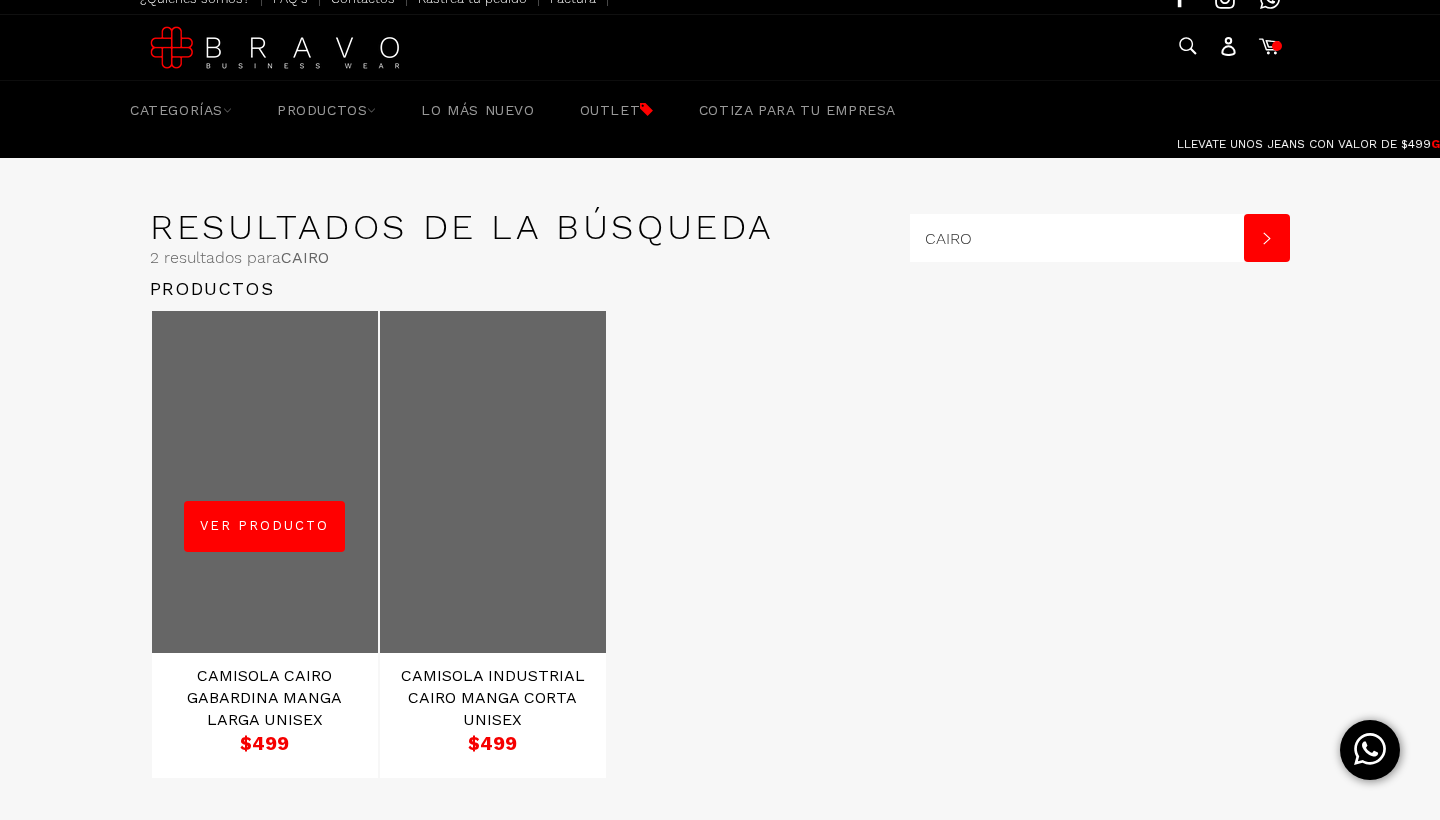 click on "Ver producto" at bounding box center (265, 544) 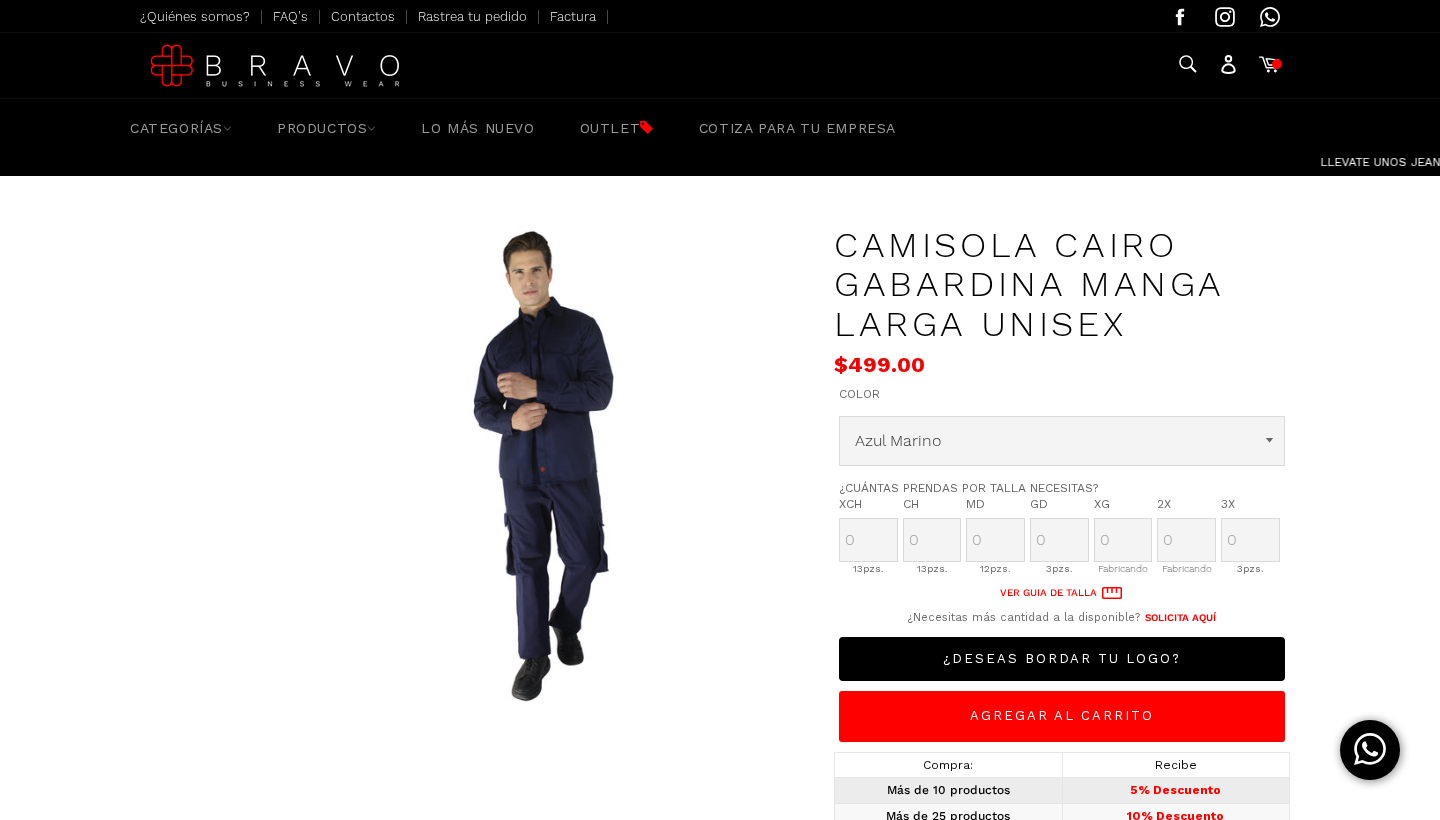 scroll, scrollTop: 0, scrollLeft: 0, axis: both 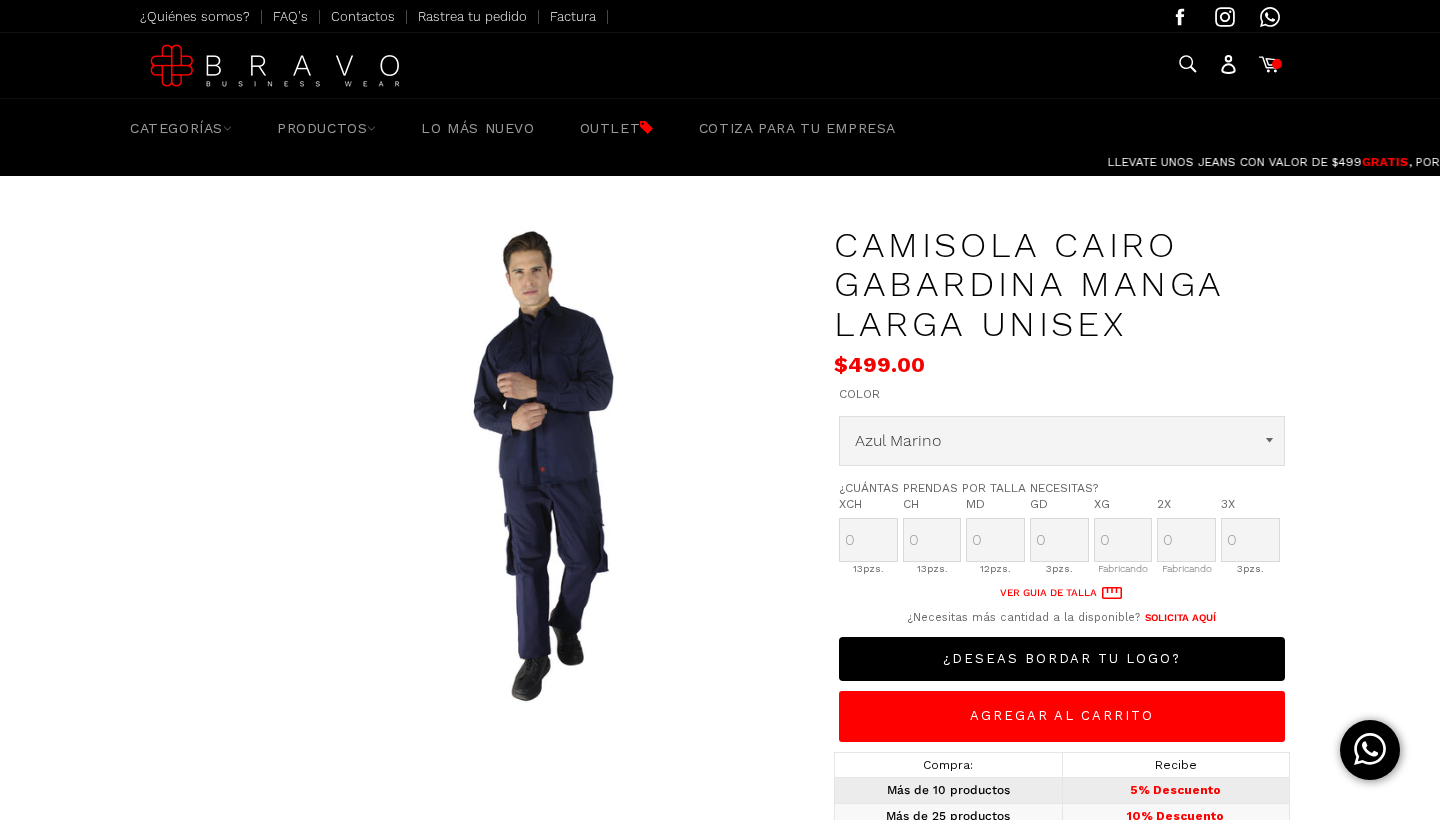 select on "Cafe" 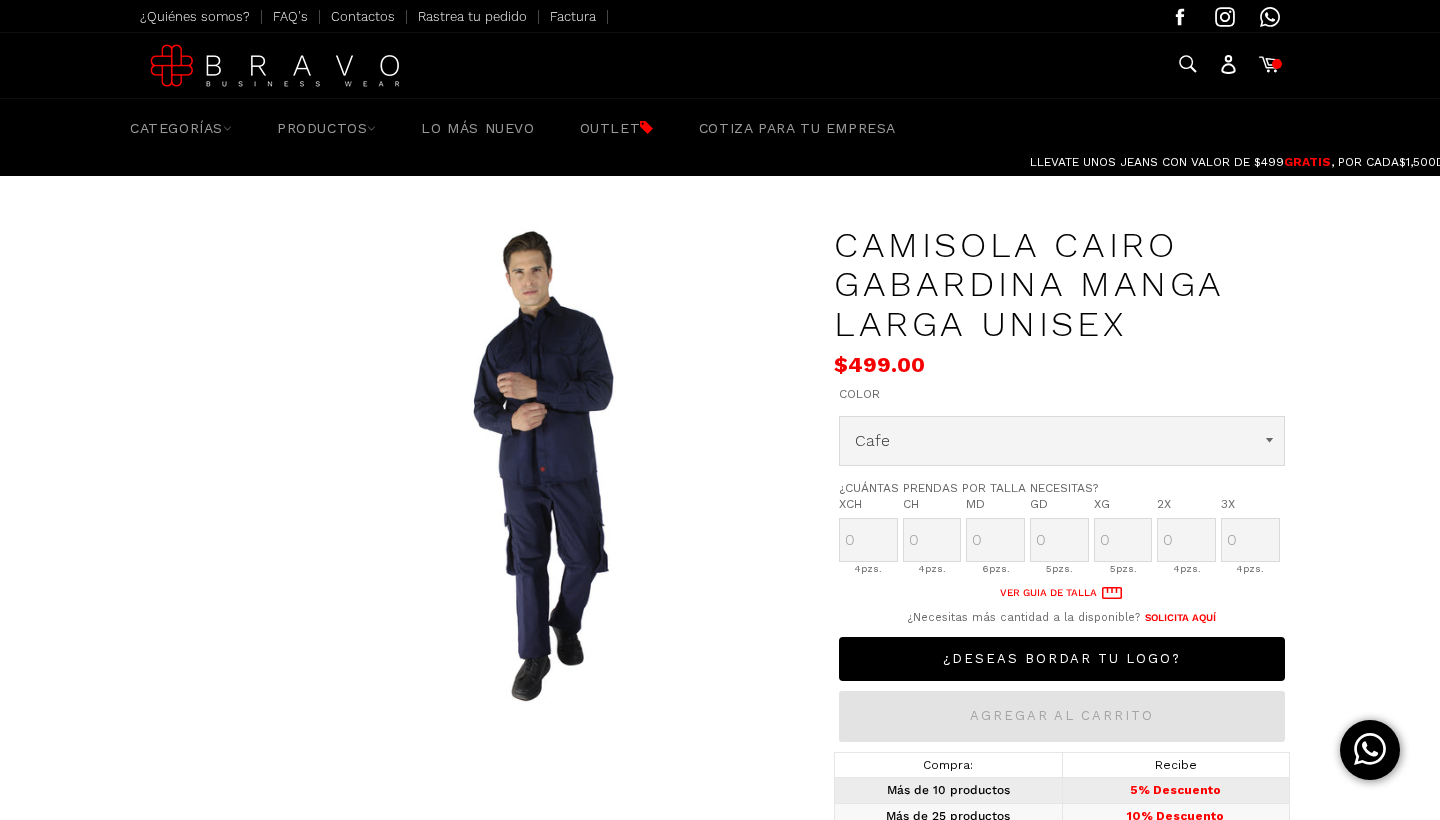 scroll, scrollTop: 0, scrollLeft: -1008, axis: horizontal 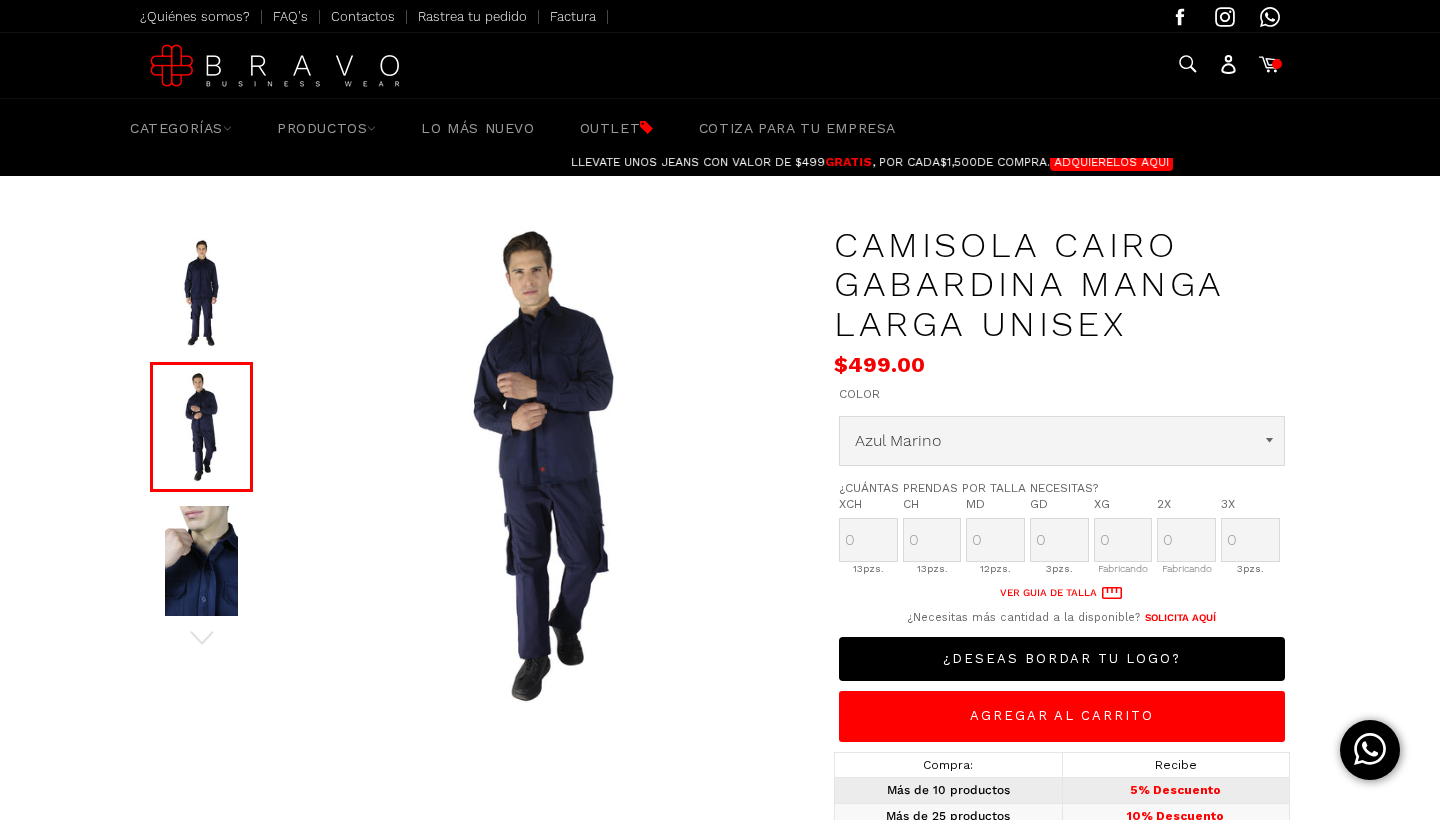 click at bounding box center (543, 466) 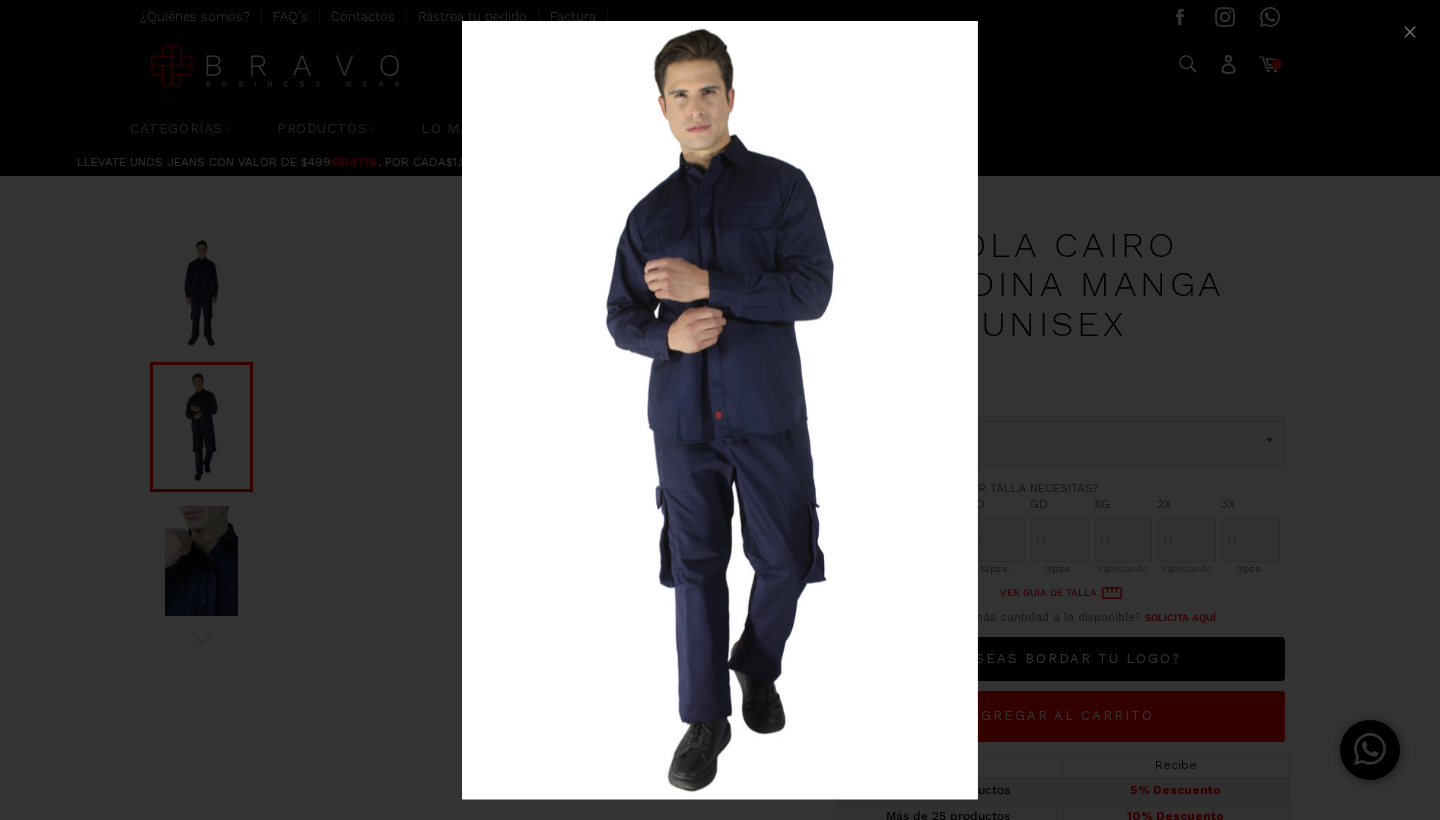 click at bounding box center [720, 410] 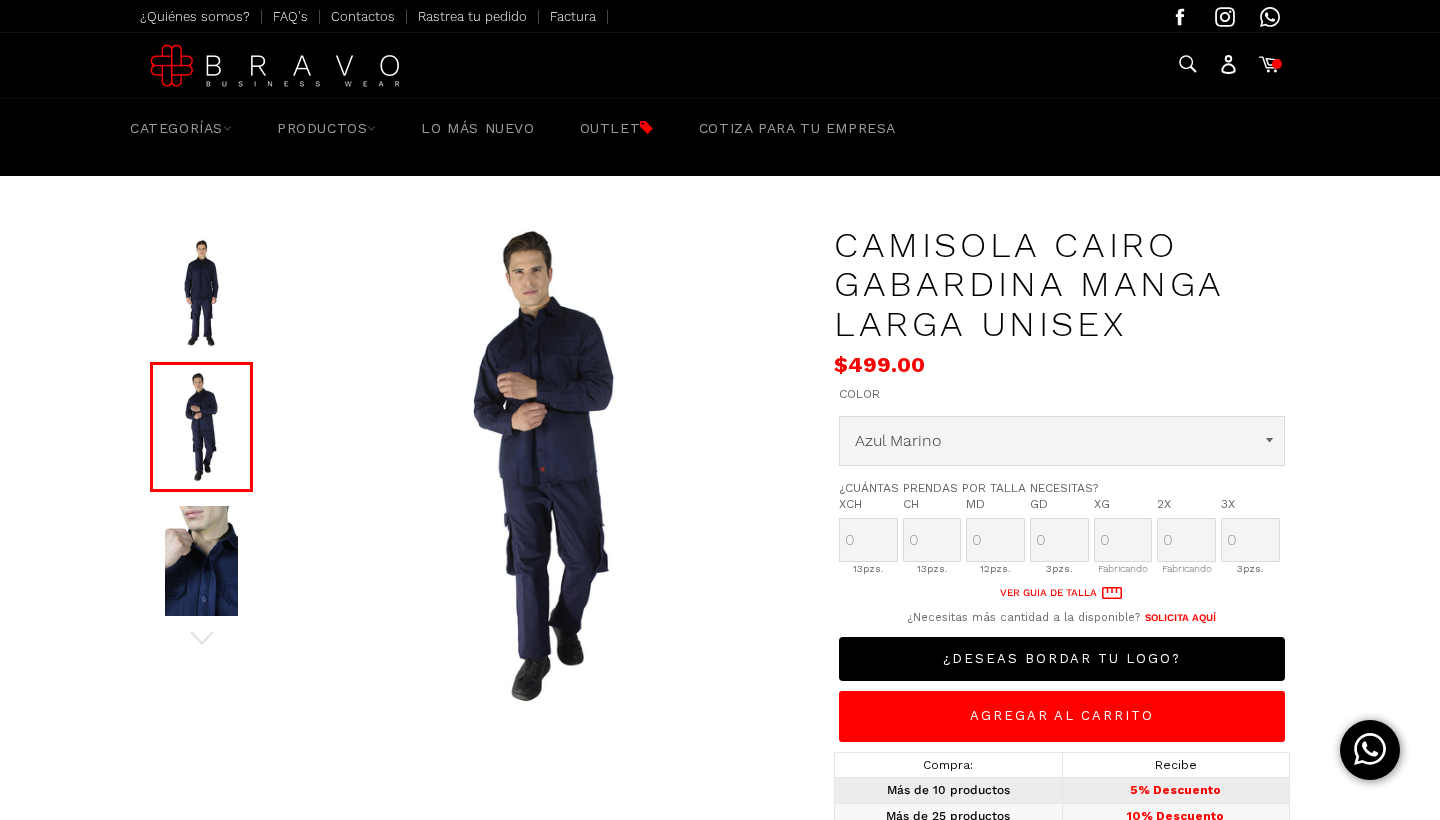 click at bounding box center (201, 561) 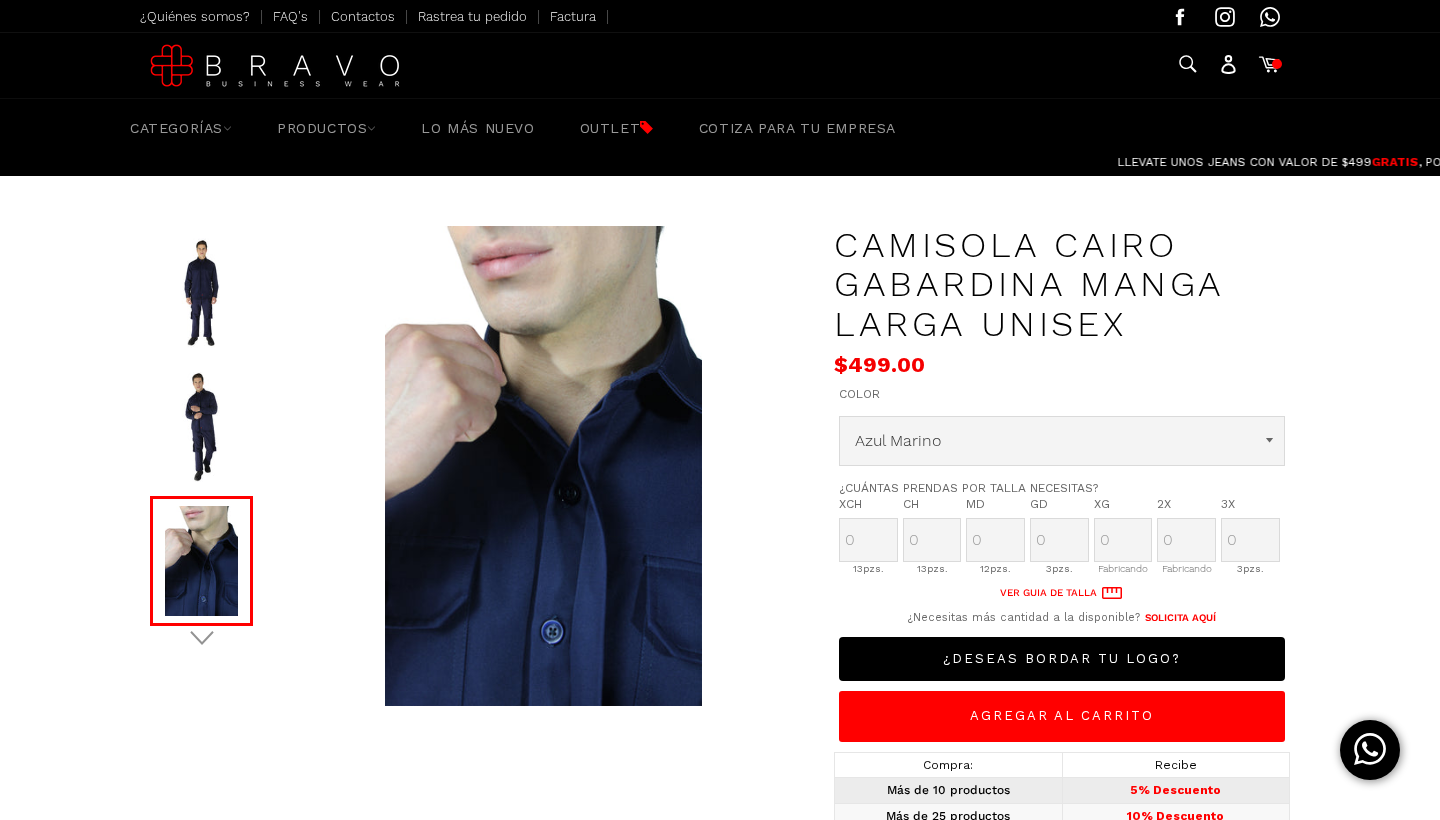 click 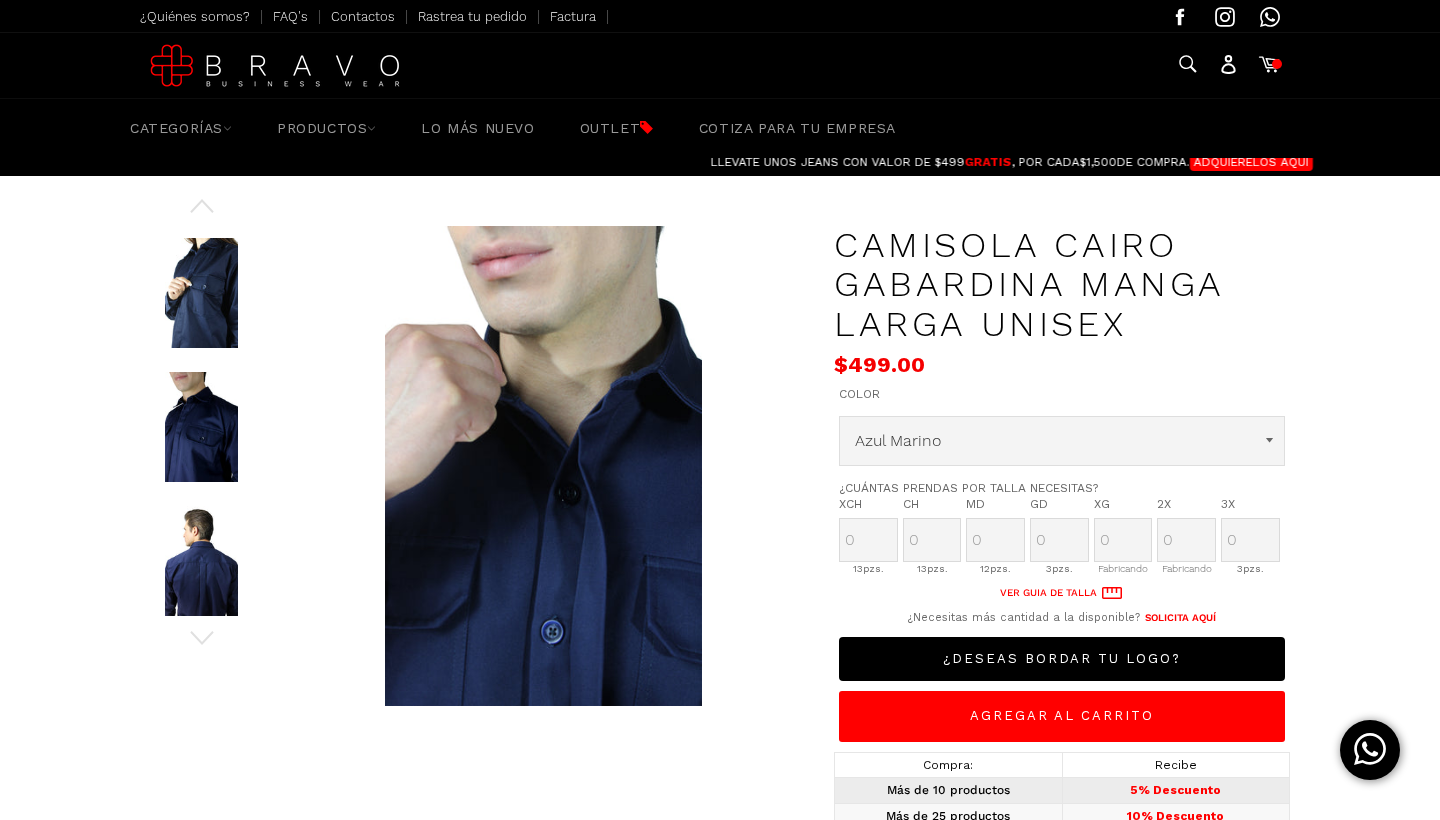 select on "Cafe" 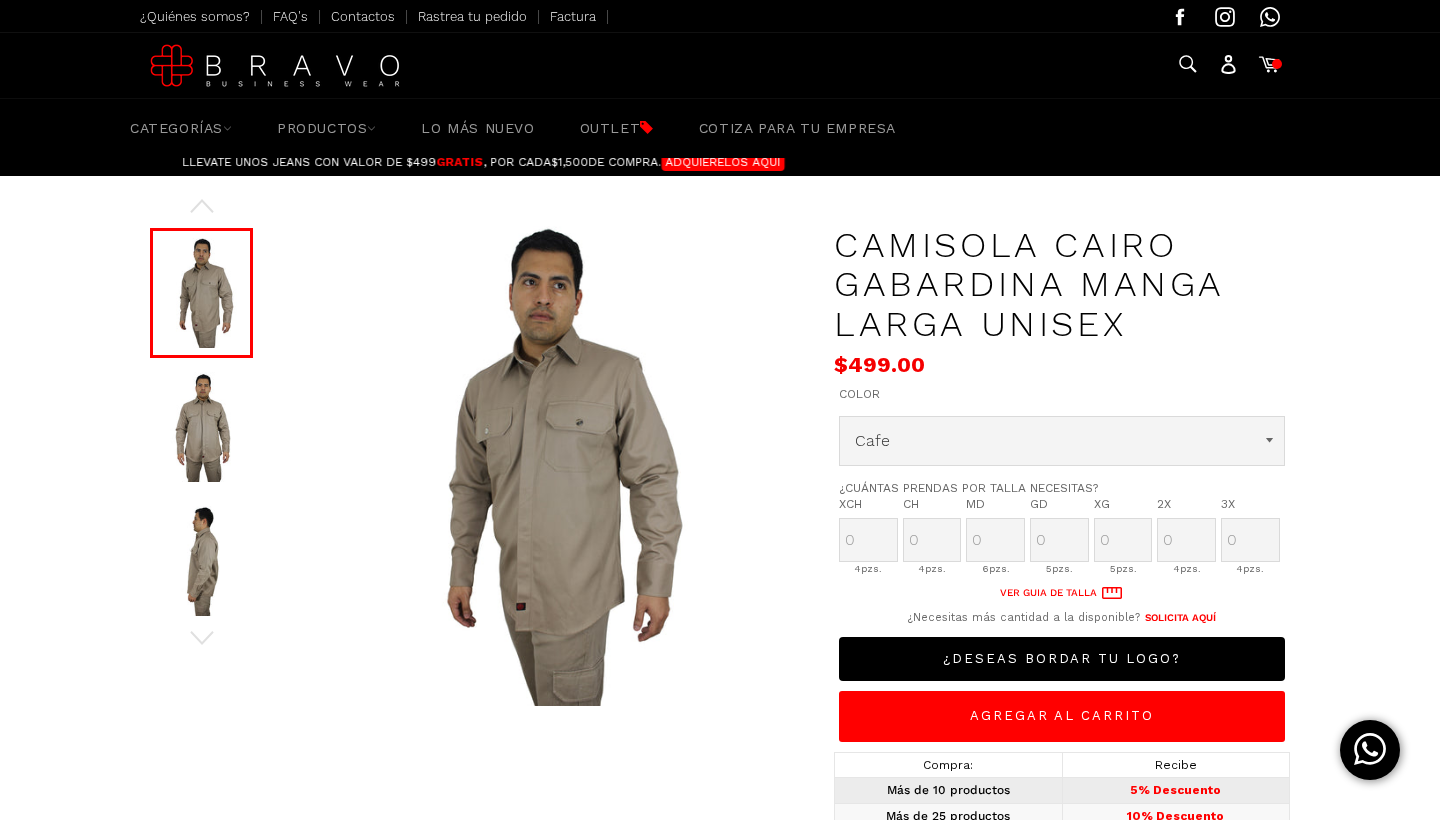 click at bounding box center [543, 466] 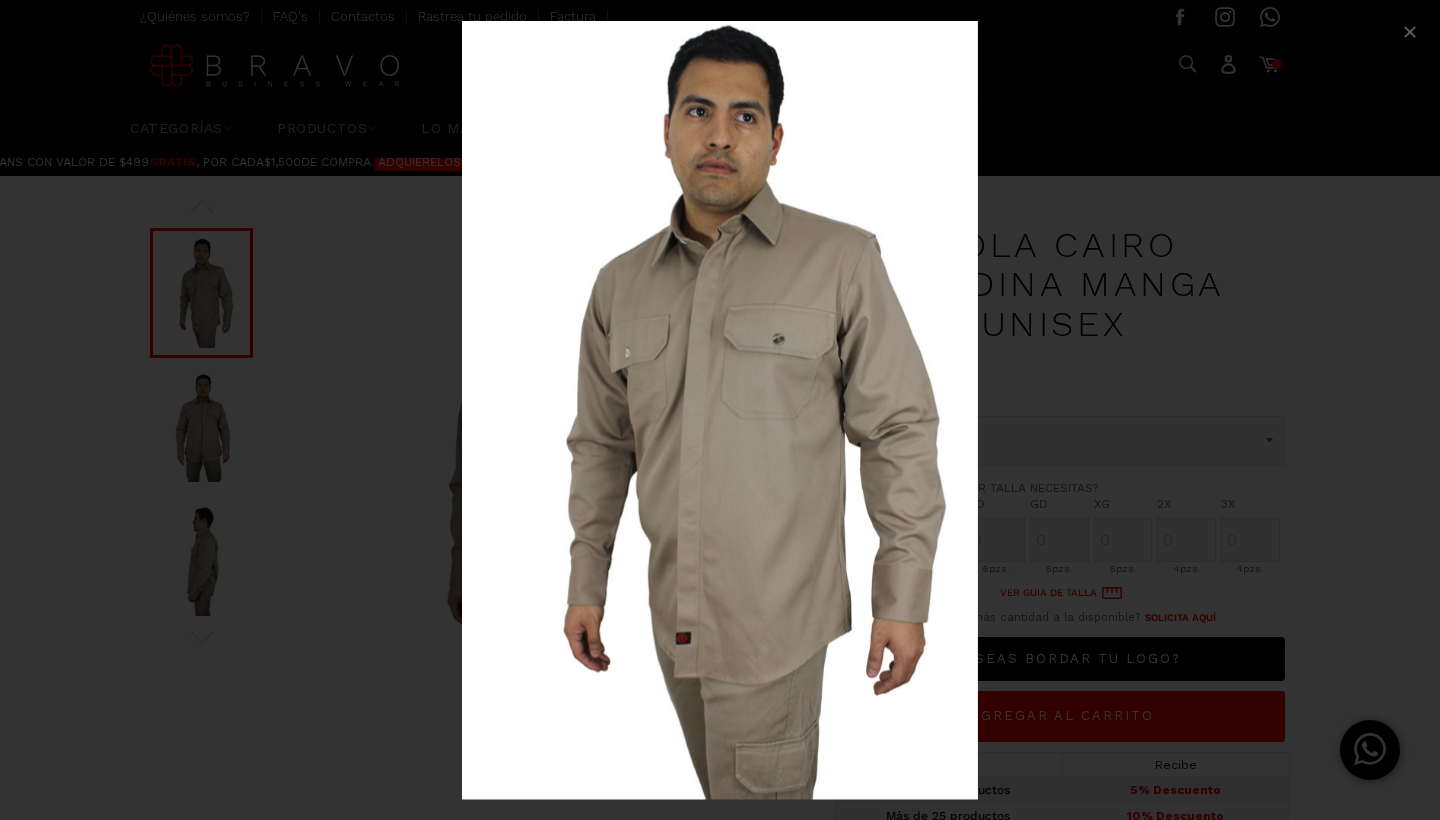 scroll, scrollTop: 0, scrollLeft: 0, axis: both 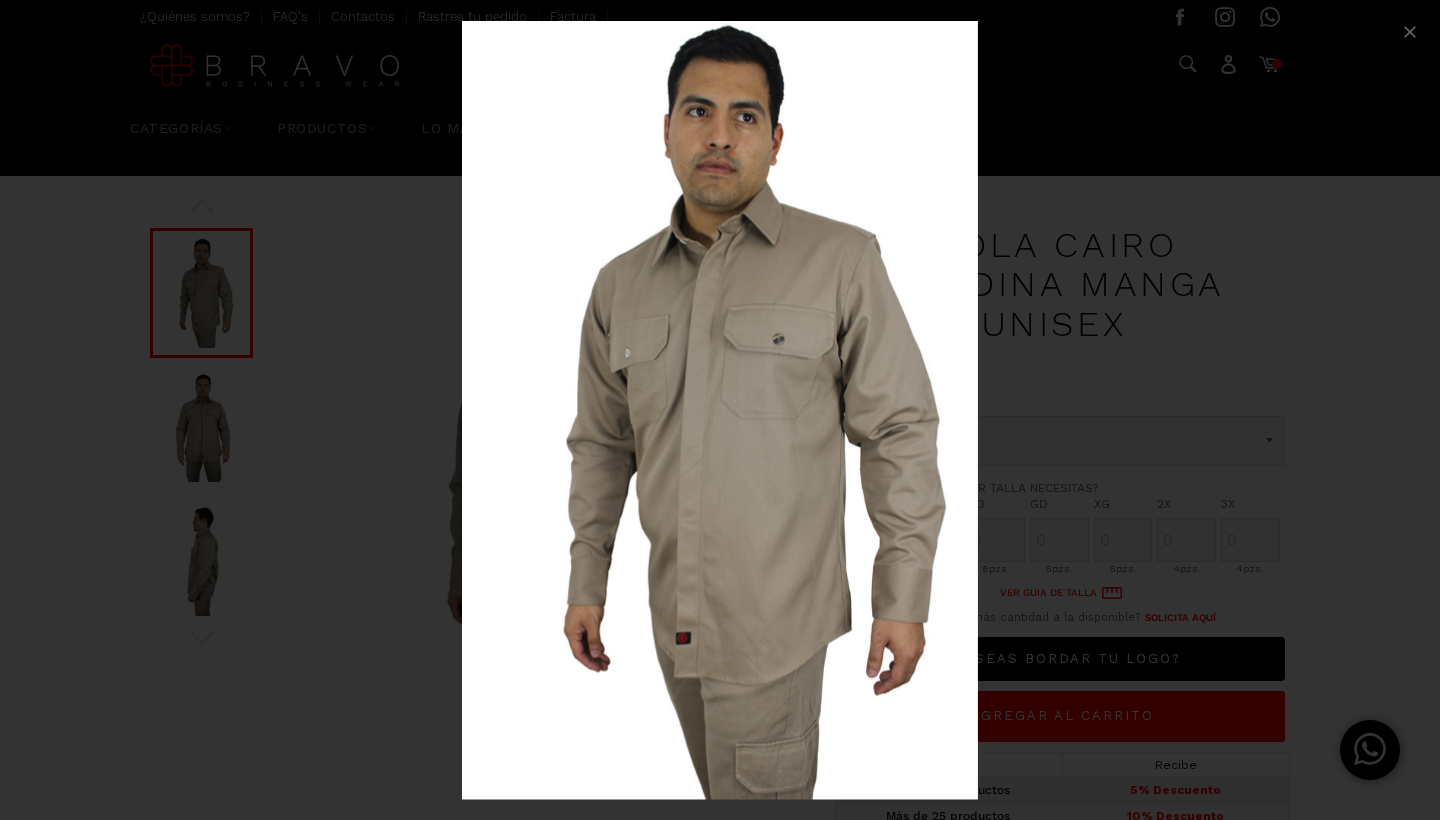 click at bounding box center [720, 410] 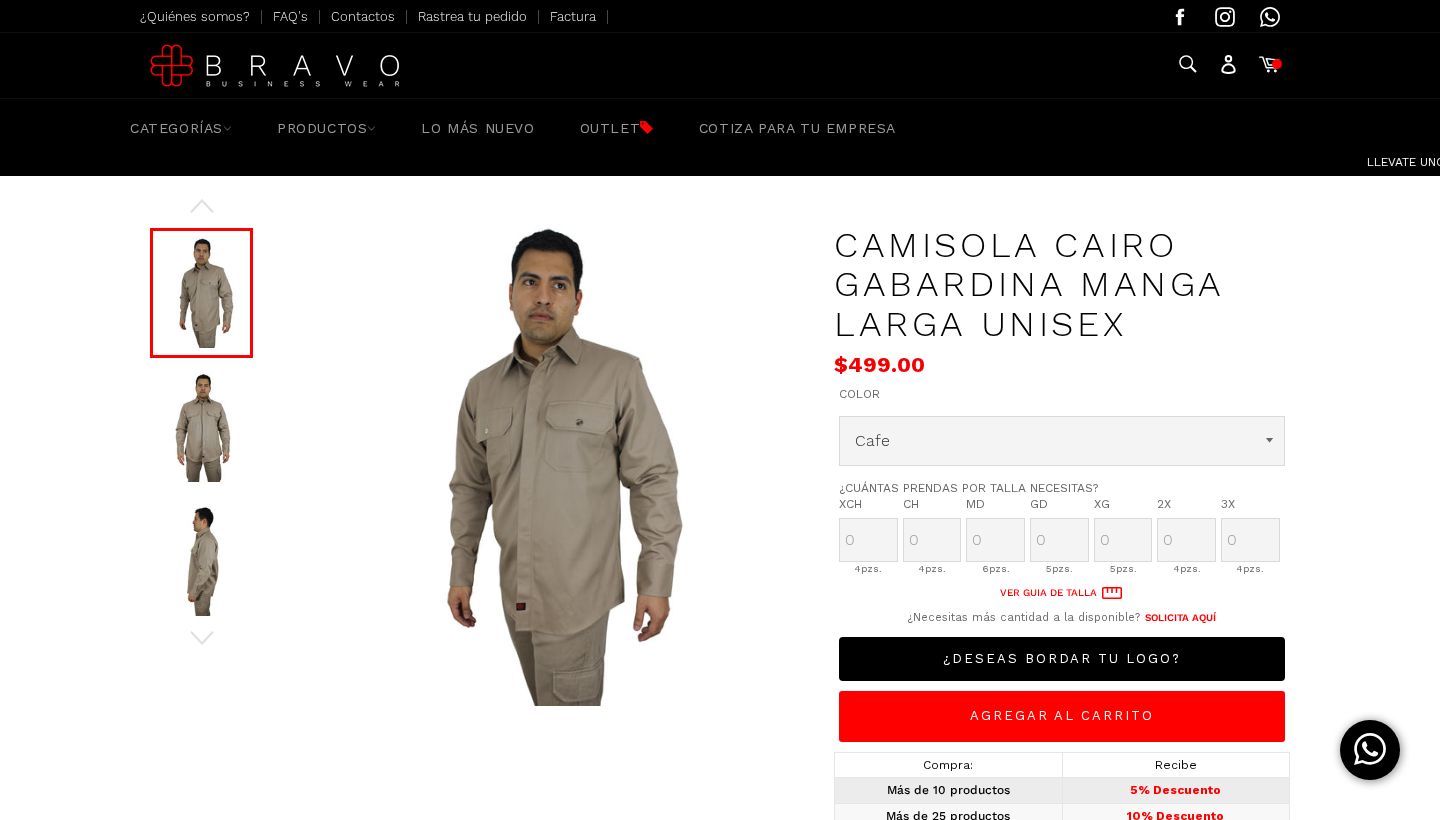 scroll, scrollTop: 0, scrollLeft: -948, axis: horizontal 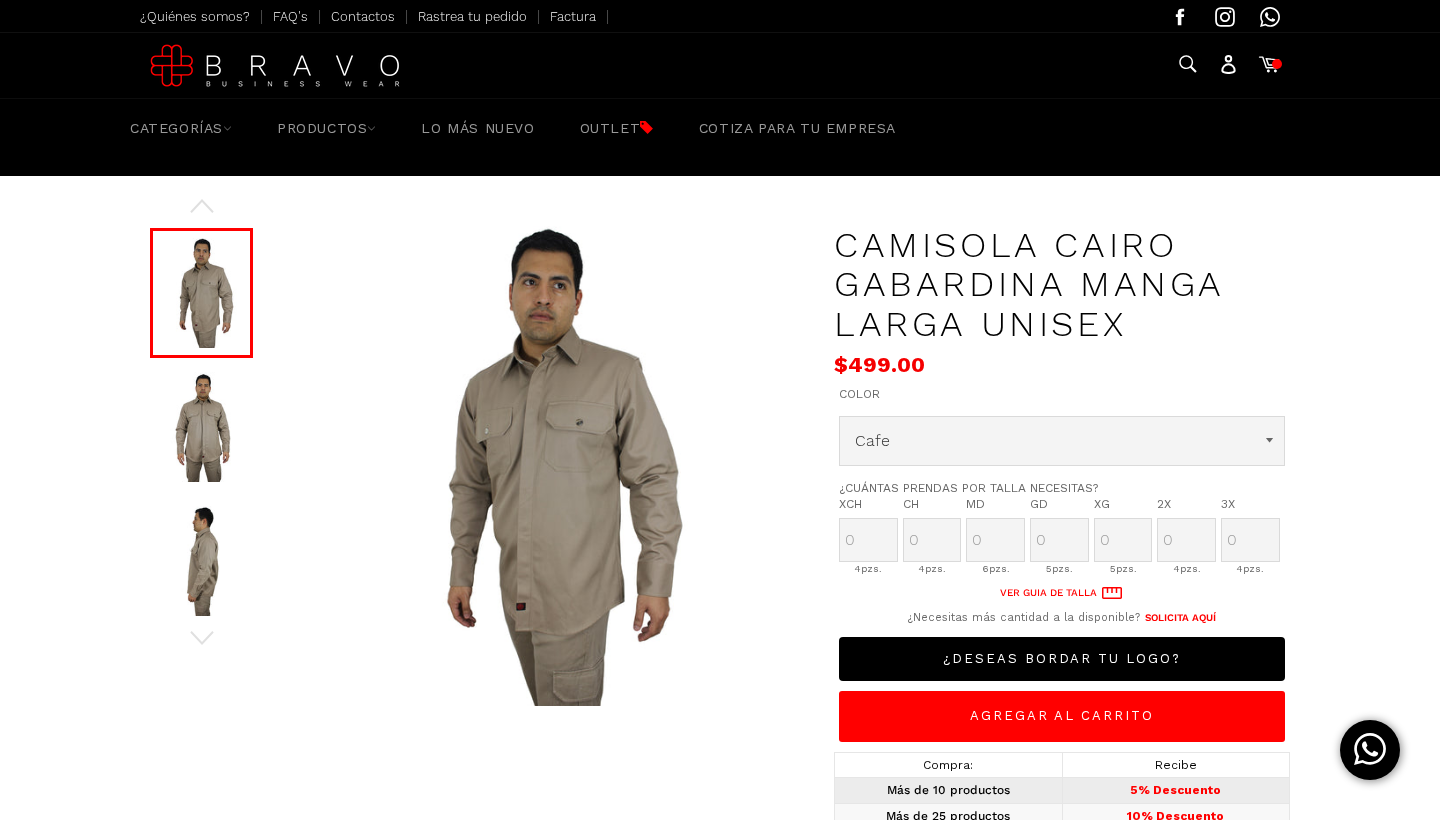 click at bounding box center [201, 427] 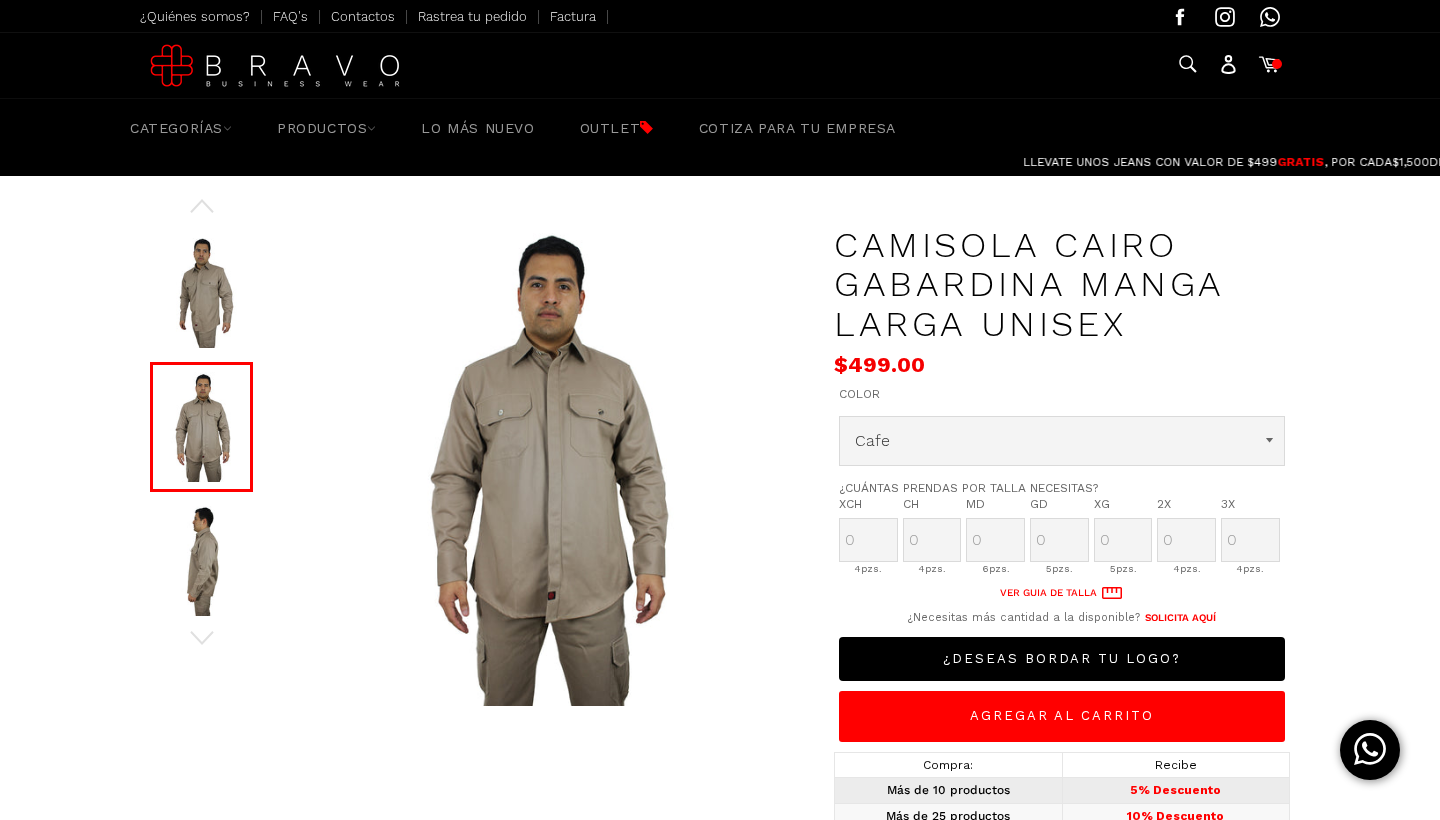 click at bounding box center [201, 561] 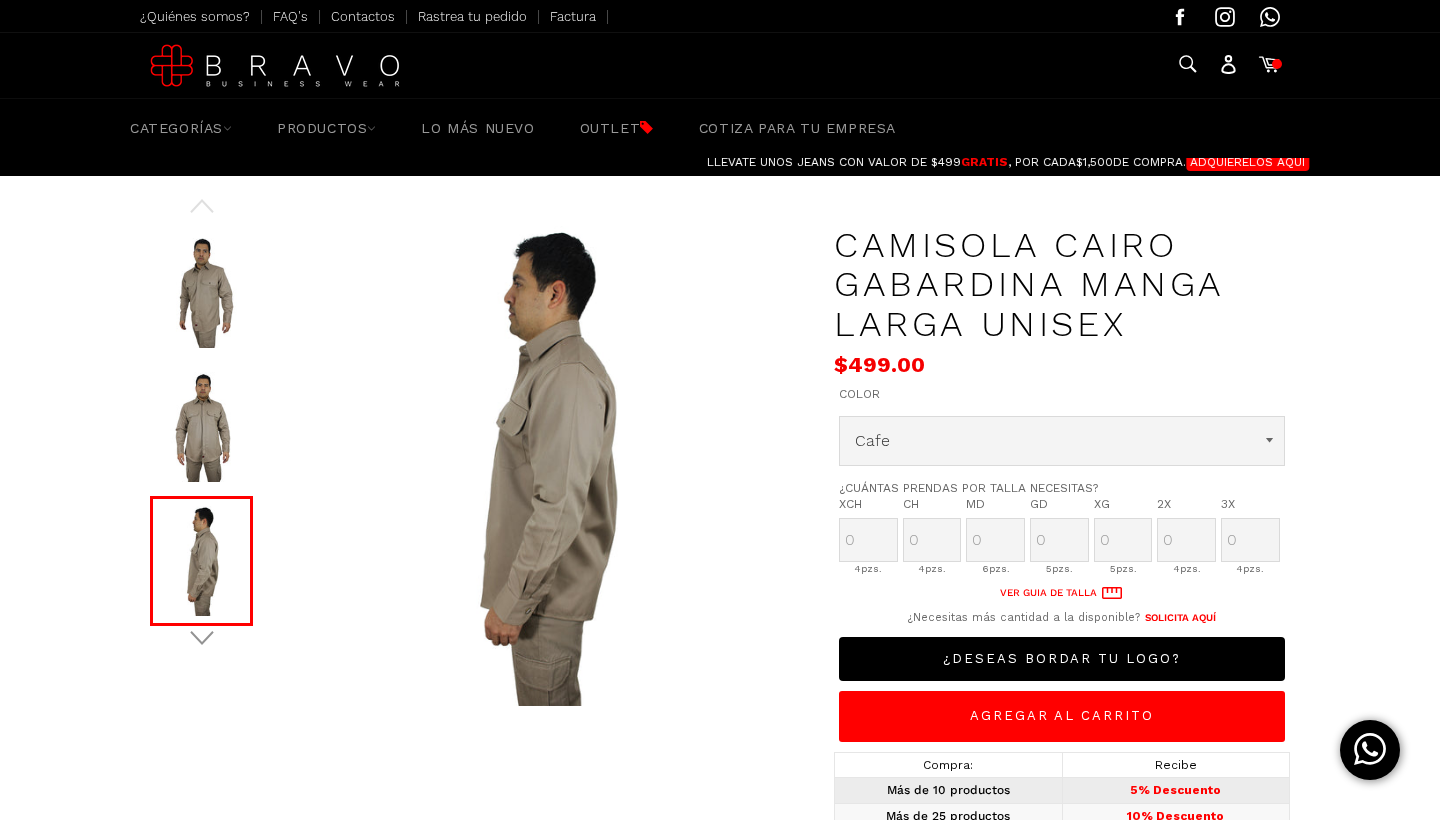 click 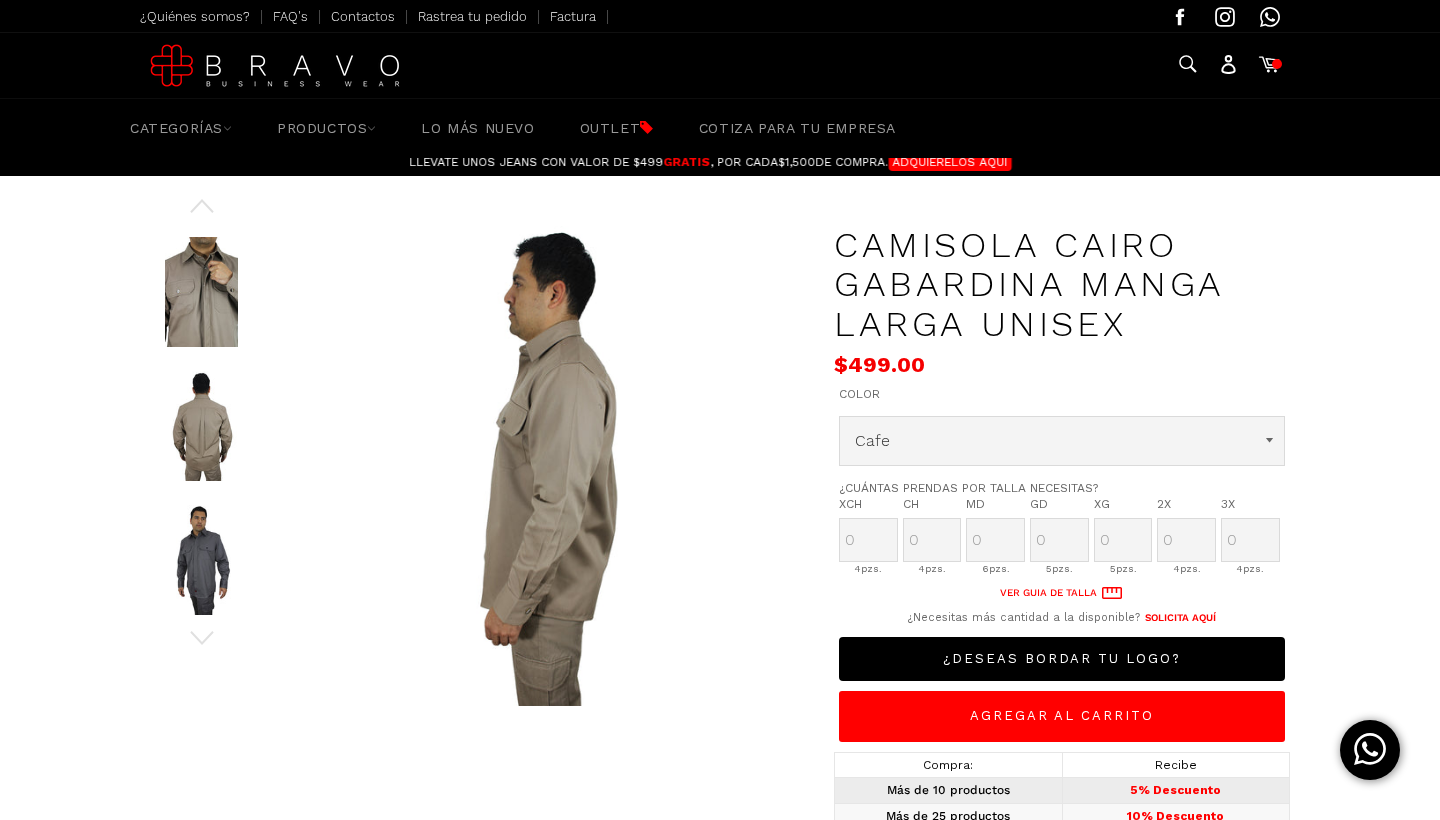 click at bounding box center [201, 292] 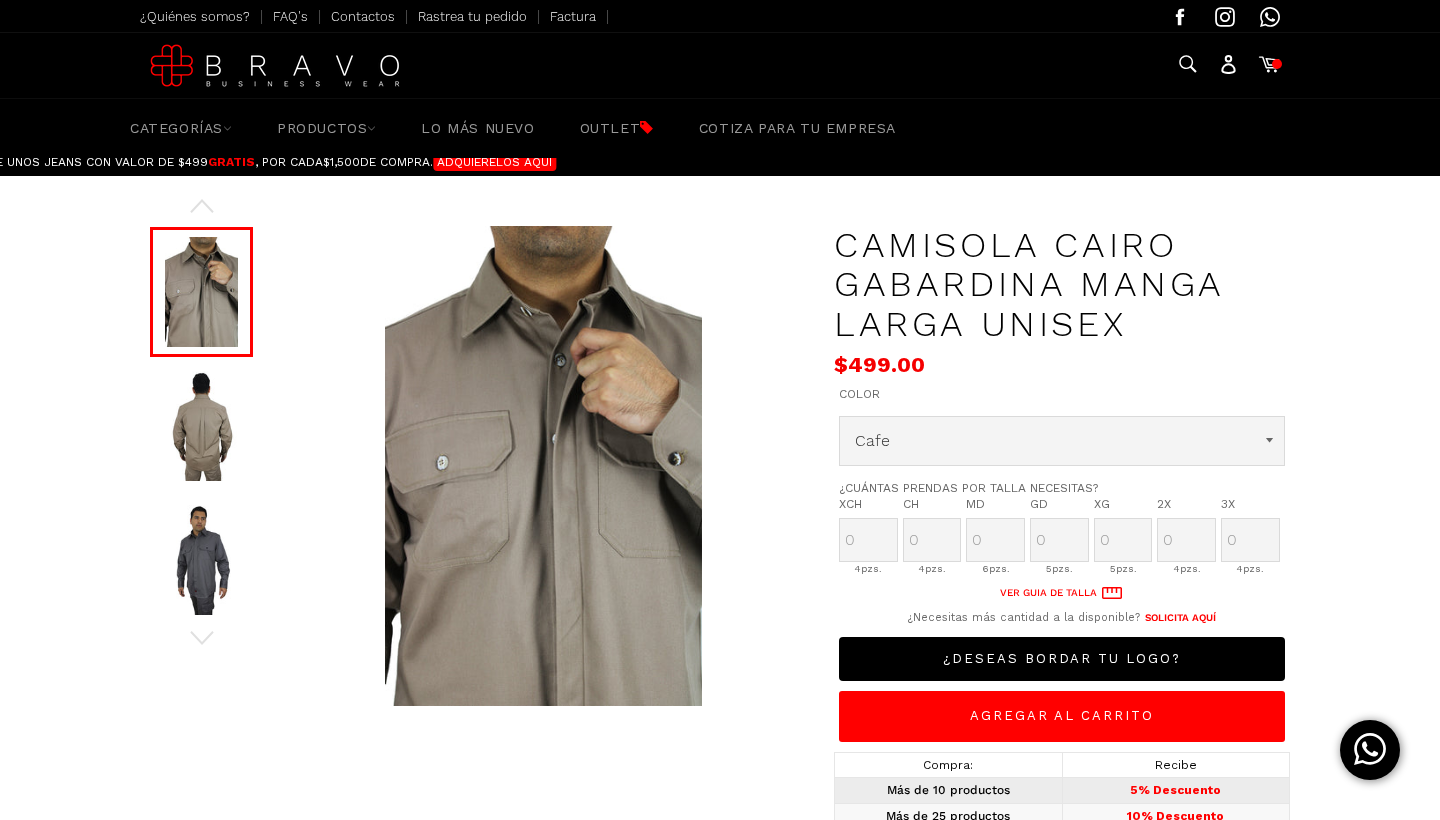 click at bounding box center [201, 426] 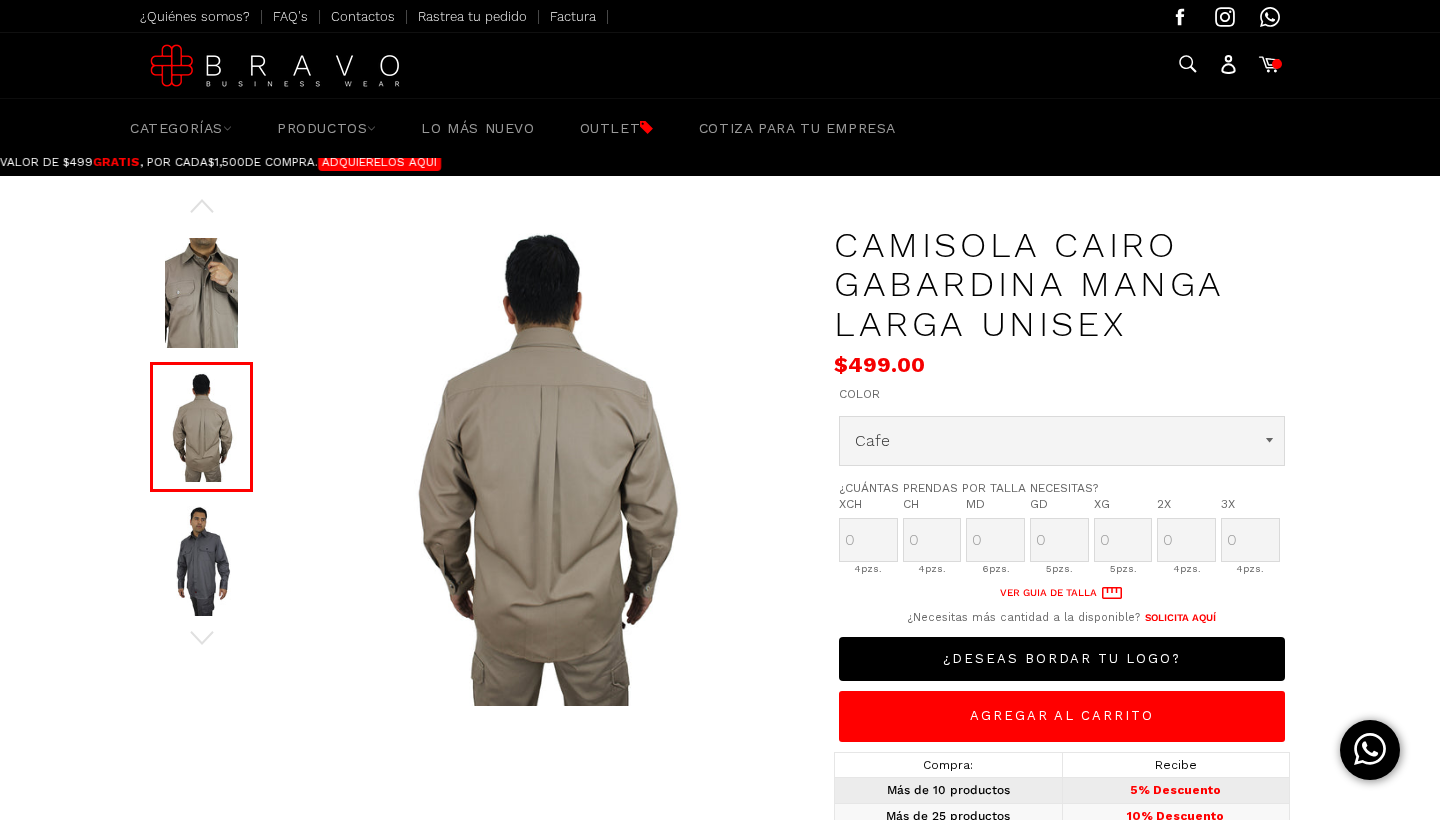scroll, scrollTop: 0, scrollLeft: -438, axis: horizontal 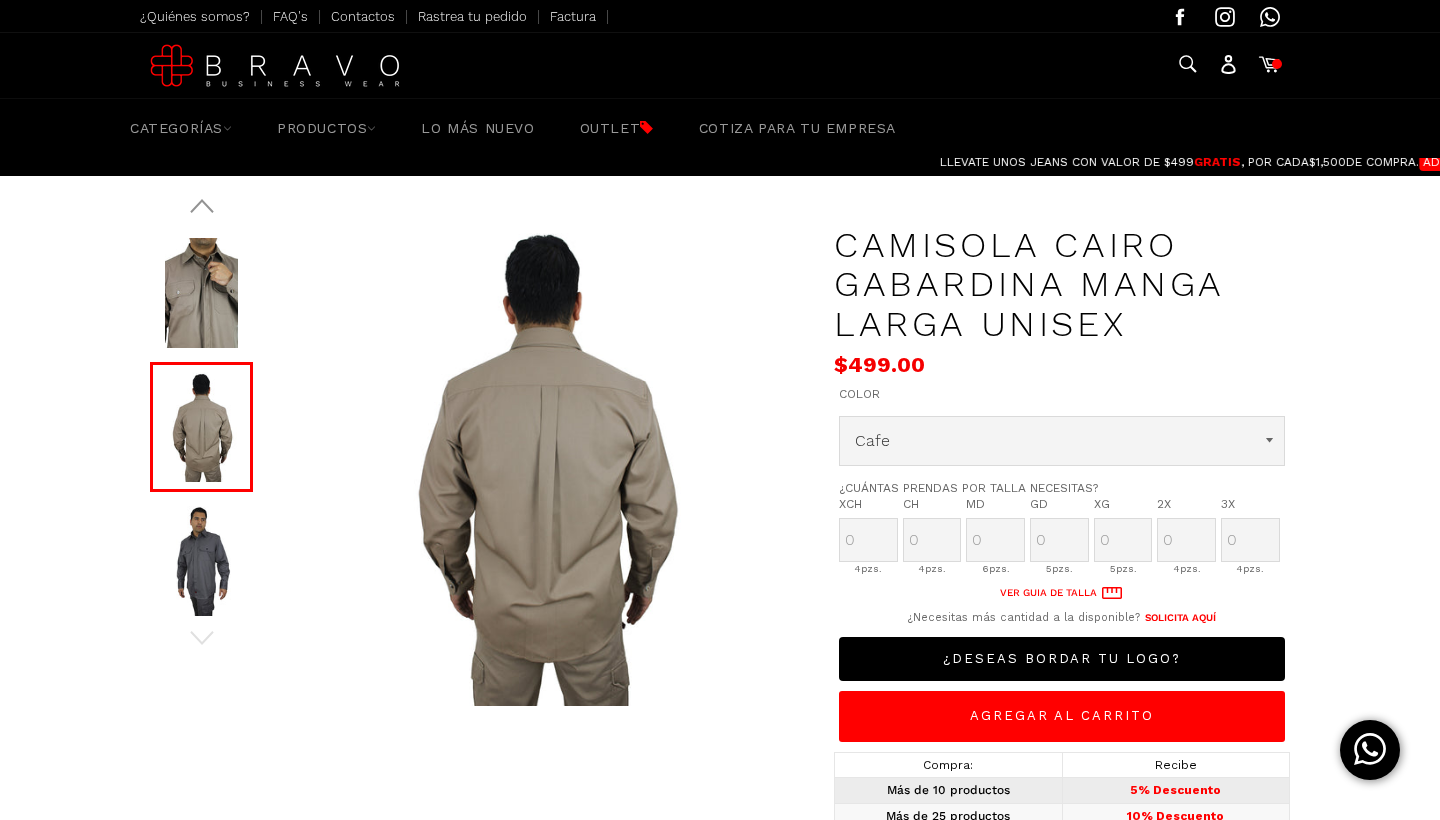 click 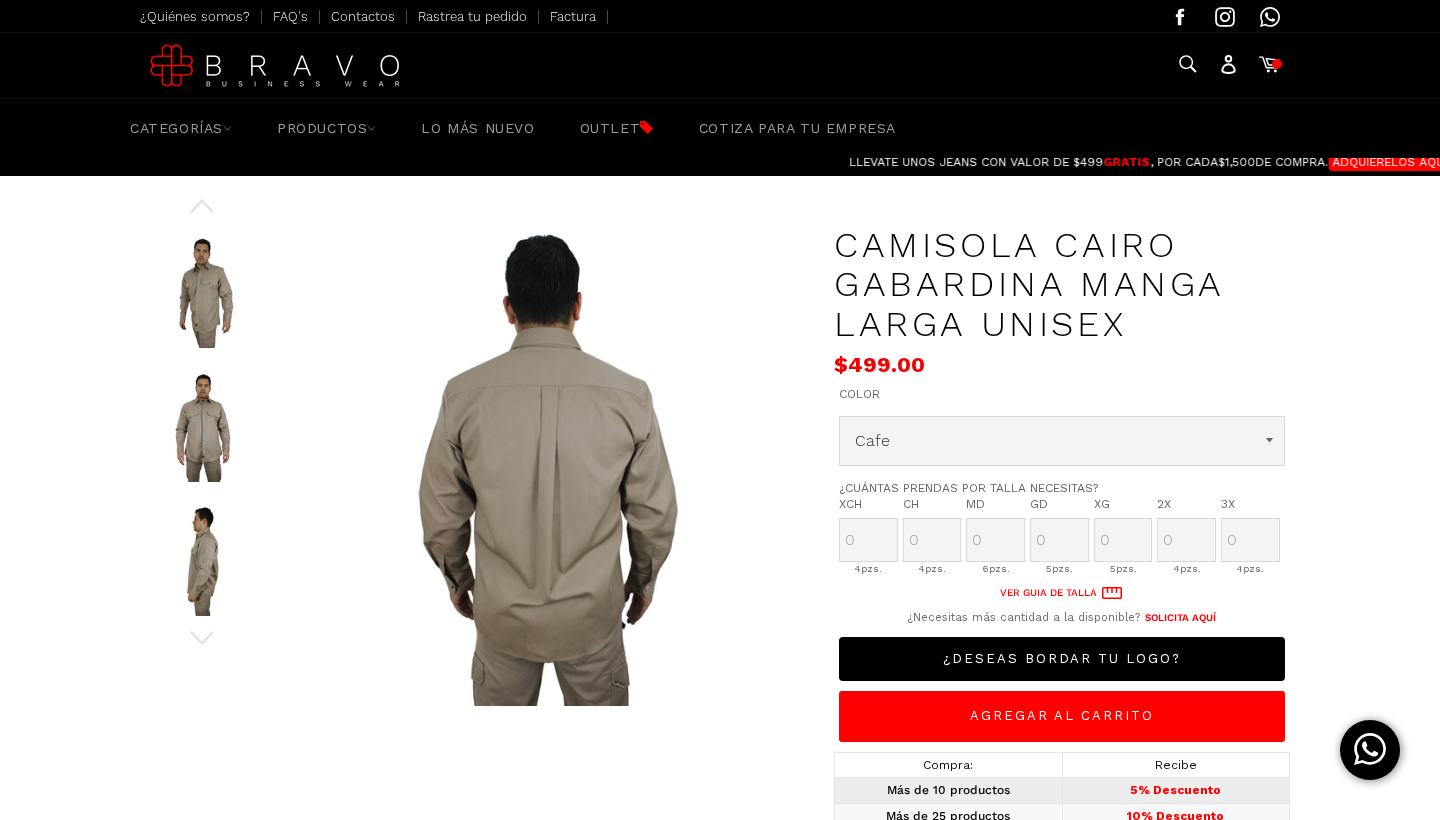 scroll, scrollTop: 0, scrollLeft: -156, axis: horizontal 